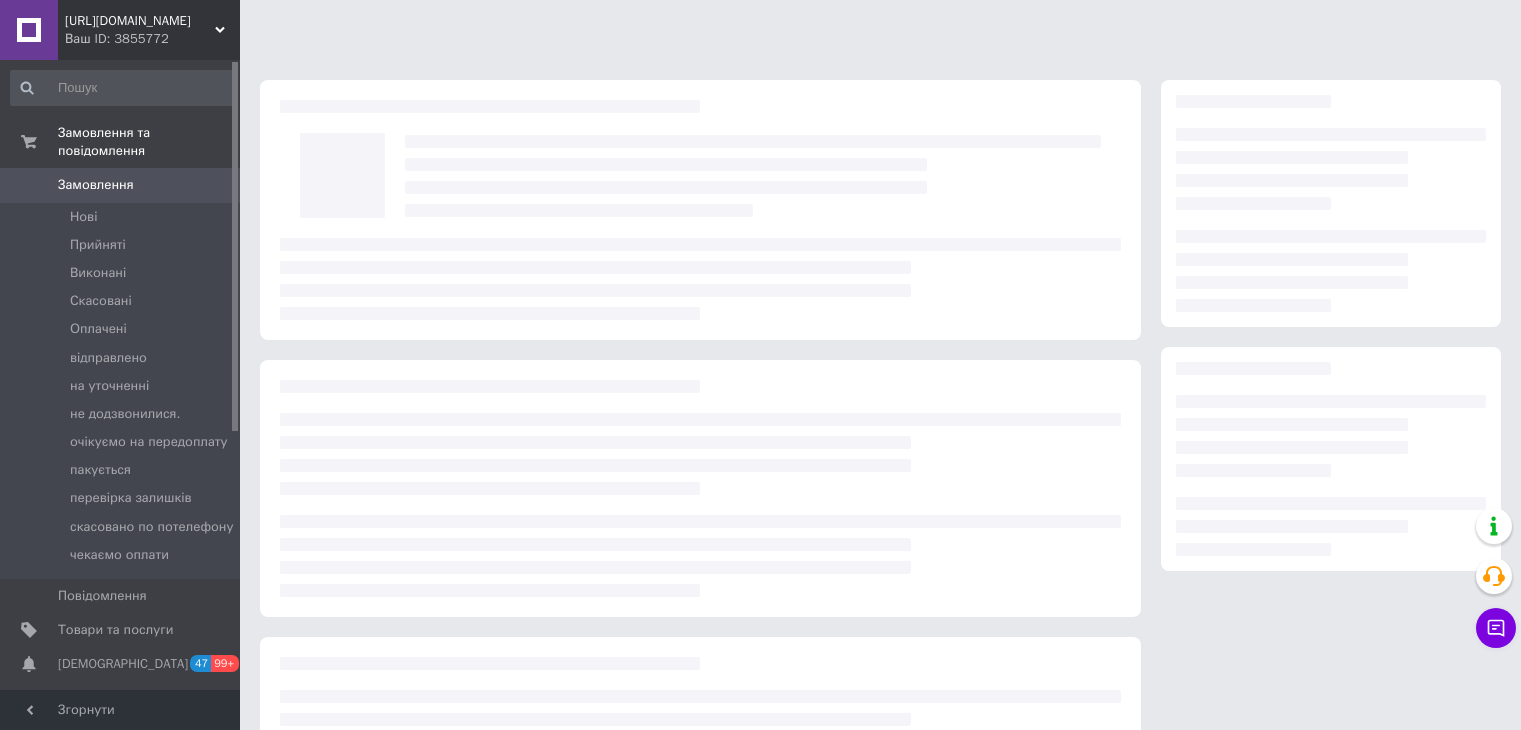 scroll, scrollTop: 0, scrollLeft: 0, axis: both 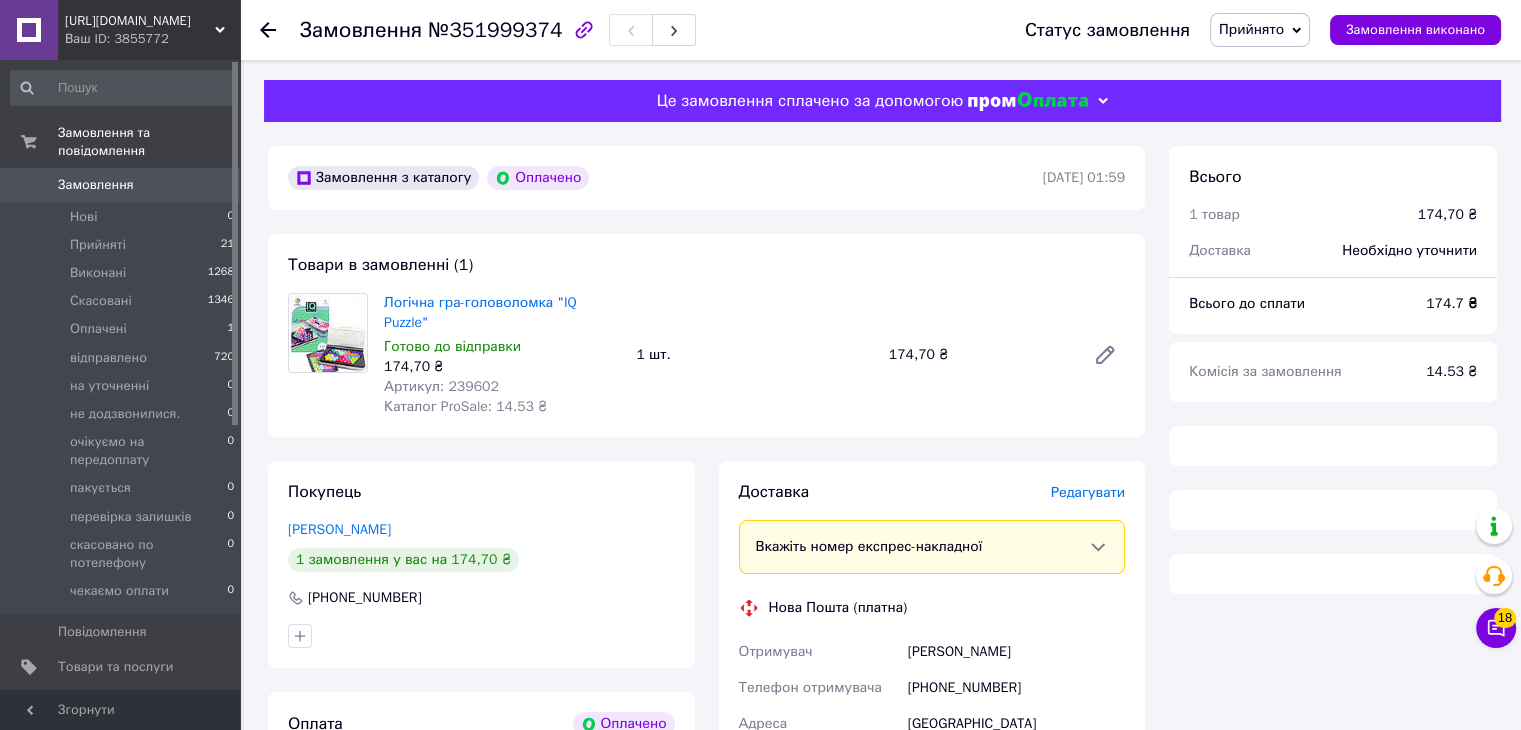 click on "Артикул: 239602" at bounding box center (441, 386) 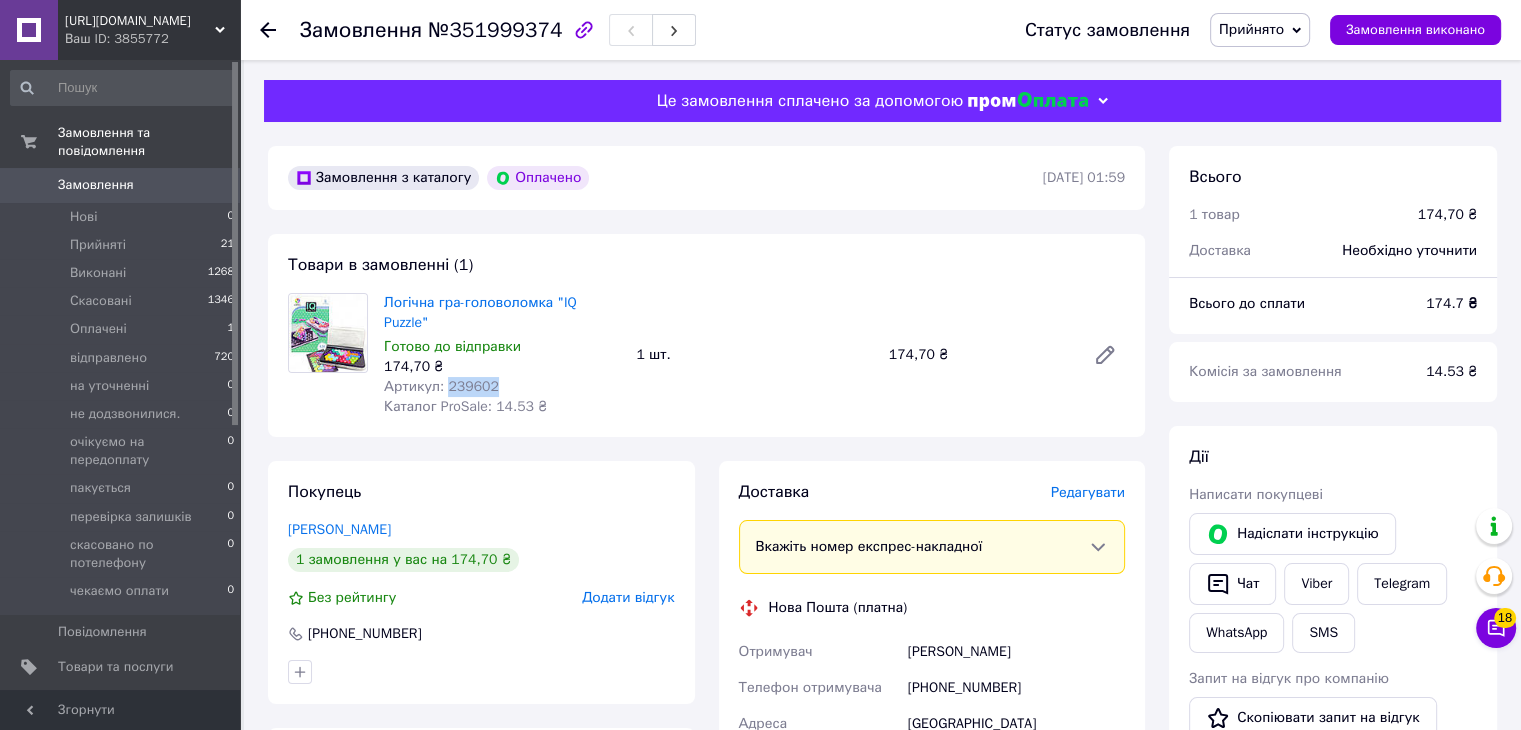 click on "Артикул: 239602" at bounding box center [441, 386] 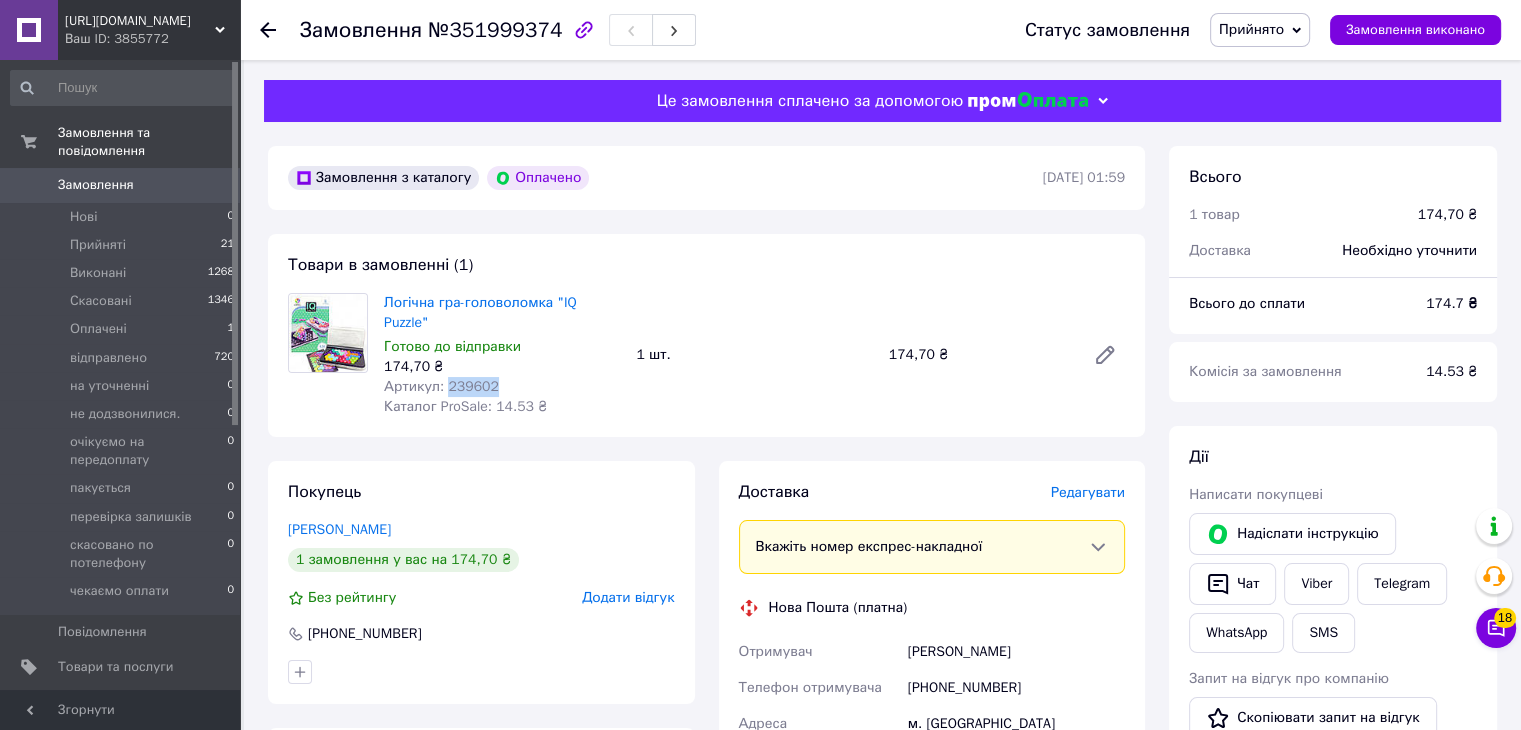 copy on "239602" 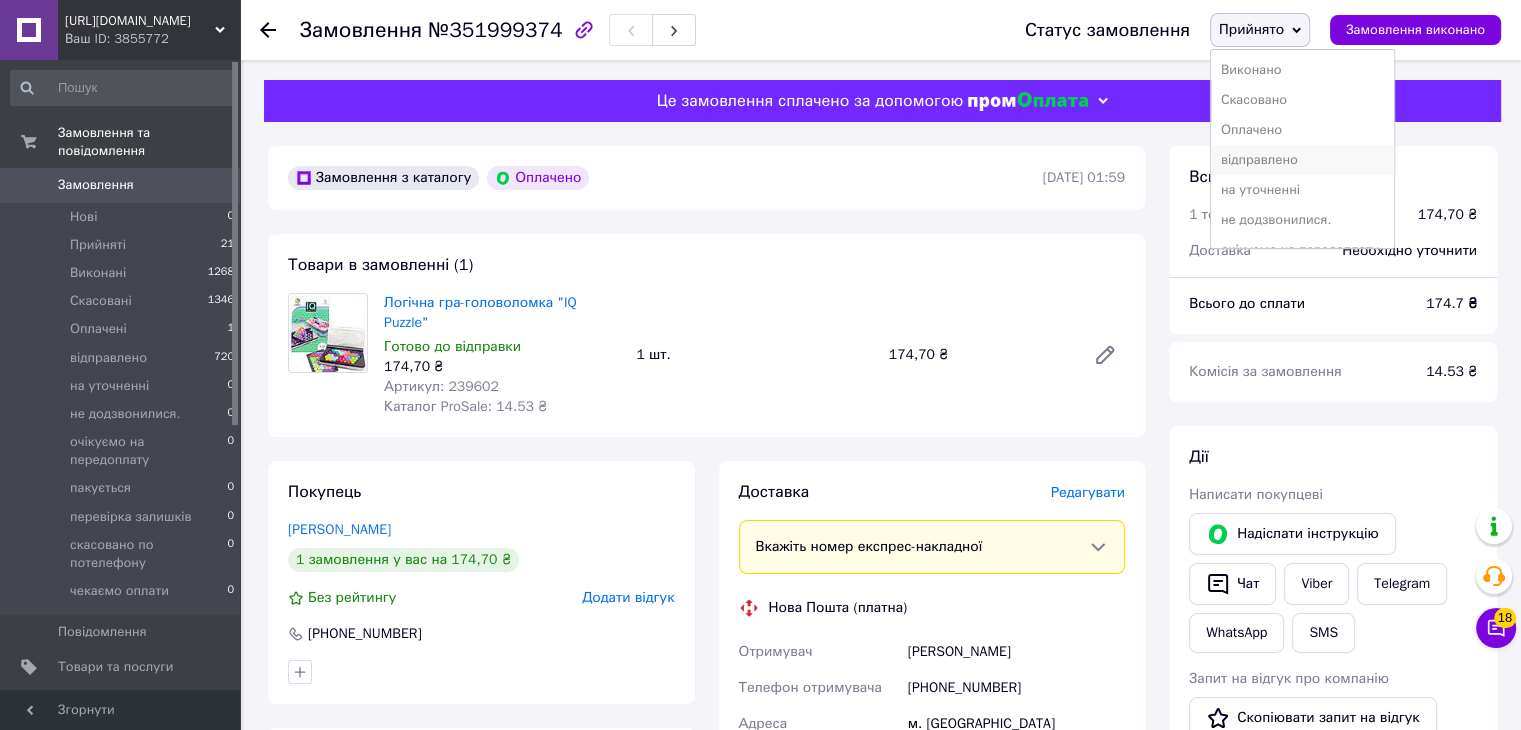 click on "відправлено" at bounding box center [1303, 160] 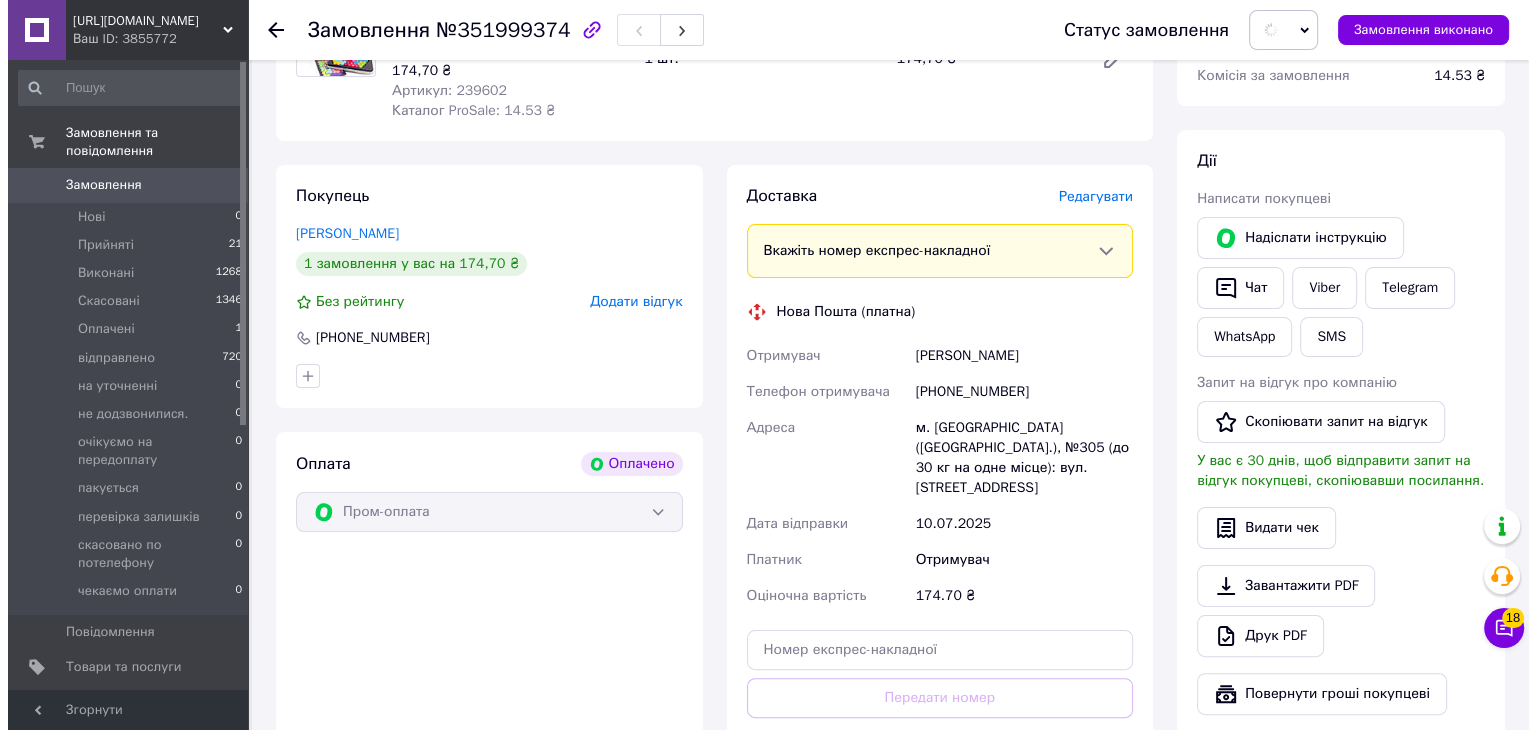 scroll, scrollTop: 300, scrollLeft: 0, axis: vertical 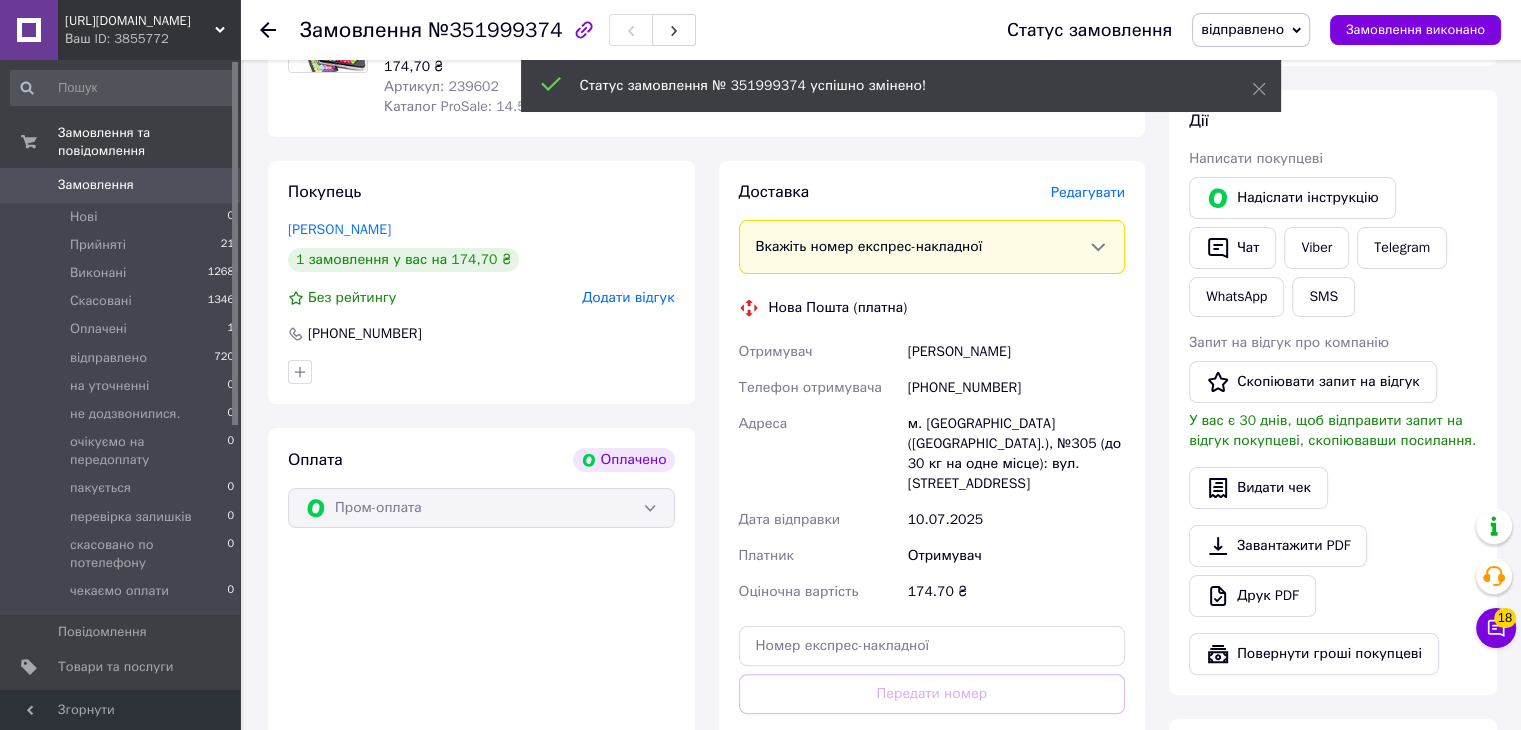 click on "Сацюк Марія" at bounding box center (1016, 352) 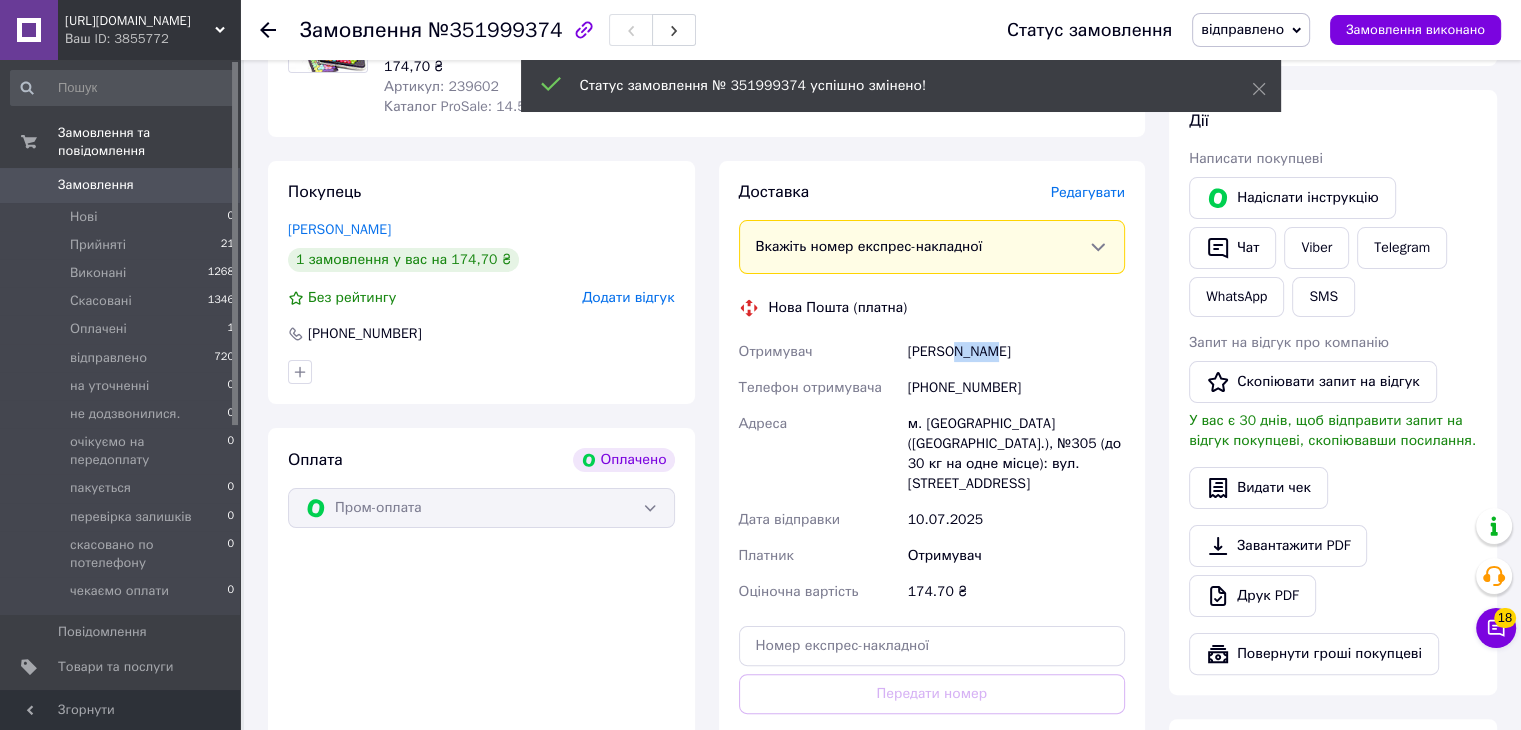 click on "Сацюк Марія" at bounding box center (1016, 352) 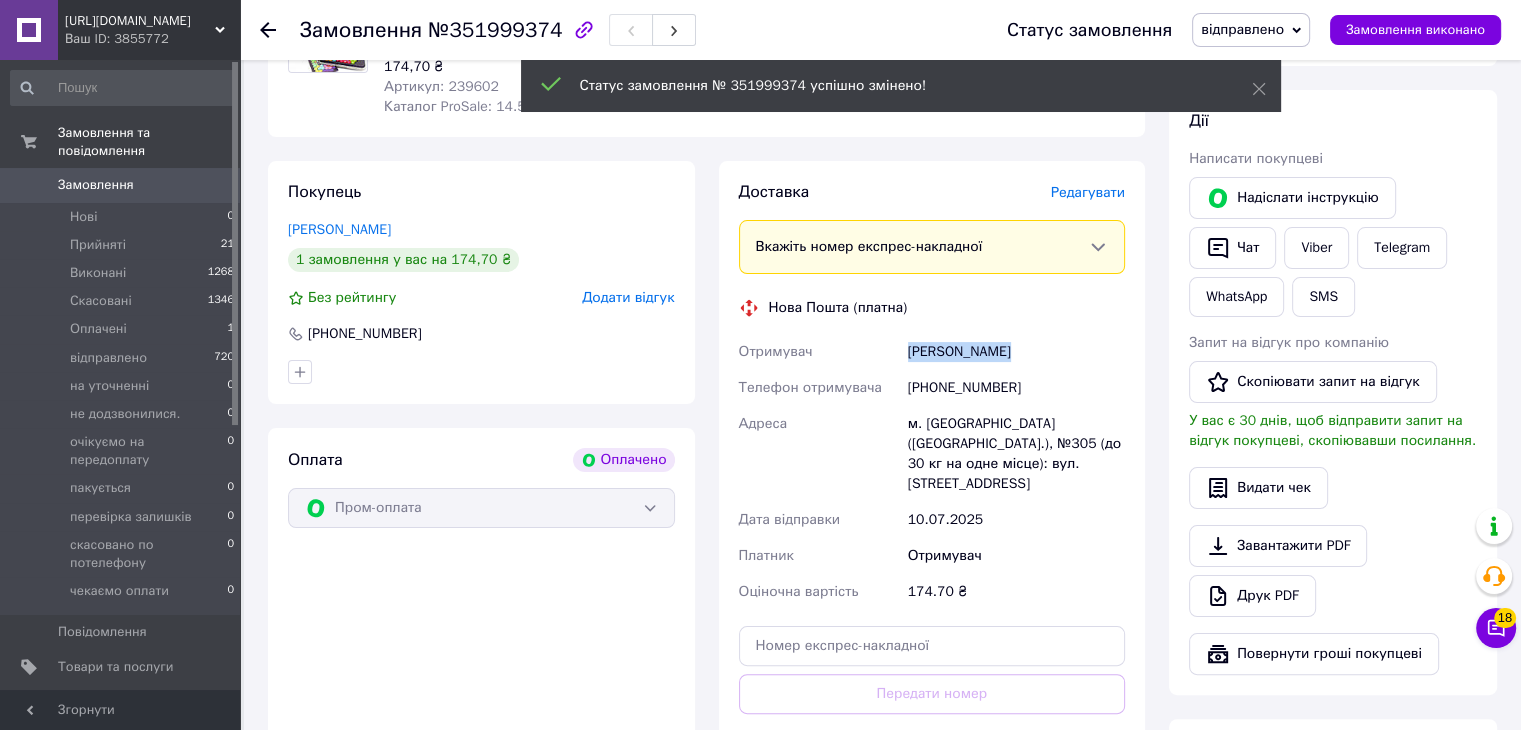 click on "Сацюк Марія" at bounding box center (1016, 352) 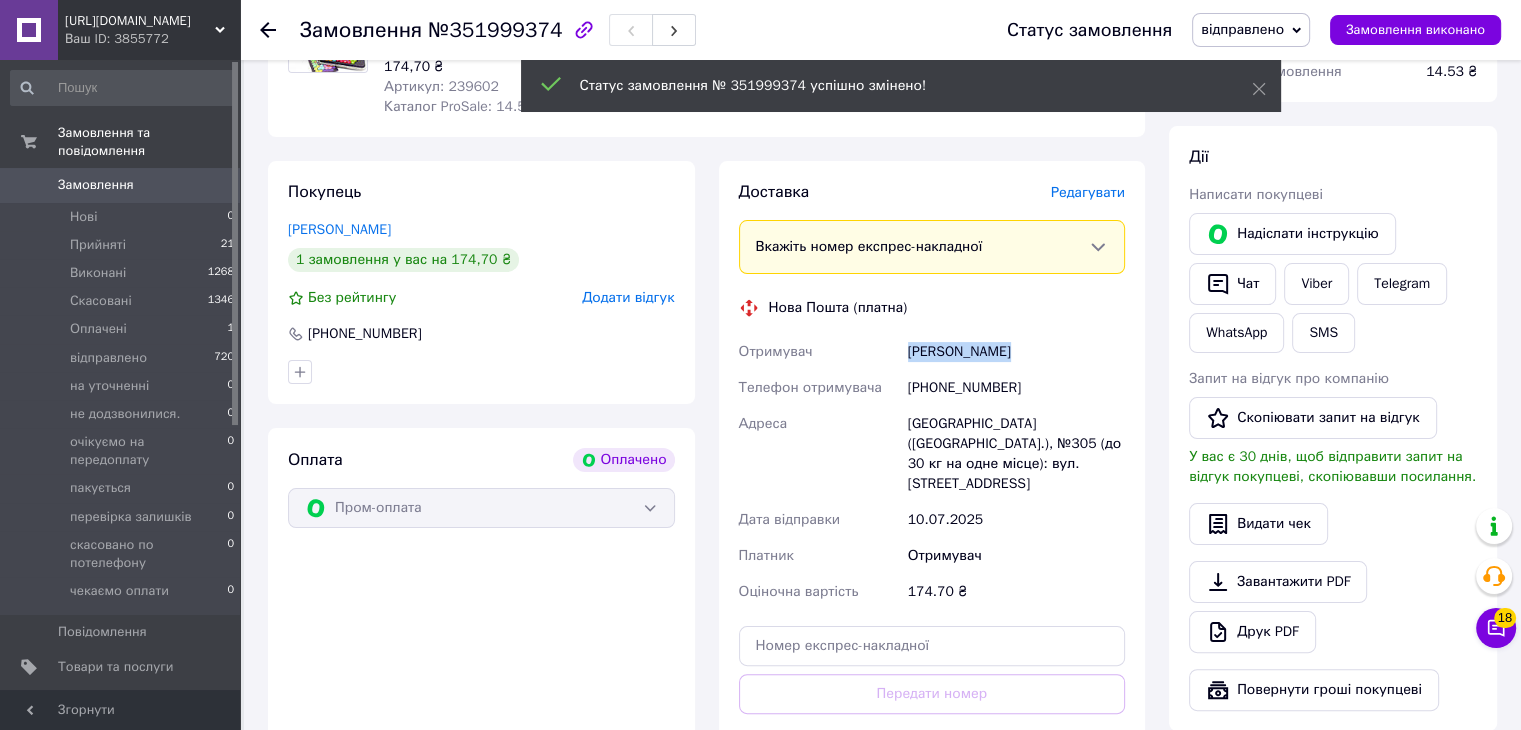 copy on "Сацюк Марія" 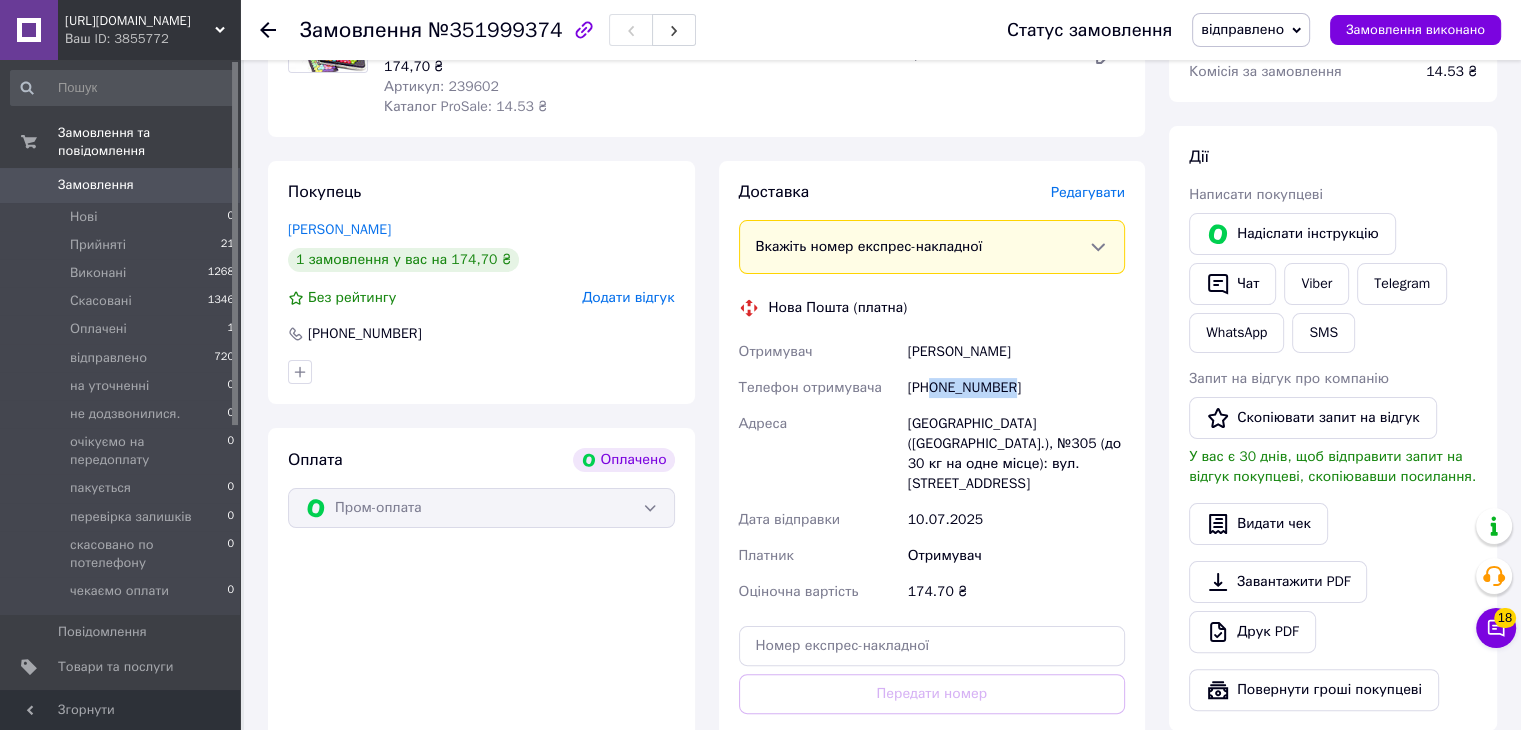 drag, startPoint x: 932, startPoint y: 369, endPoint x: 1011, endPoint y: 369, distance: 79 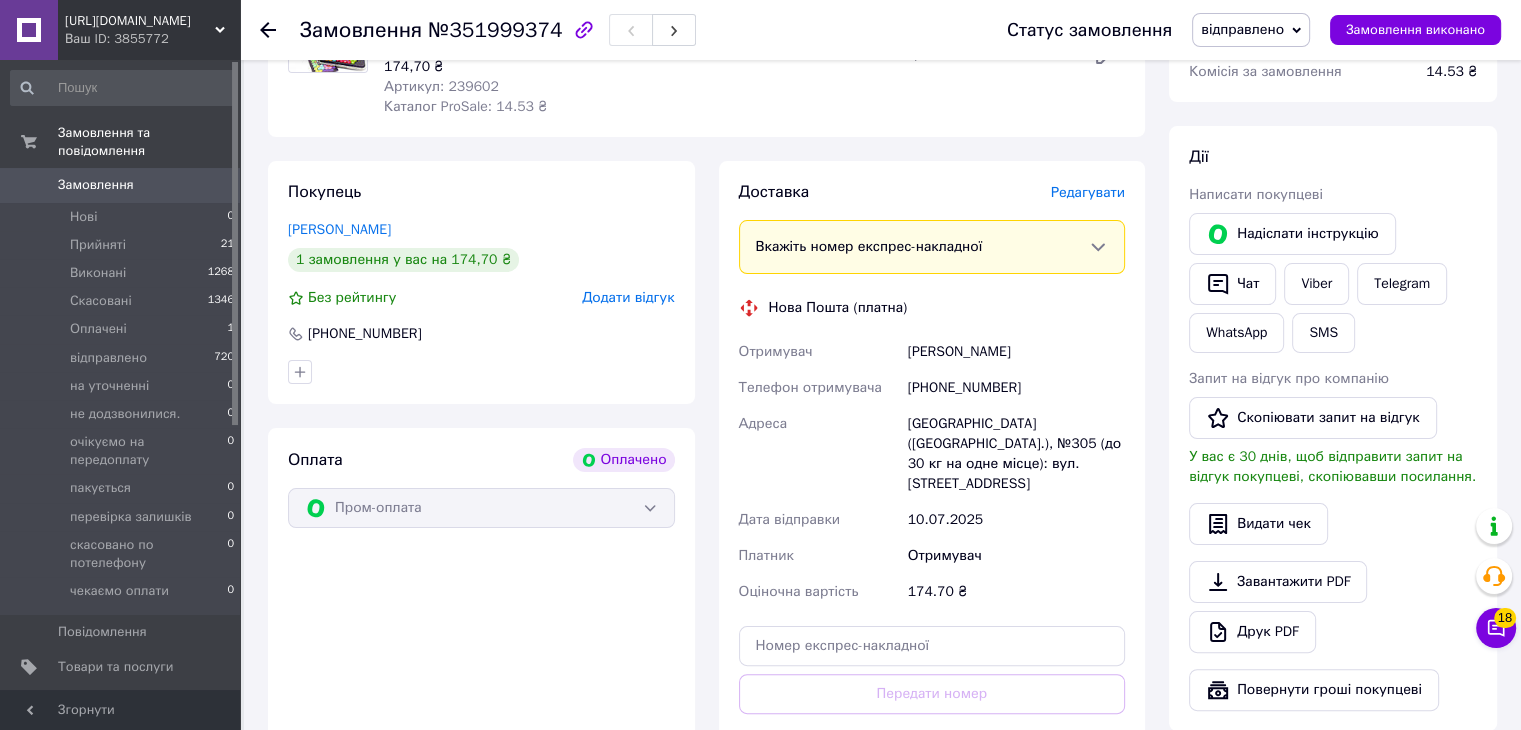 click on "Редагувати" at bounding box center [1088, 192] 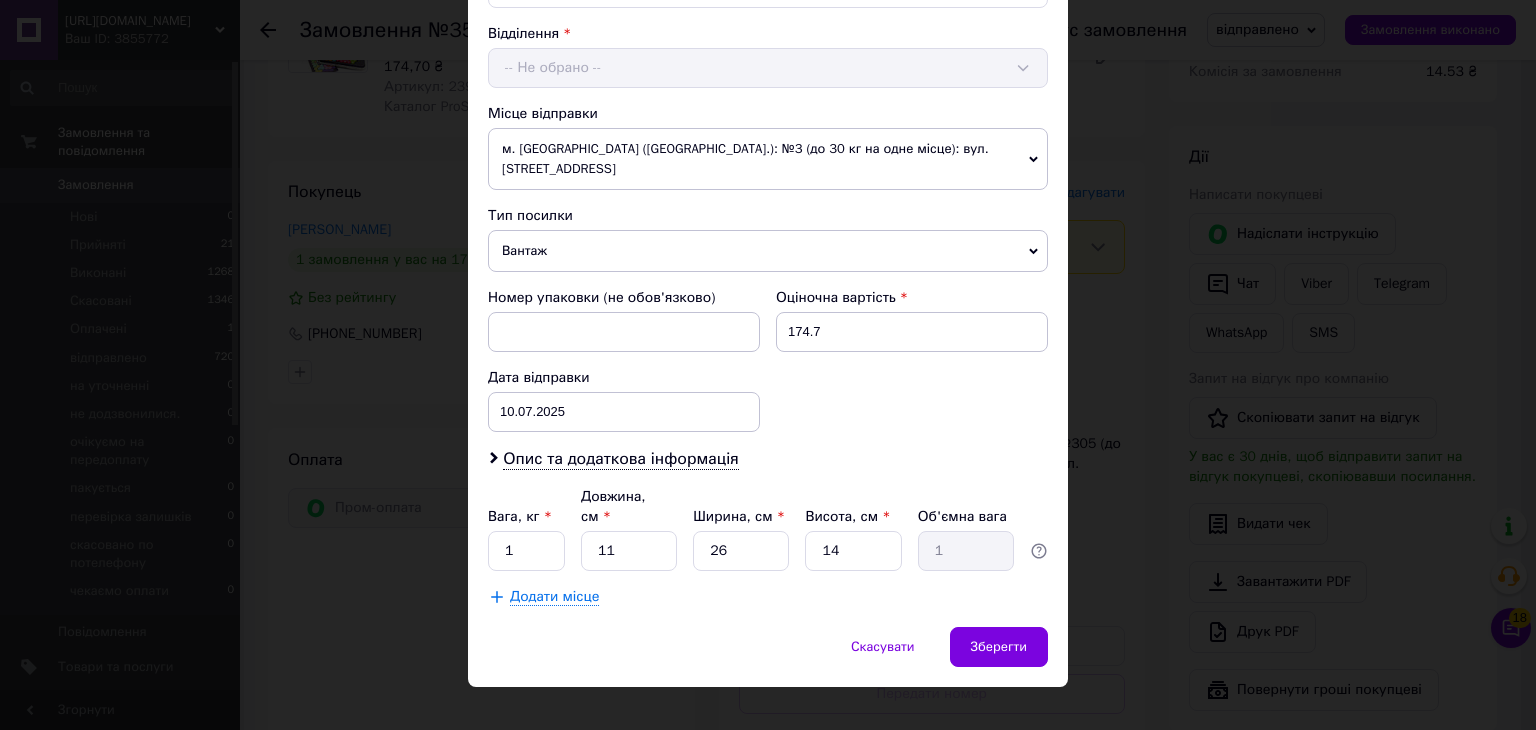 scroll, scrollTop: 612, scrollLeft: 0, axis: vertical 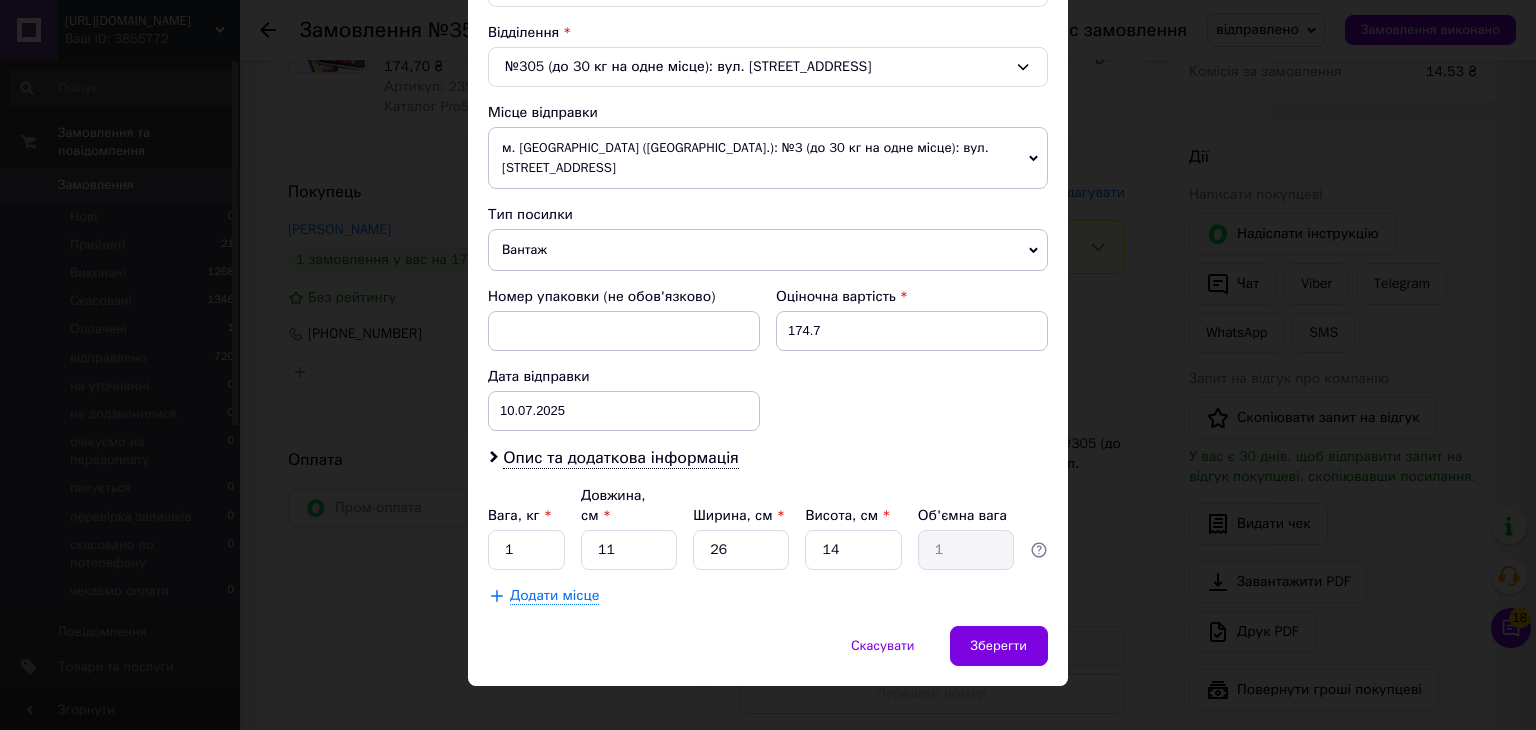 click on "м. [GEOGRAPHIC_DATA] ([GEOGRAPHIC_DATA].): №3 (до 30 кг на одне місце): вул. [STREET_ADDRESS]" at bounding box center (768, 158) 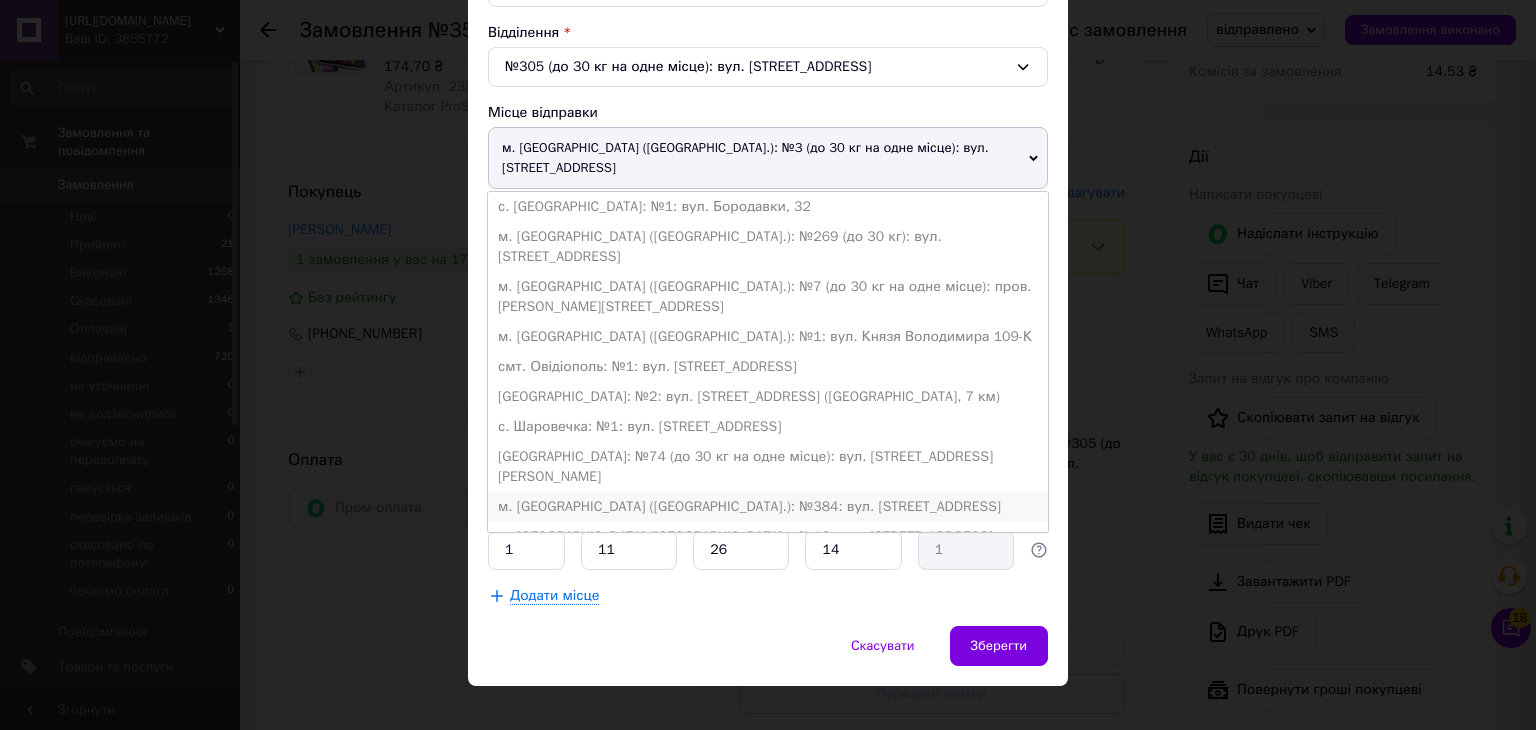 click on "м. [GEOGRAPHIC_DATA] ([GEOGRAPHIC_DATA].): №384: вул. [STREET_ADDRESS]" at bounding box center [768, 507] 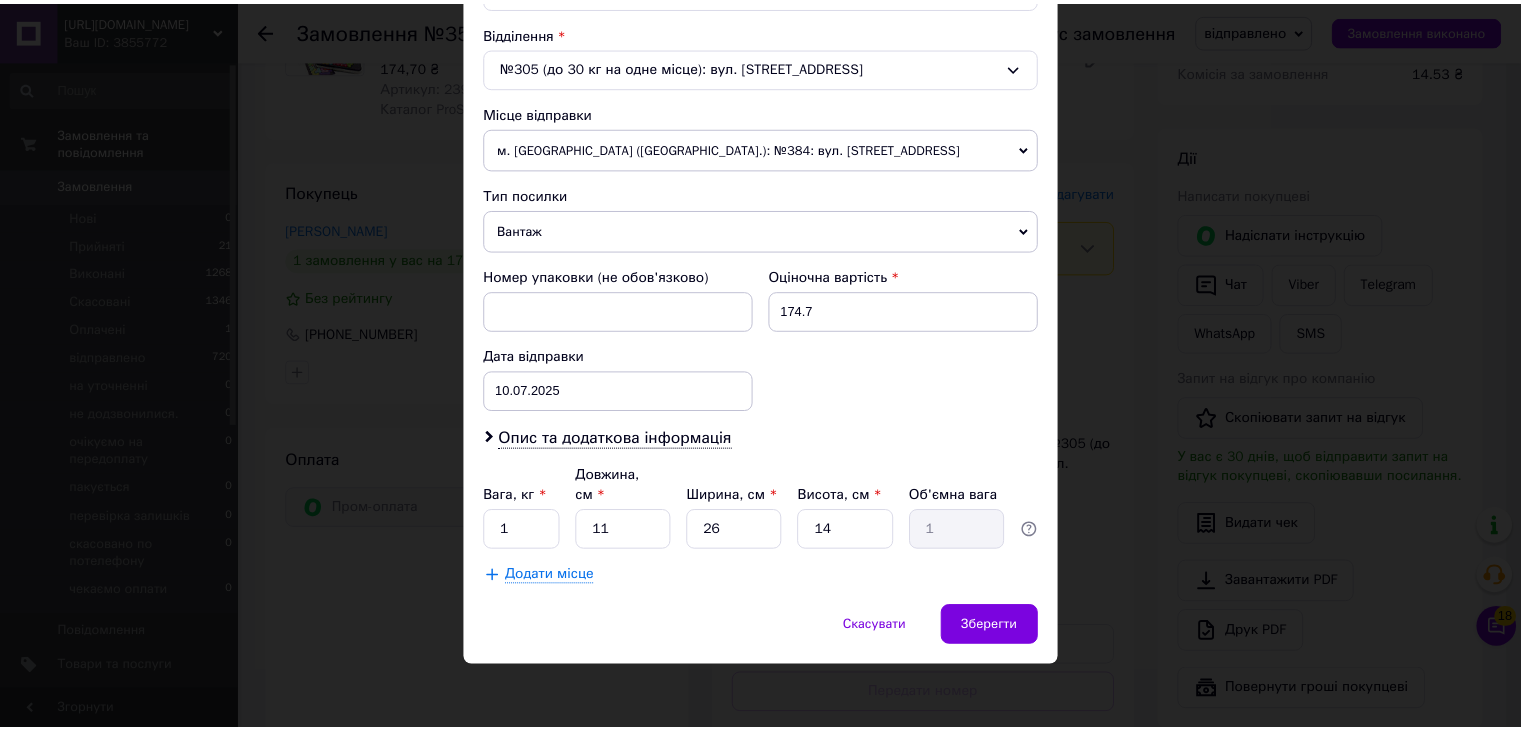 scroll, scrollTop: 592, scrollLeft: 0, axis: vertical 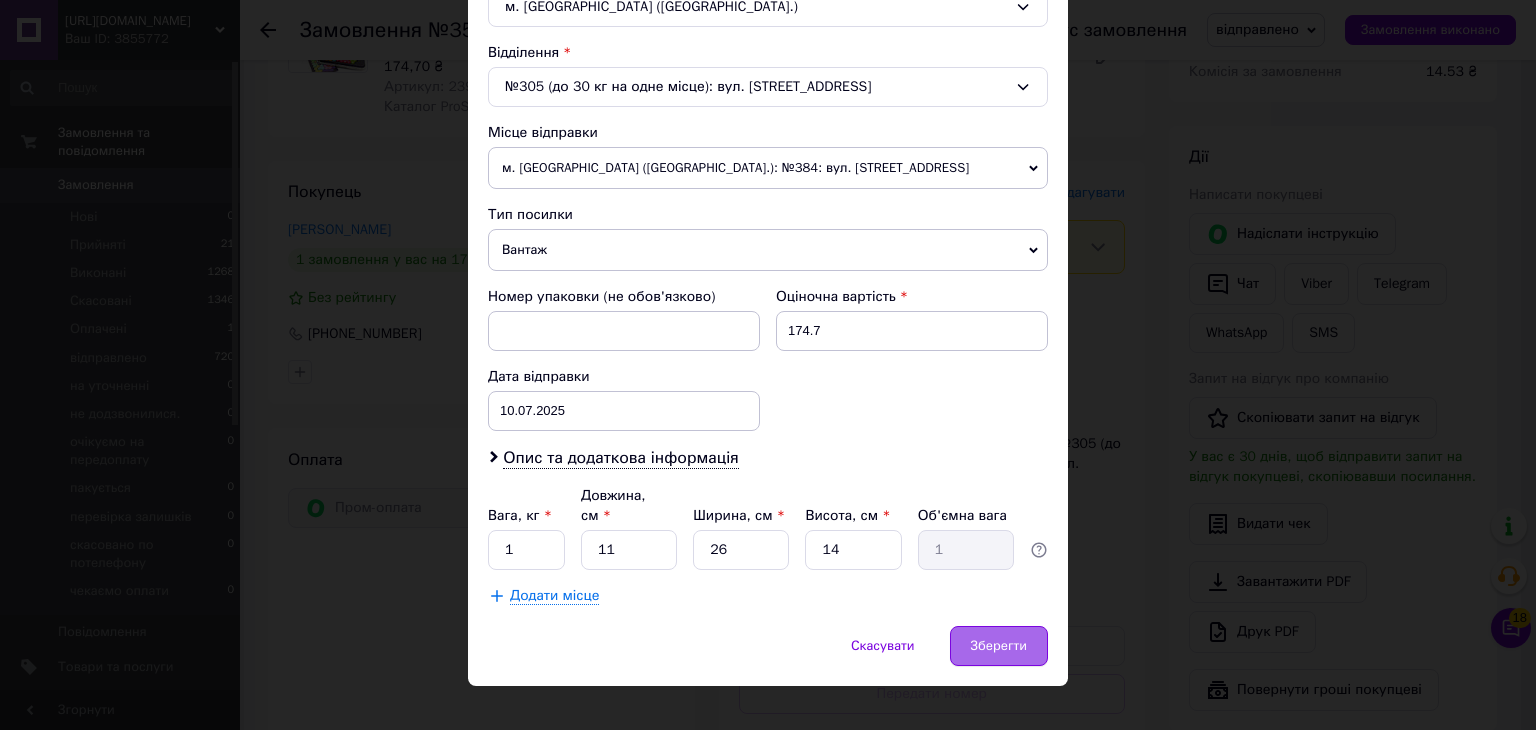 click on "Зберегти" at bounding box center (999, 646) 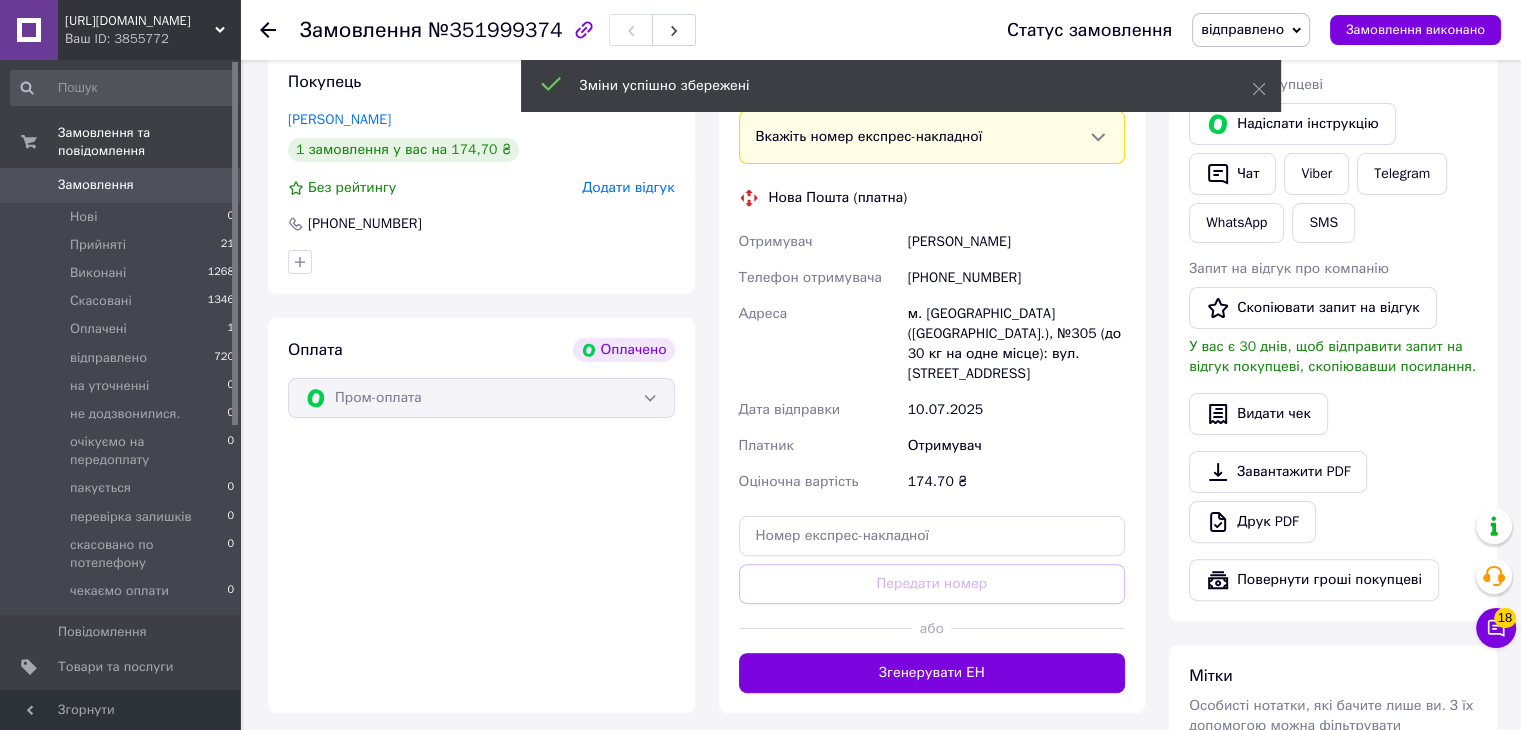 scroll, scrollTop: 600, scrollLeft: 0, axis: vertical 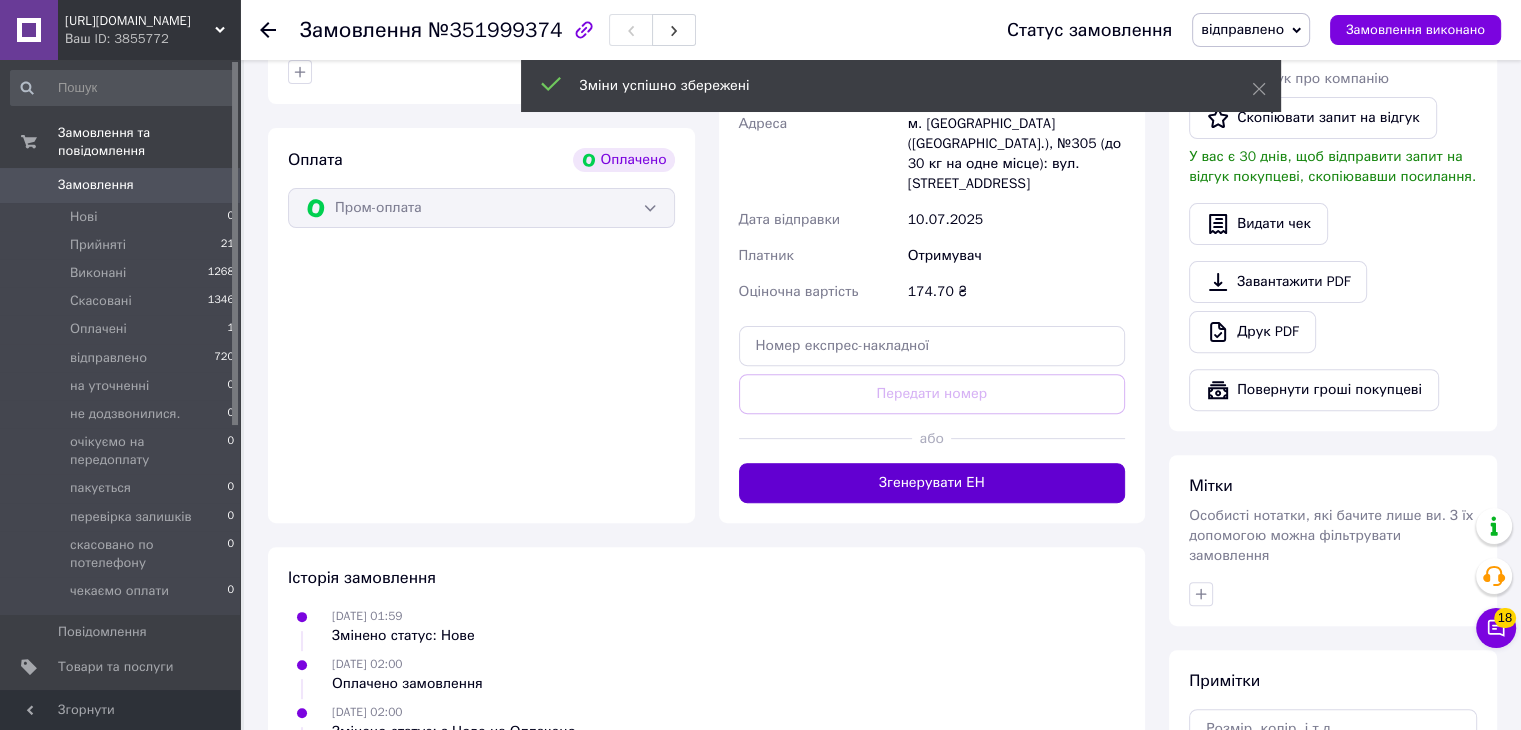 click on "Згенерувати ЕН" at bounding box center [932, 483] 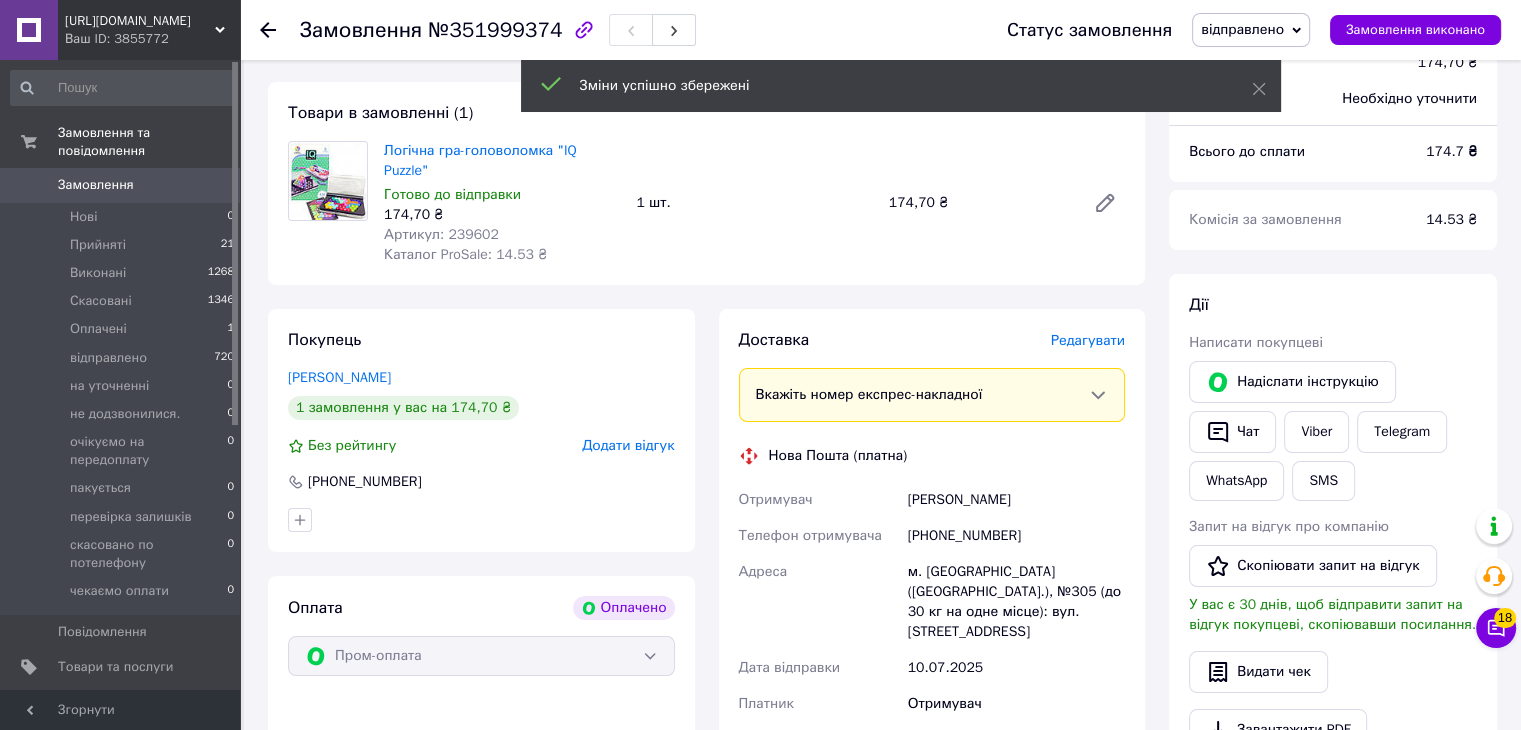 scroll, scrollTop: 0, scrollLeft: 0, axis: both 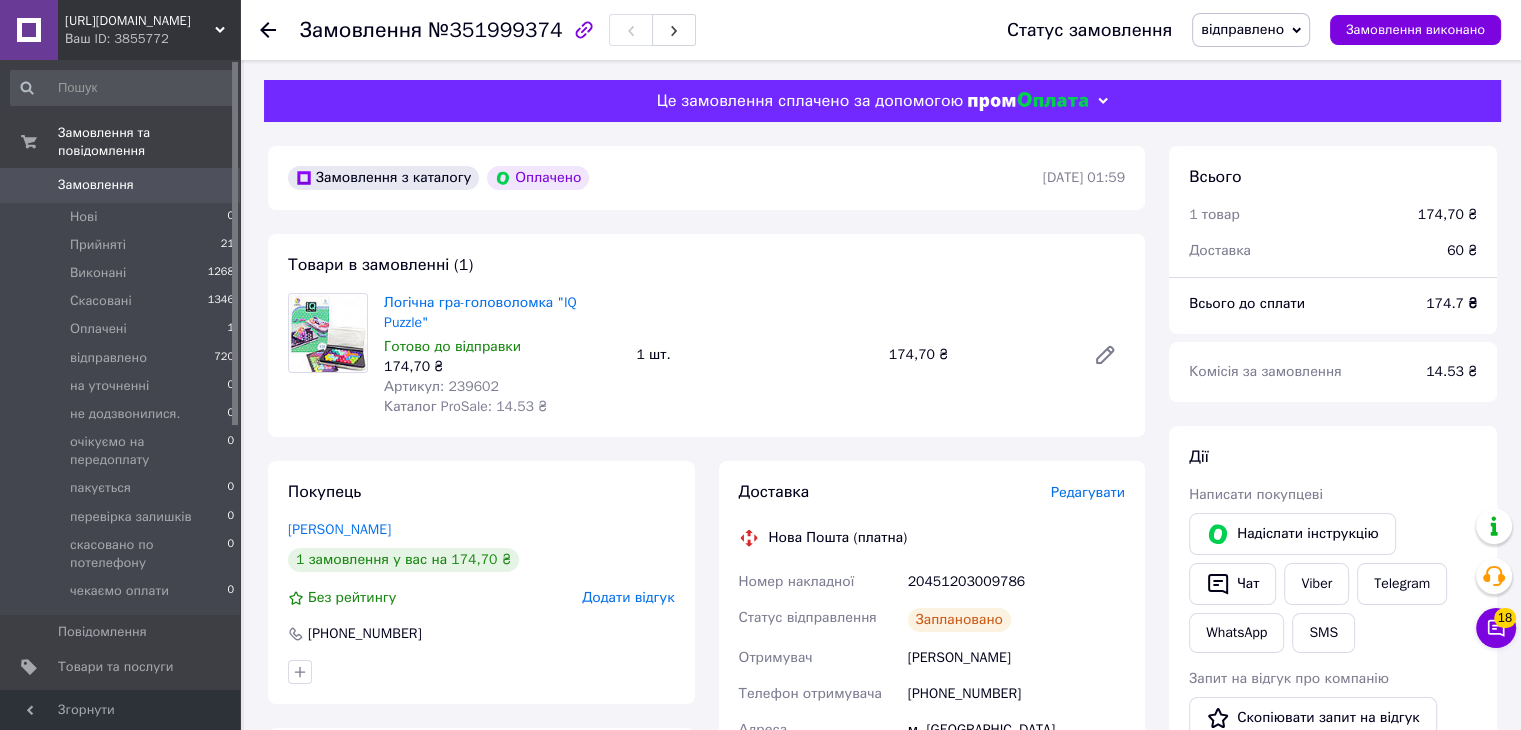 click on "20451203009786" at bounding box center (1016, 582) 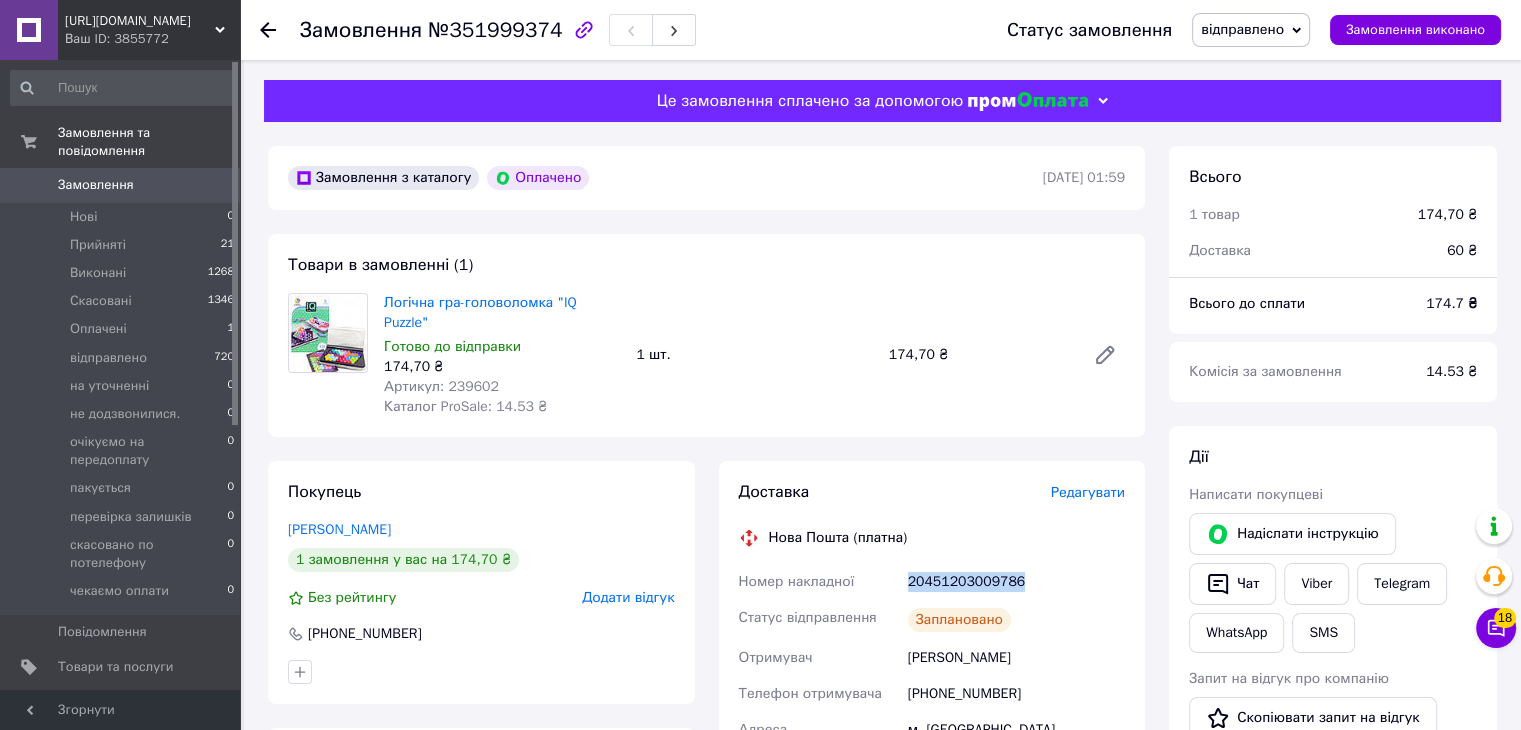 click on "20451203009786" at bounding box center (1016, 582) 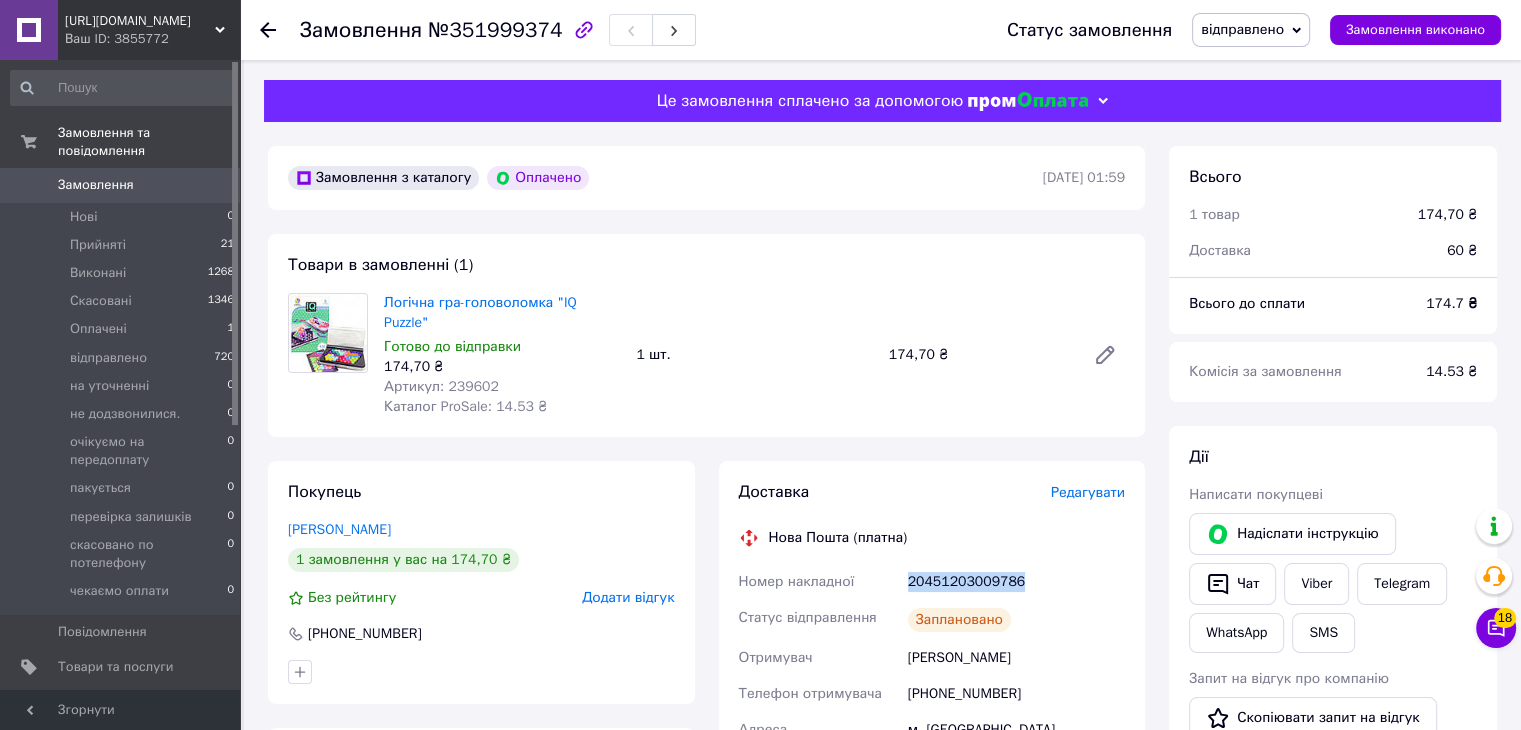copy on "20451203009786" 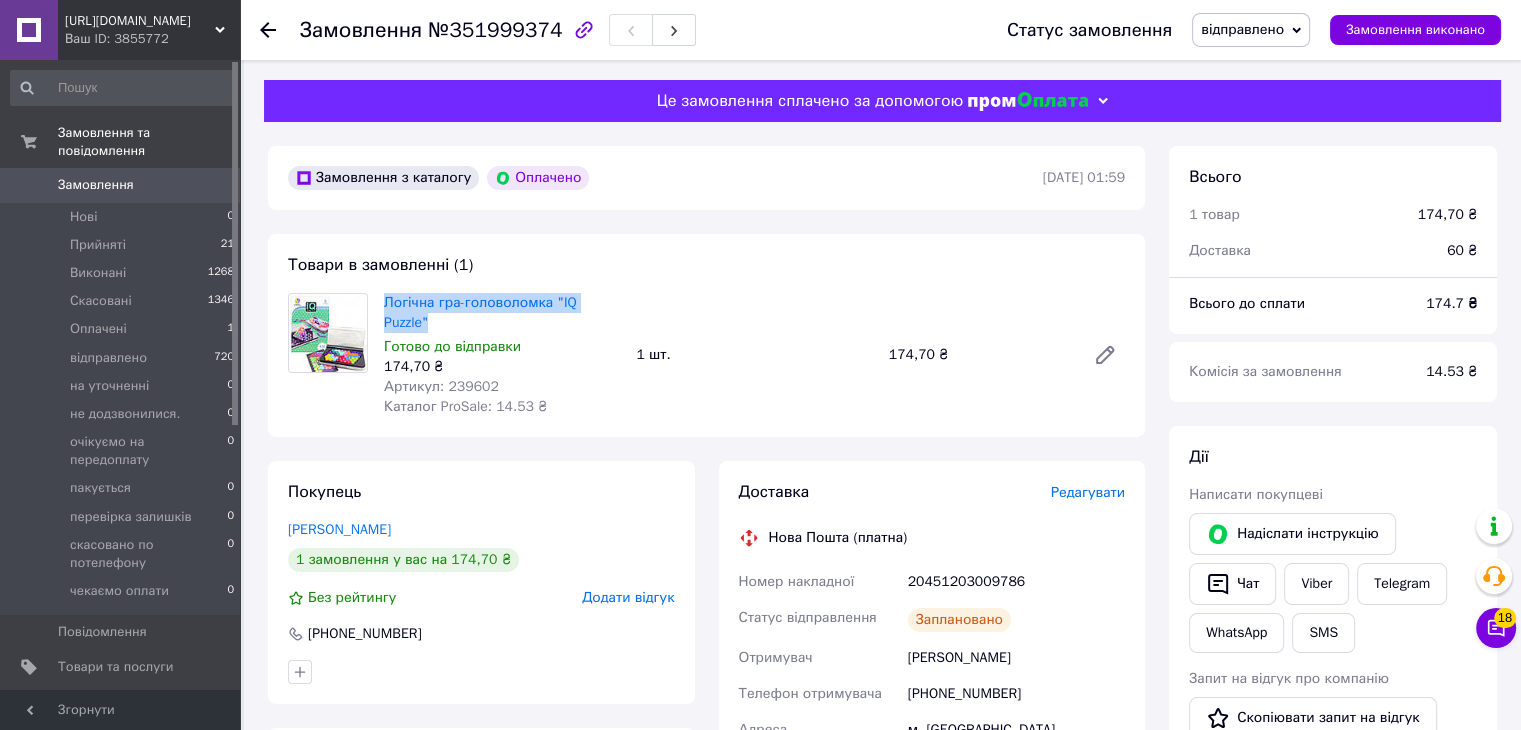 drag, startPoint x: 604, startPoint y: 310, endPoint x: 383, endPoint y: 309, distance: 221.00226 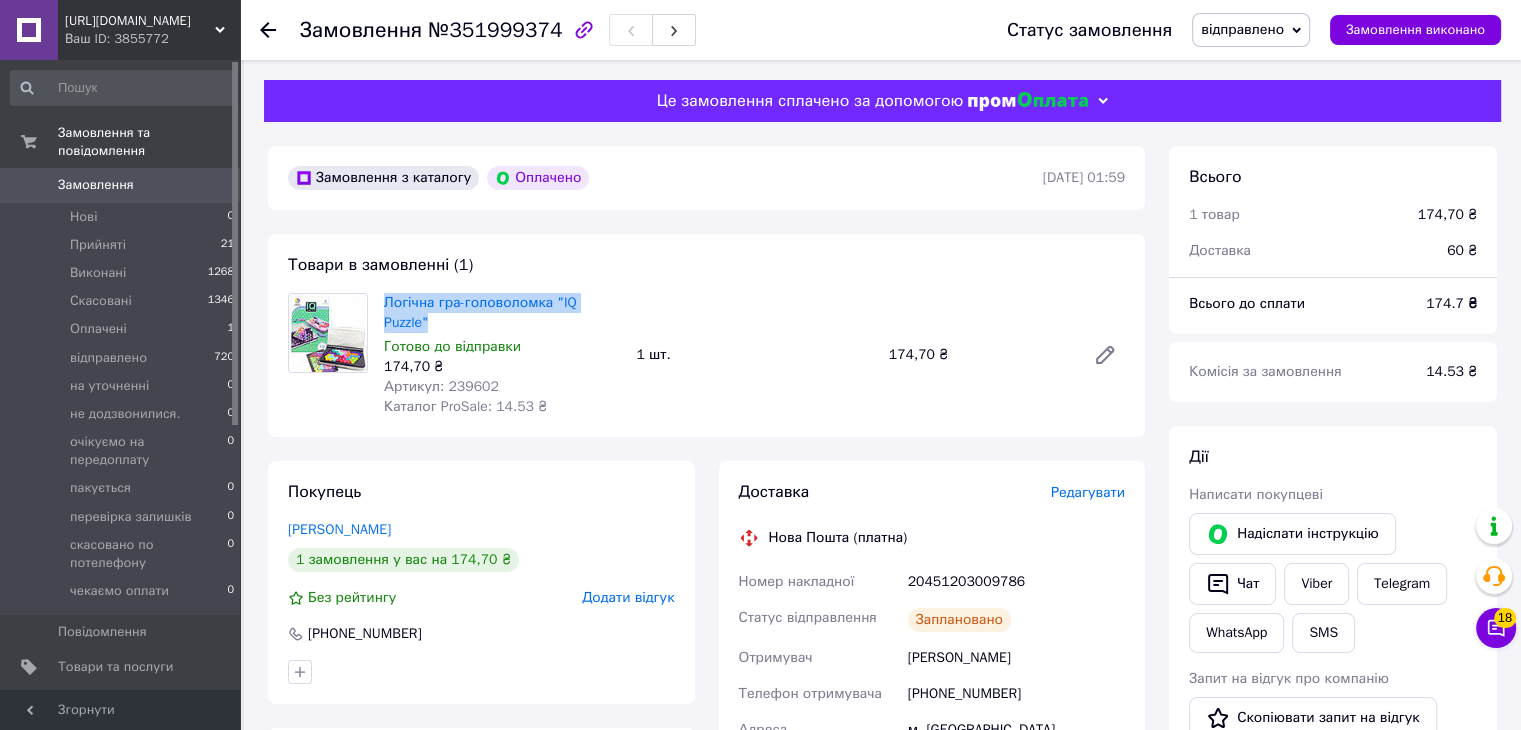 click on "Логічна гра-головоломка "IQ Puzzle" Готово до відправки 174,70 ₴ Артикул: 239602 Каталог ProSale: 14.53 ₴  1 шт. 174,70 ₴" at bounding box center [754, 355] 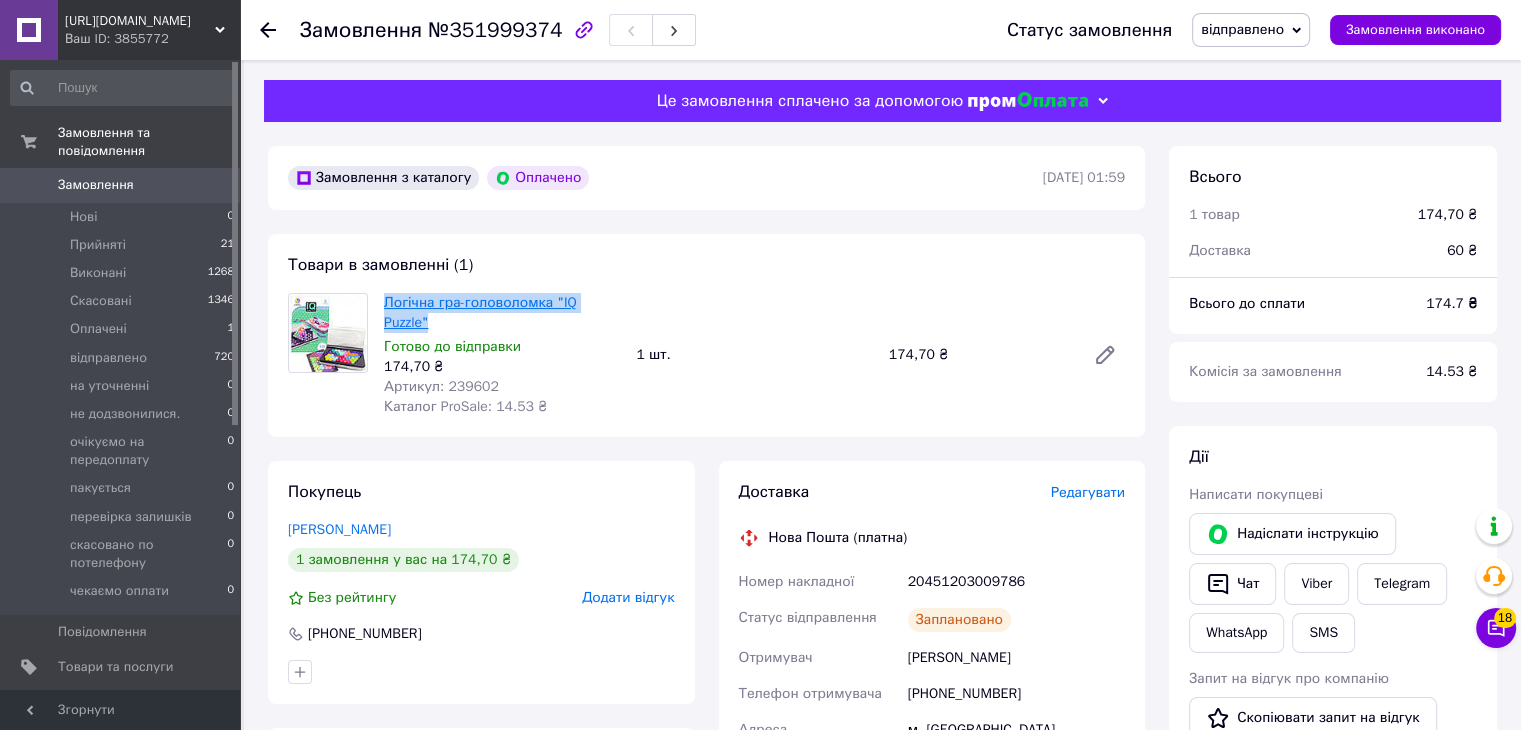 copy on "Логічна гра-головоломка "IQ Puzzle"" 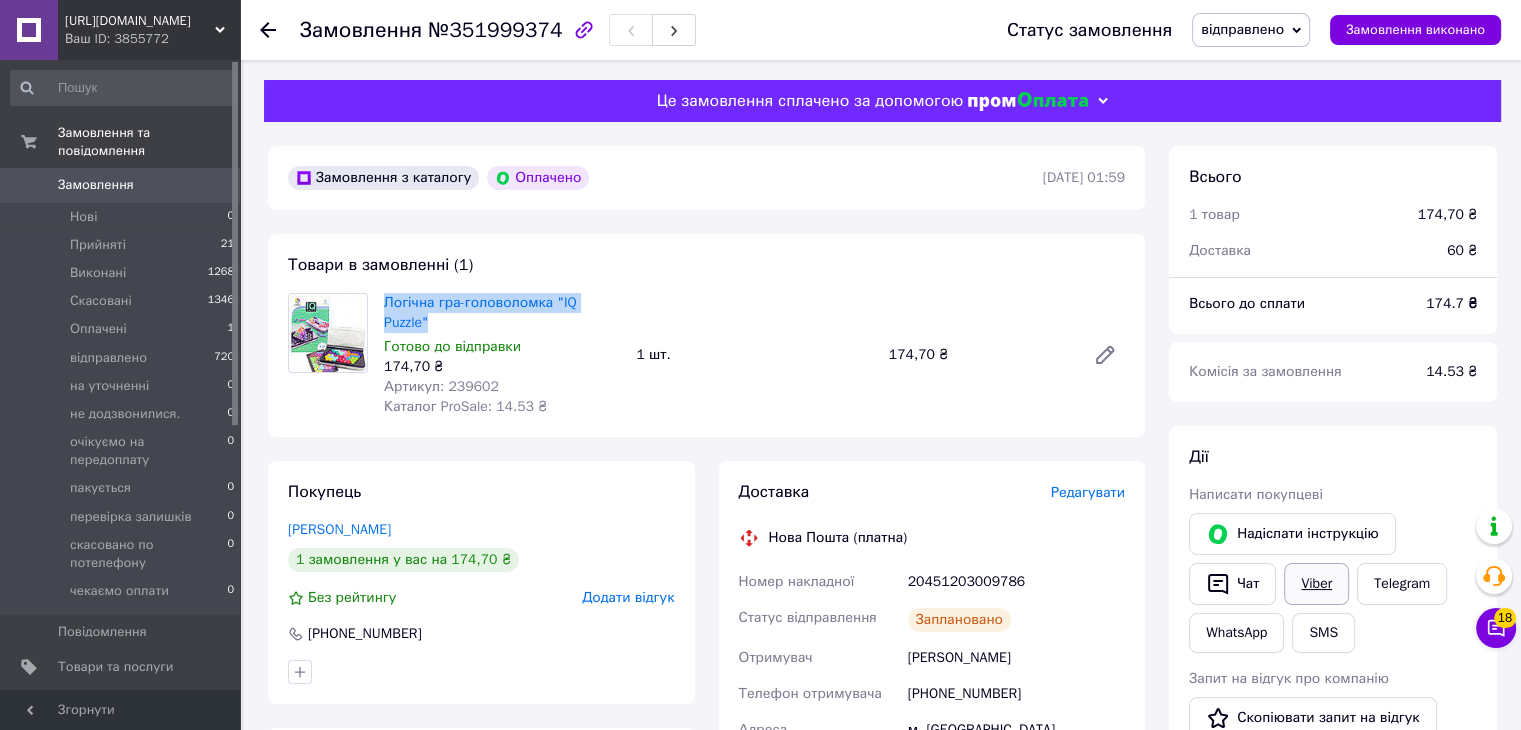 click on "Viber" at bounding box center (1316, 584) 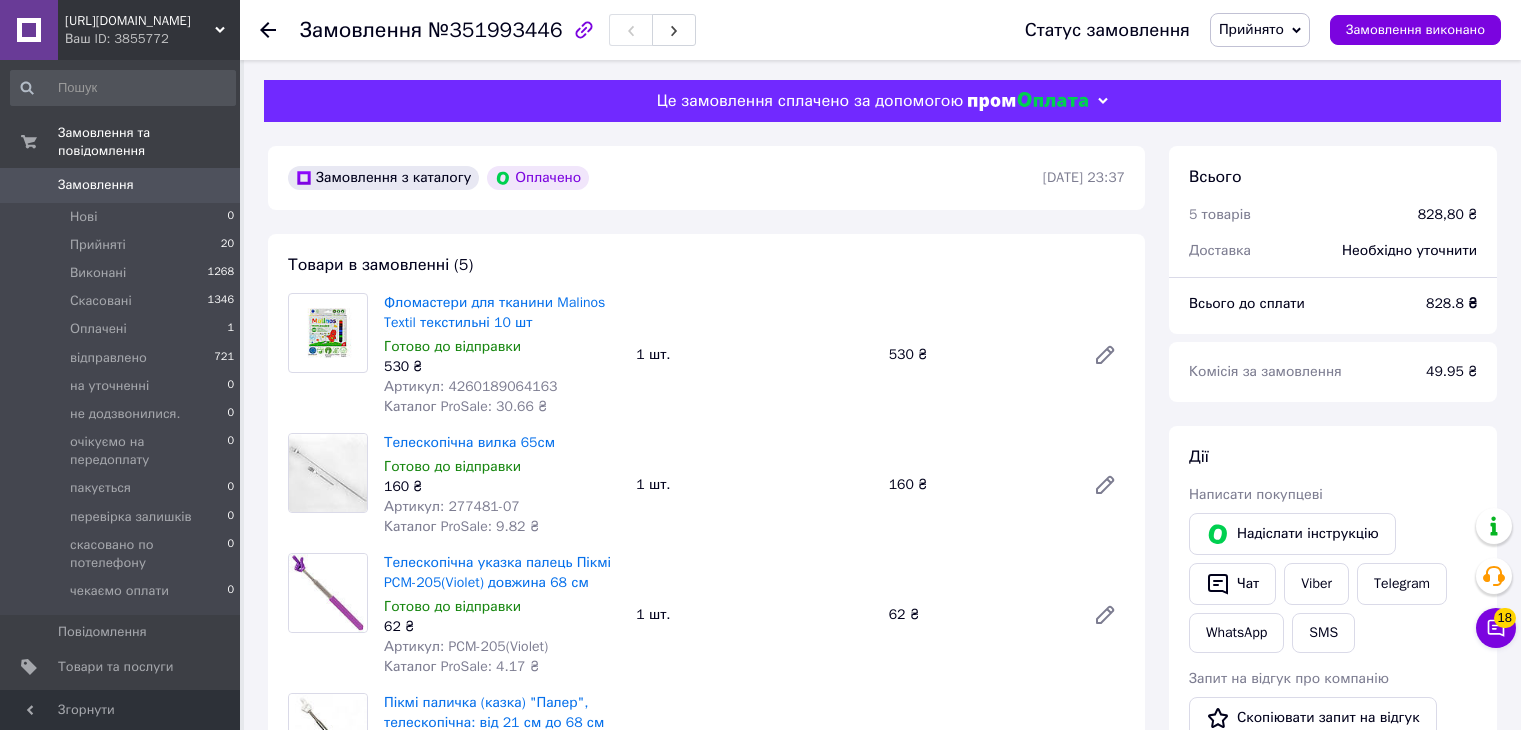 scroll, scrollTop: 0, scrollLeft: 0, axis: both 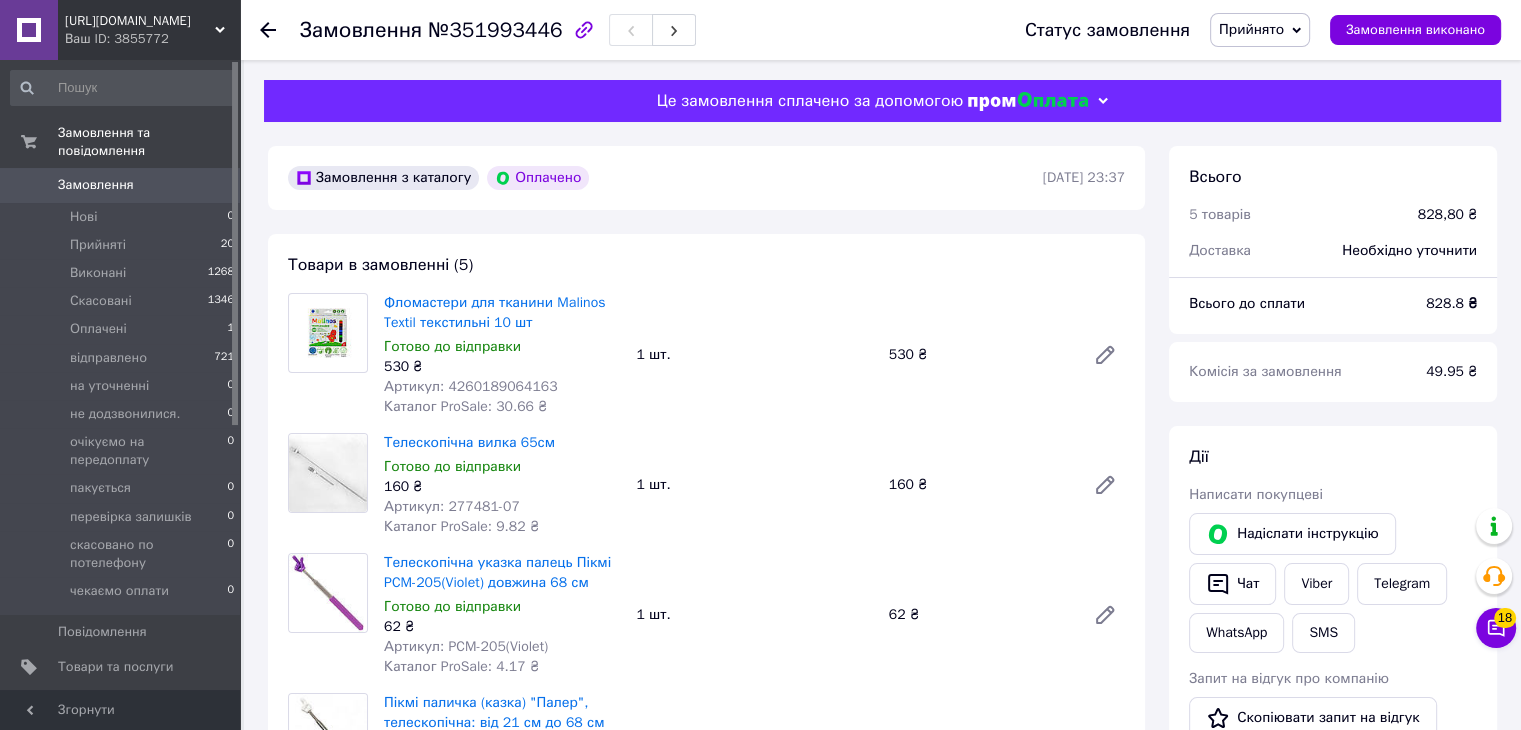click on "Артикул: 4260189064163" at bounding box center [471, 386] 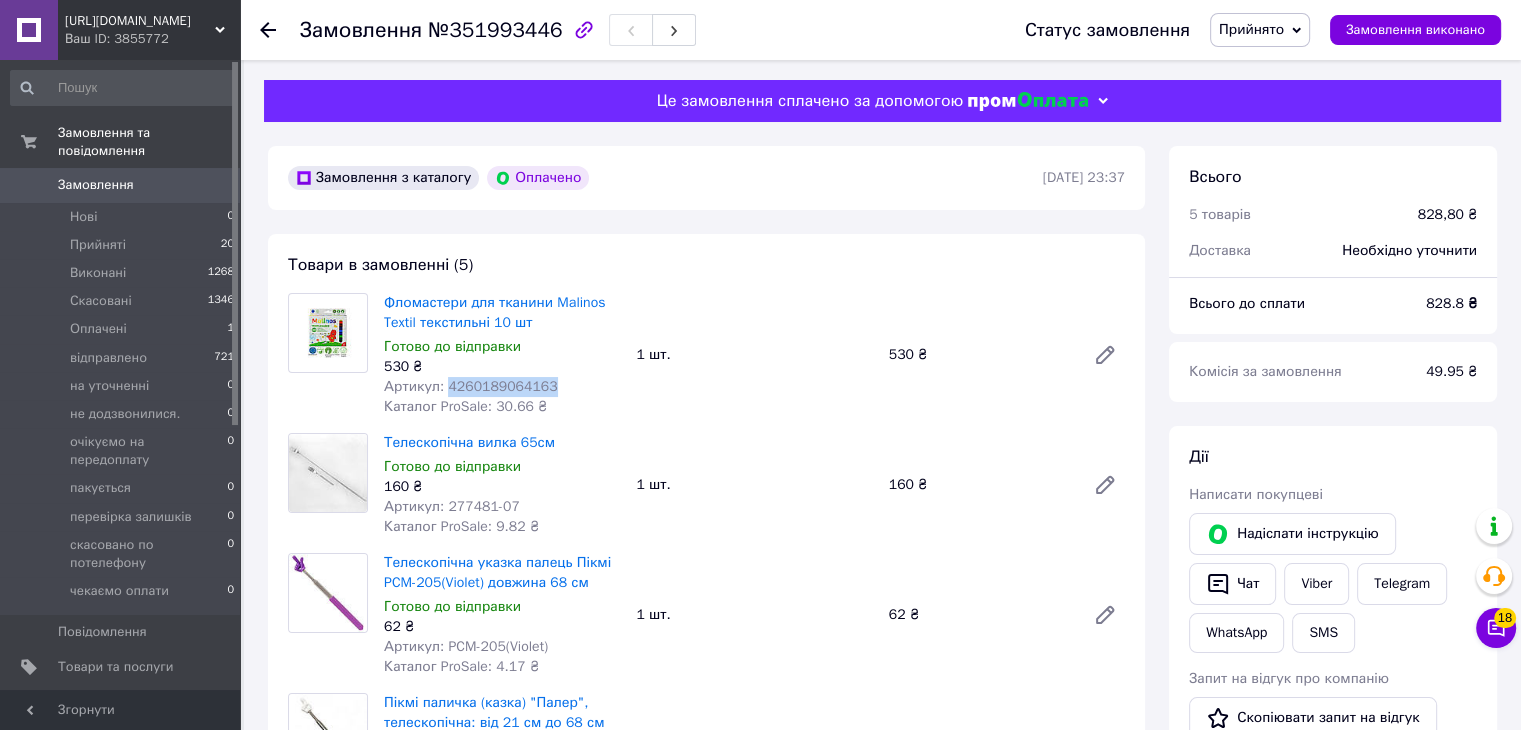 click on "Артикул: 4260189064163" at bounding box center (471, 386) 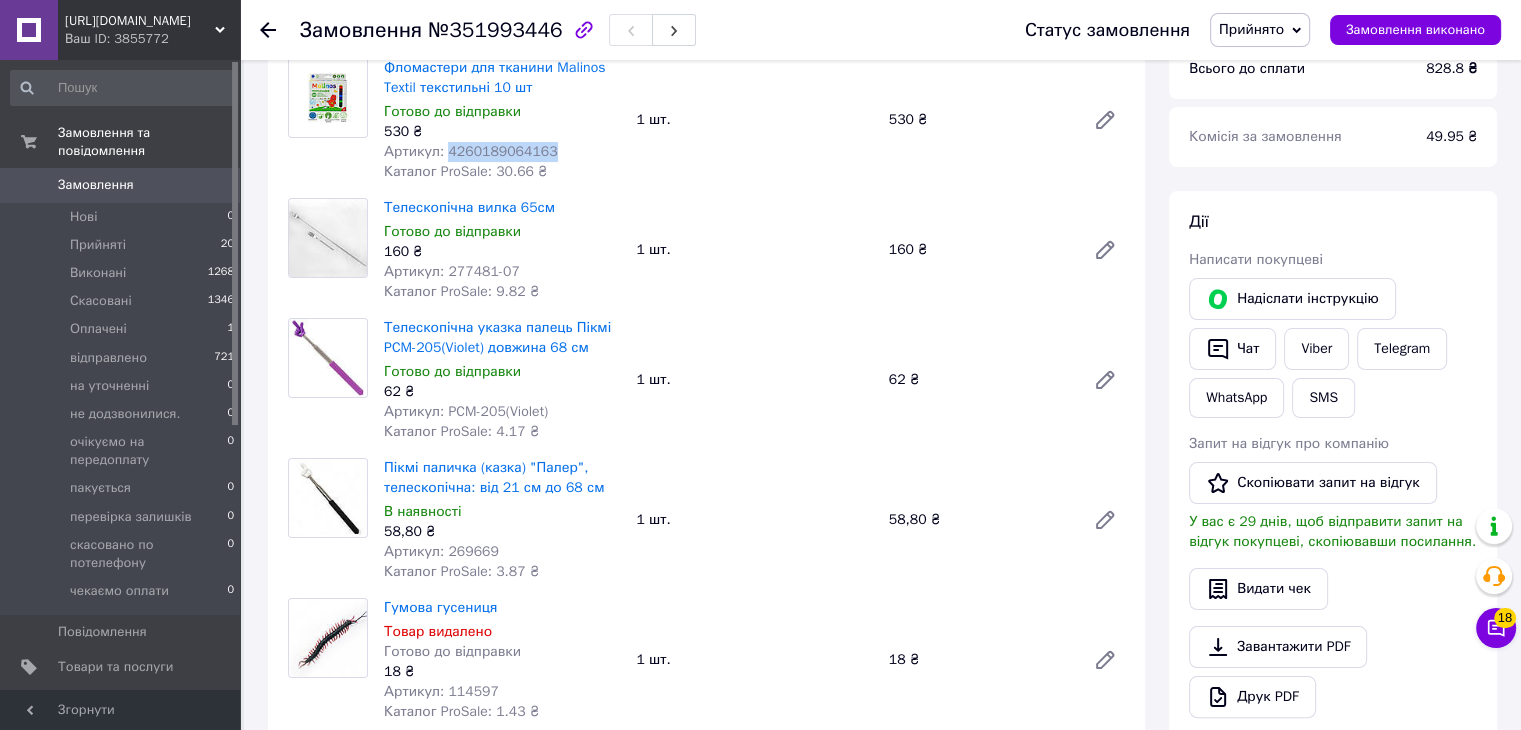 scroll, scrollTop: 200, scrollLeft: 0, axis: vertical 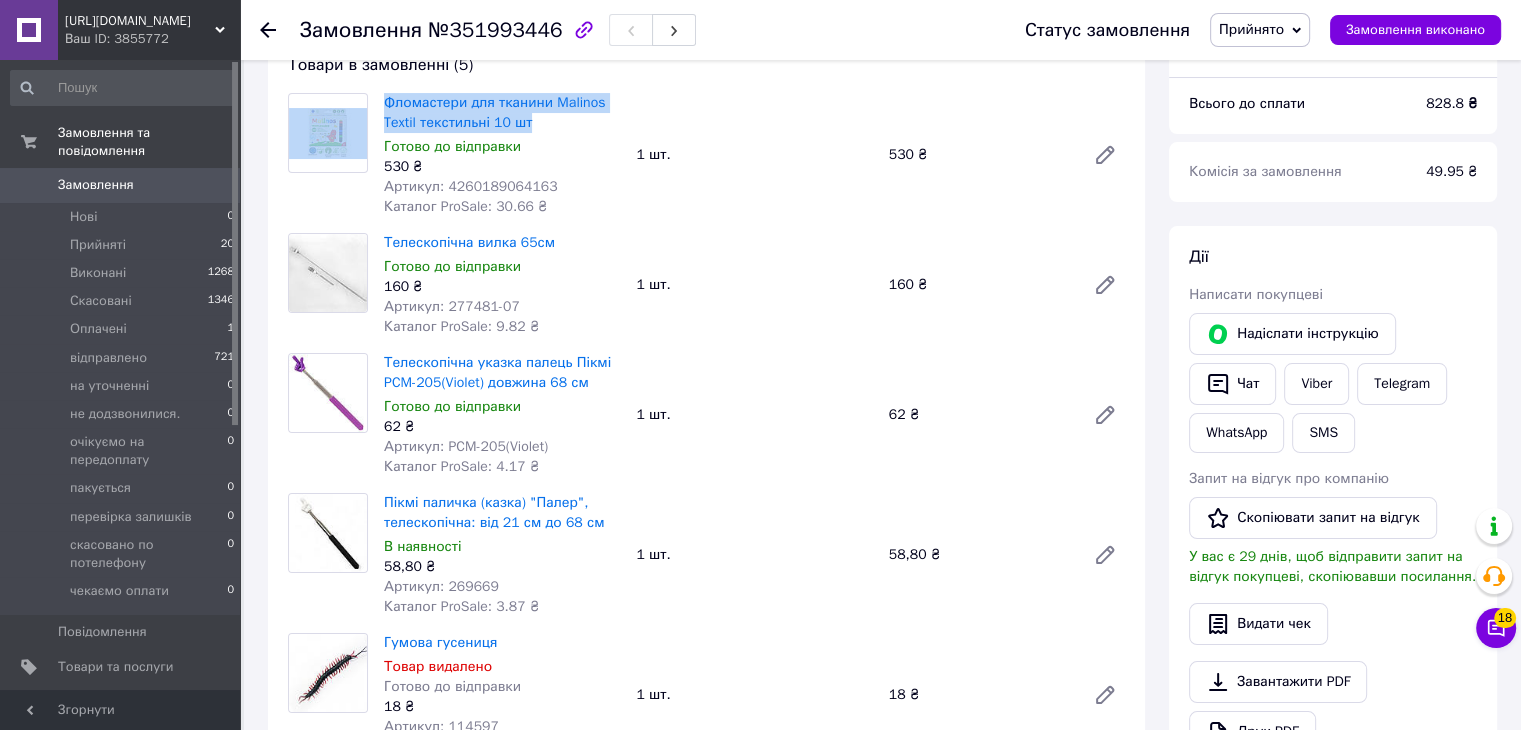 drag, startPoint x: 536, startPoint y: 124, endPoint x: 354, endPoint y: 115, distance: 182.2224 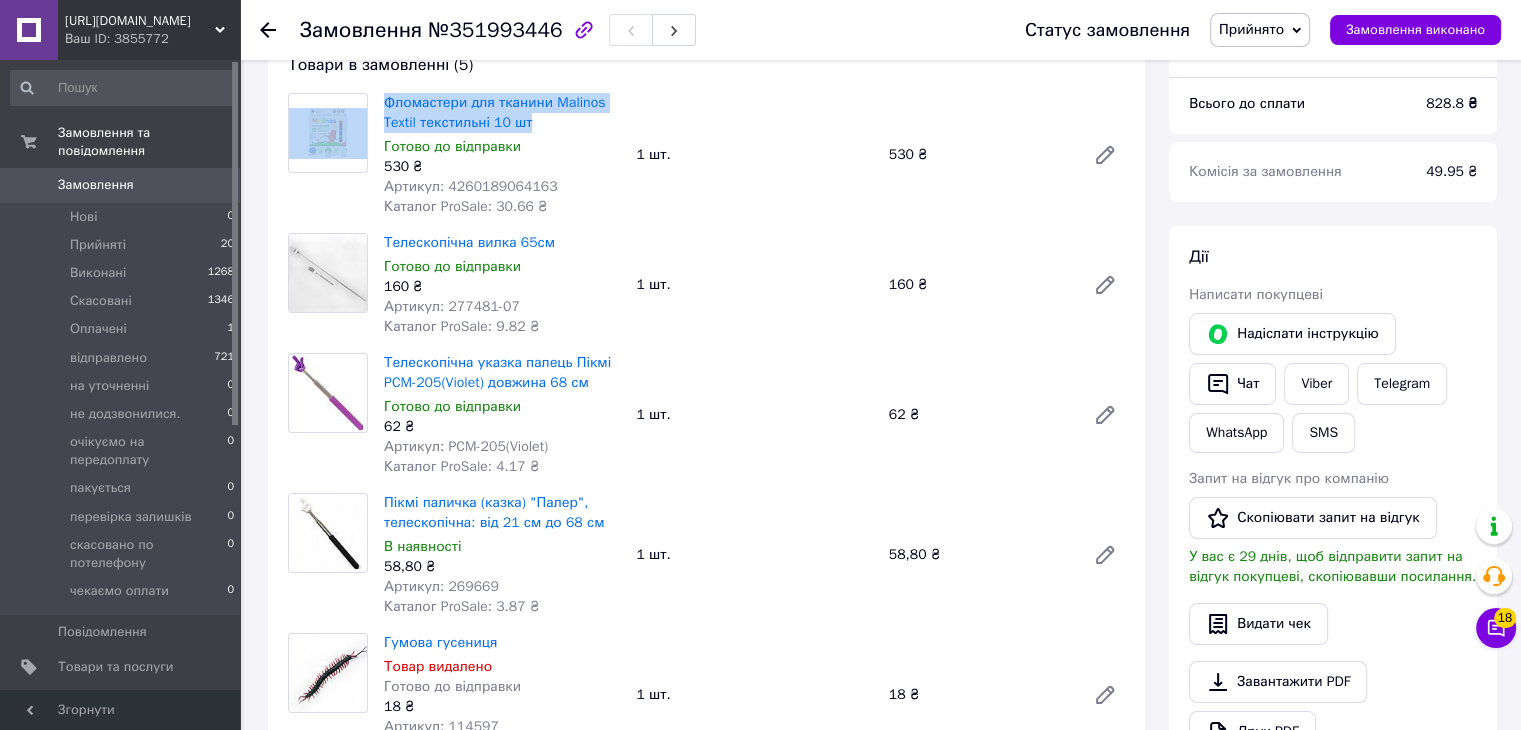 copy on "Фломастери для тканини Malinos Textil текстильні 10 шт" 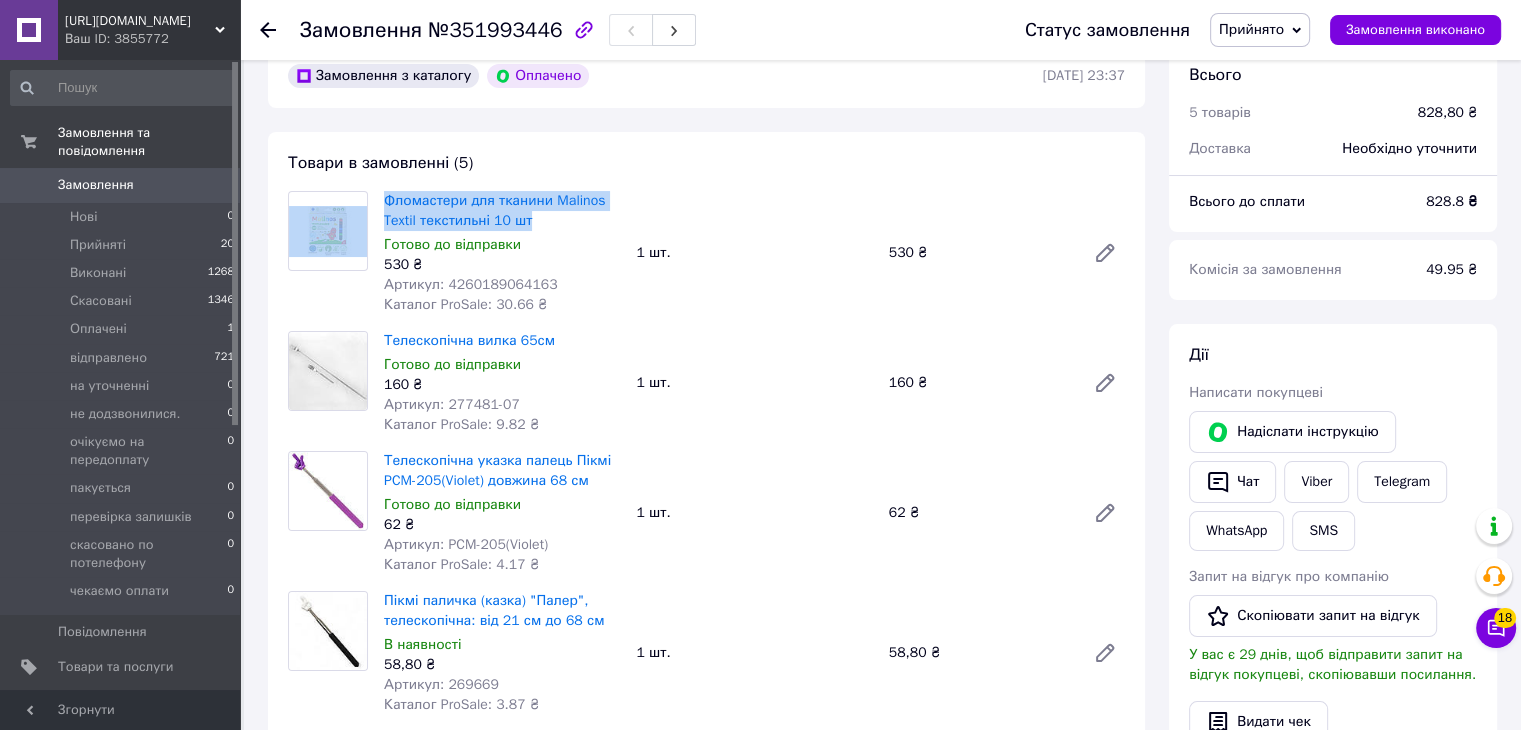 scroll, scrollTop: 100, scrollLeft: 0, axis: vertical 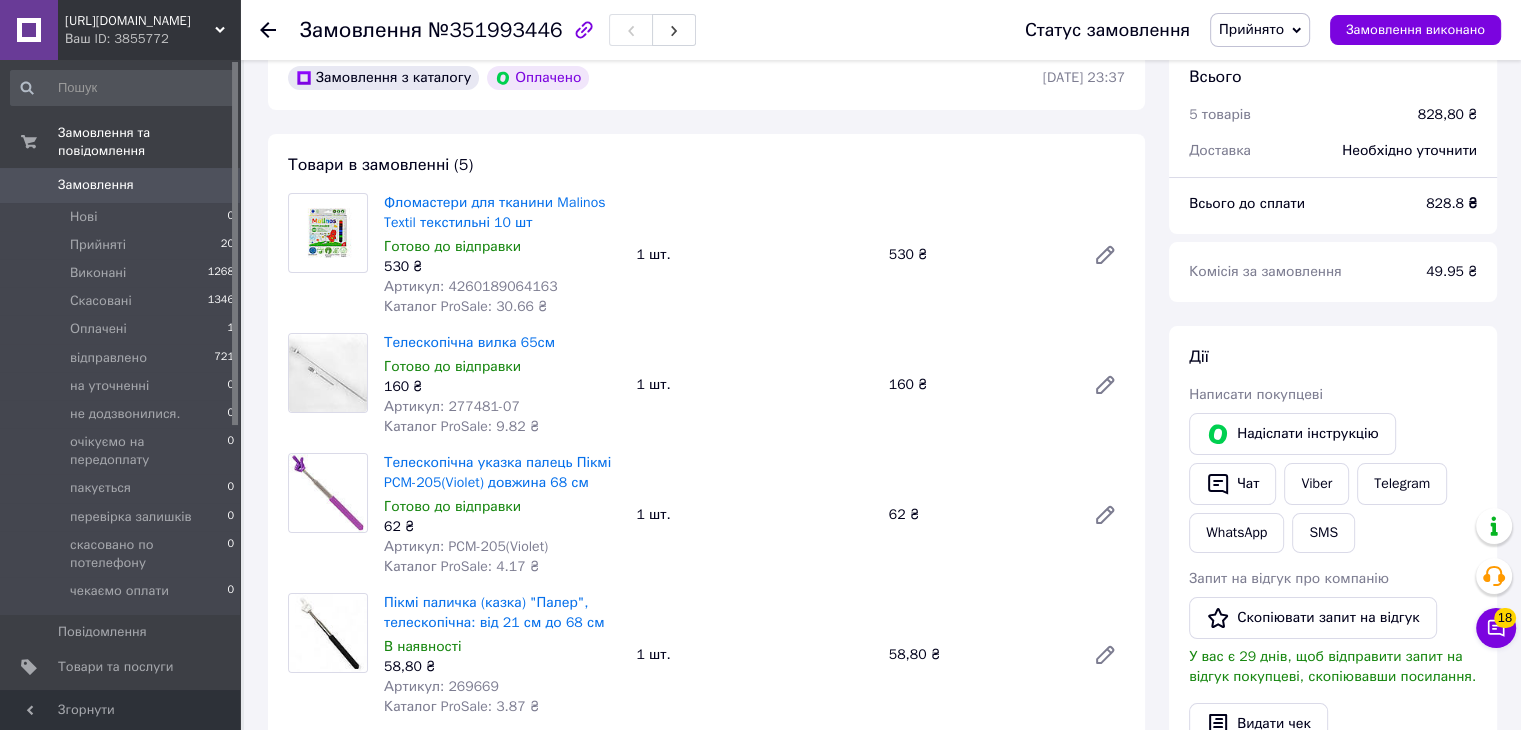 click on "№351993446" at bounding box center (495, 30) 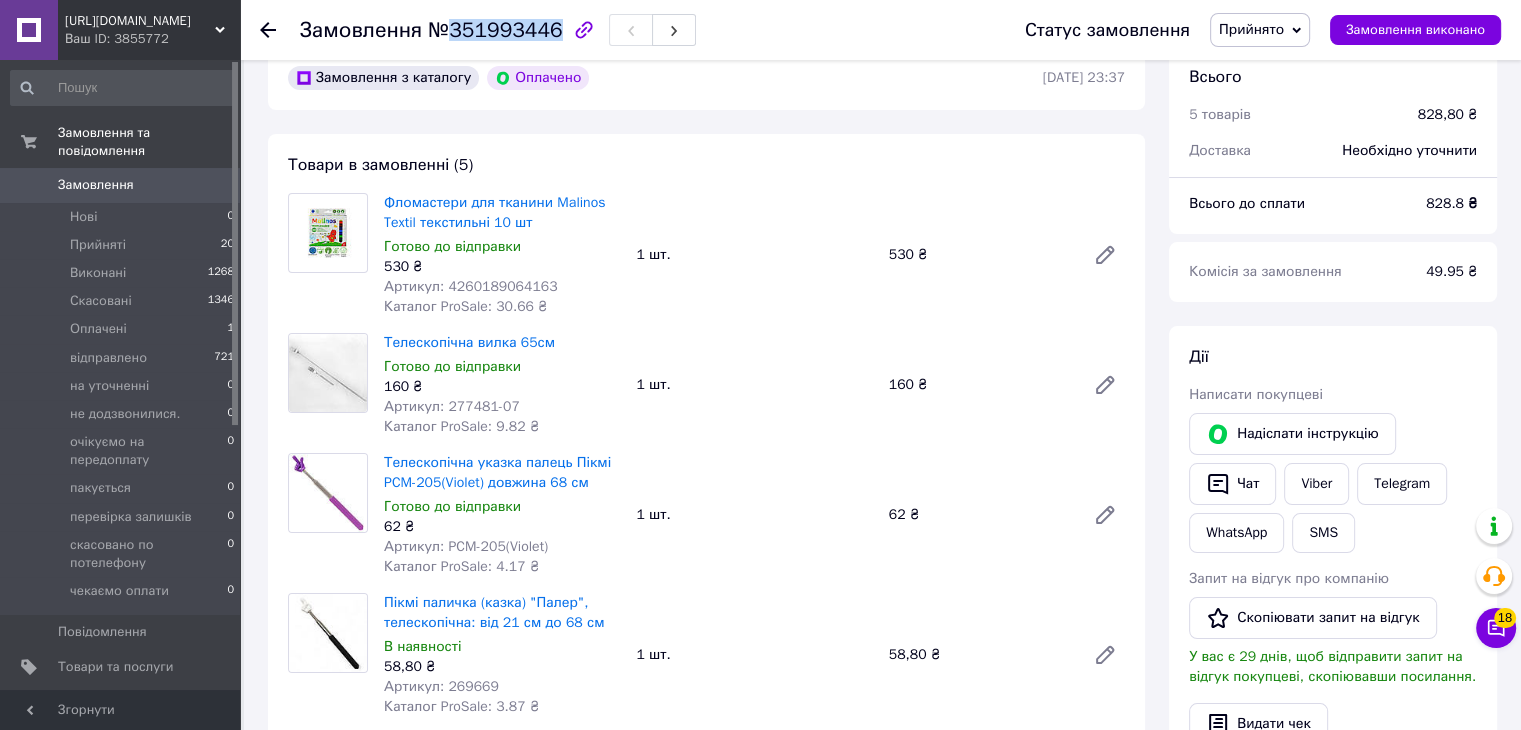 click on "№351993446" at bounding box center (495, 30) 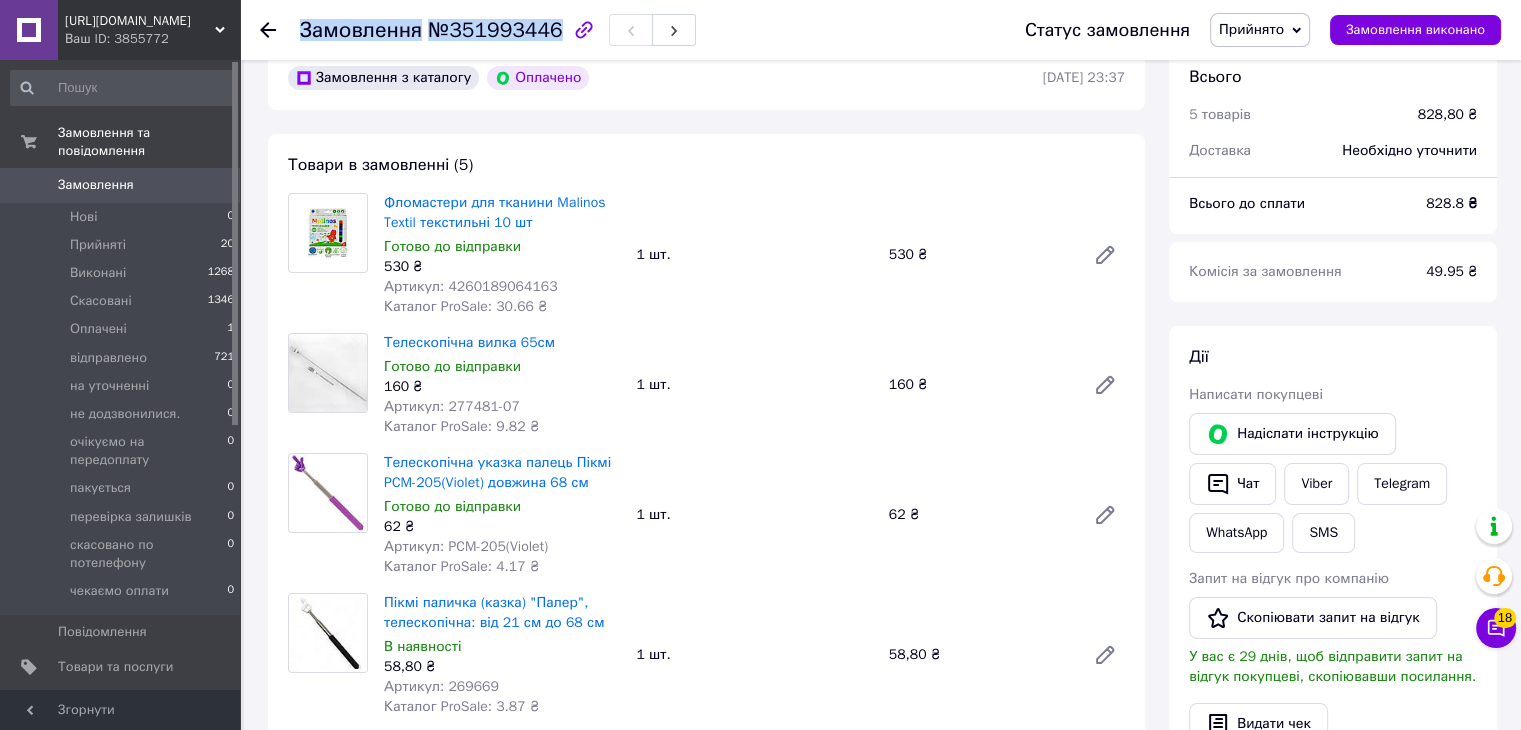 click on "№351993446" at bounding box center [495, 30] 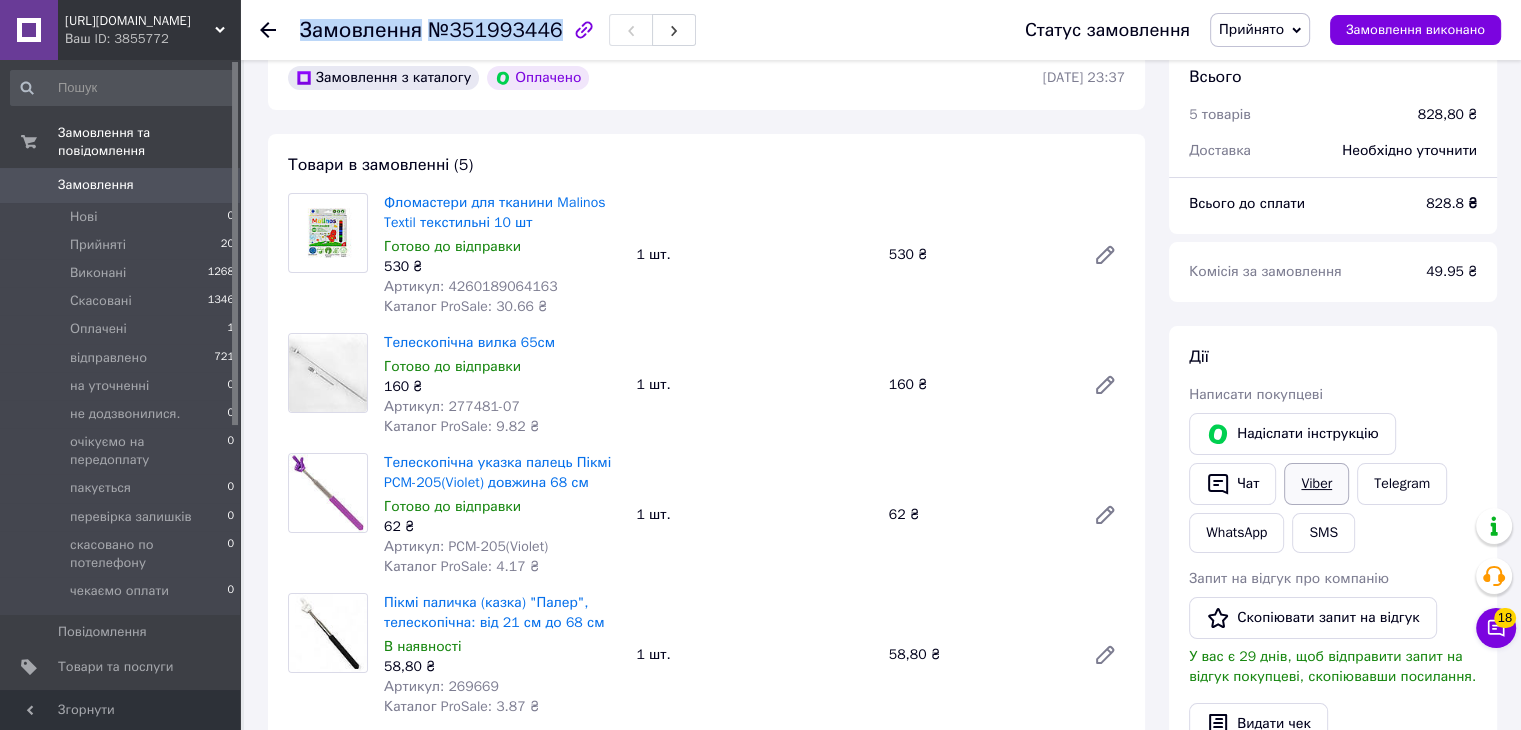 click on "Viber" at bounding box center [1316, 484] 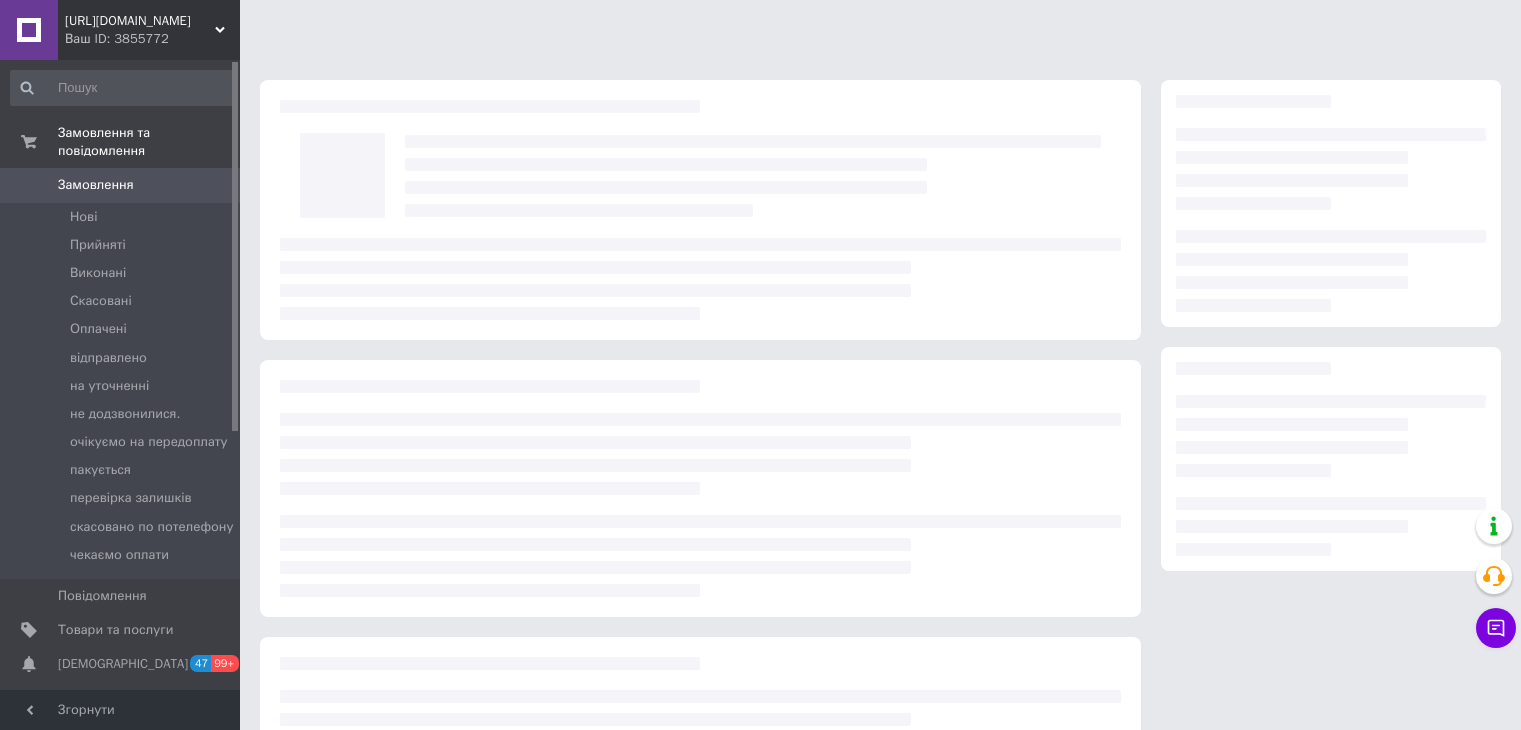 scroll, scrollTop: 0, scrollLeft: 0, axis: both 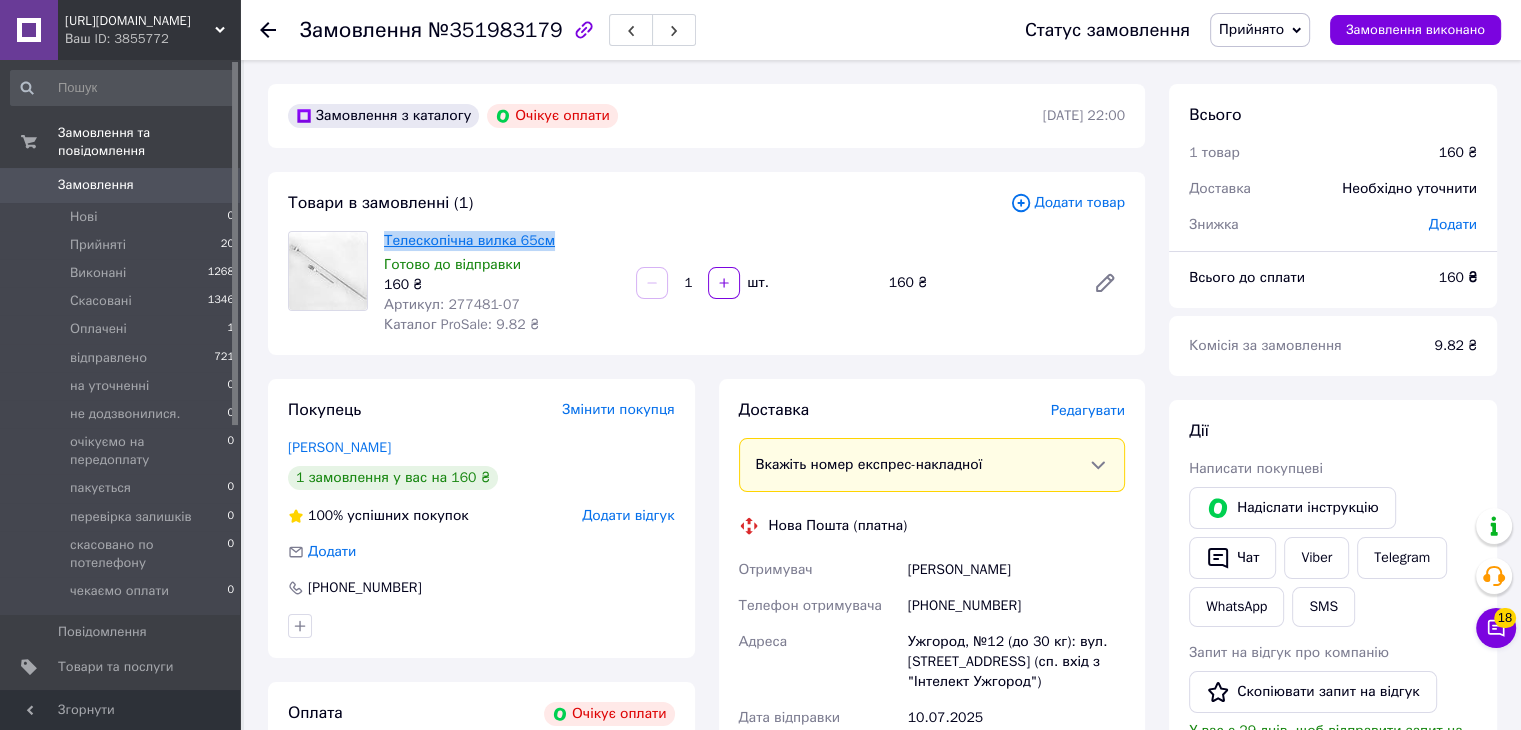 drag, startPoint x: 573, startPoint y: 243, endPoint x: 385, endPoint y: 248, distance: 188.06648 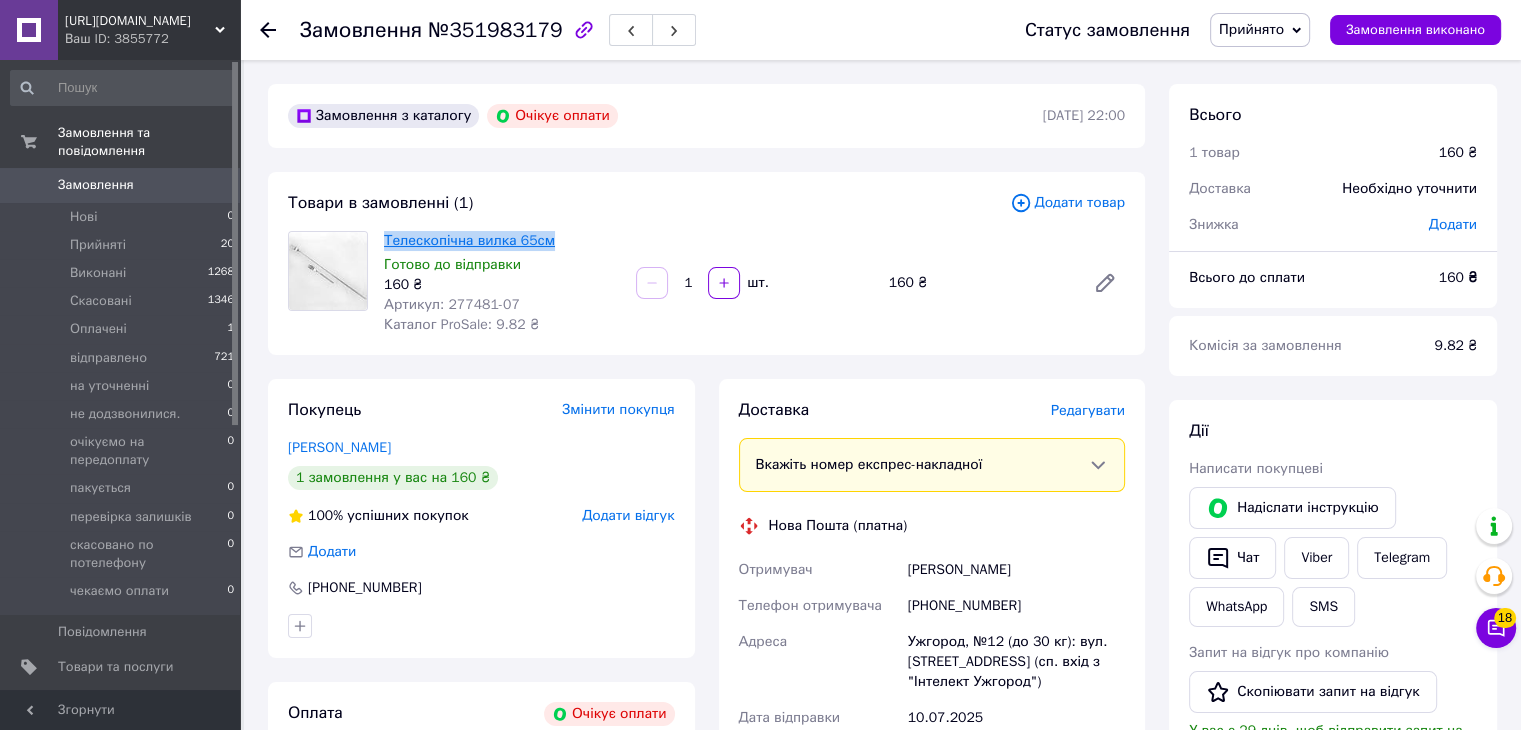 click on "Телескопічна вилка 65см" at bounding box center (502, 241) 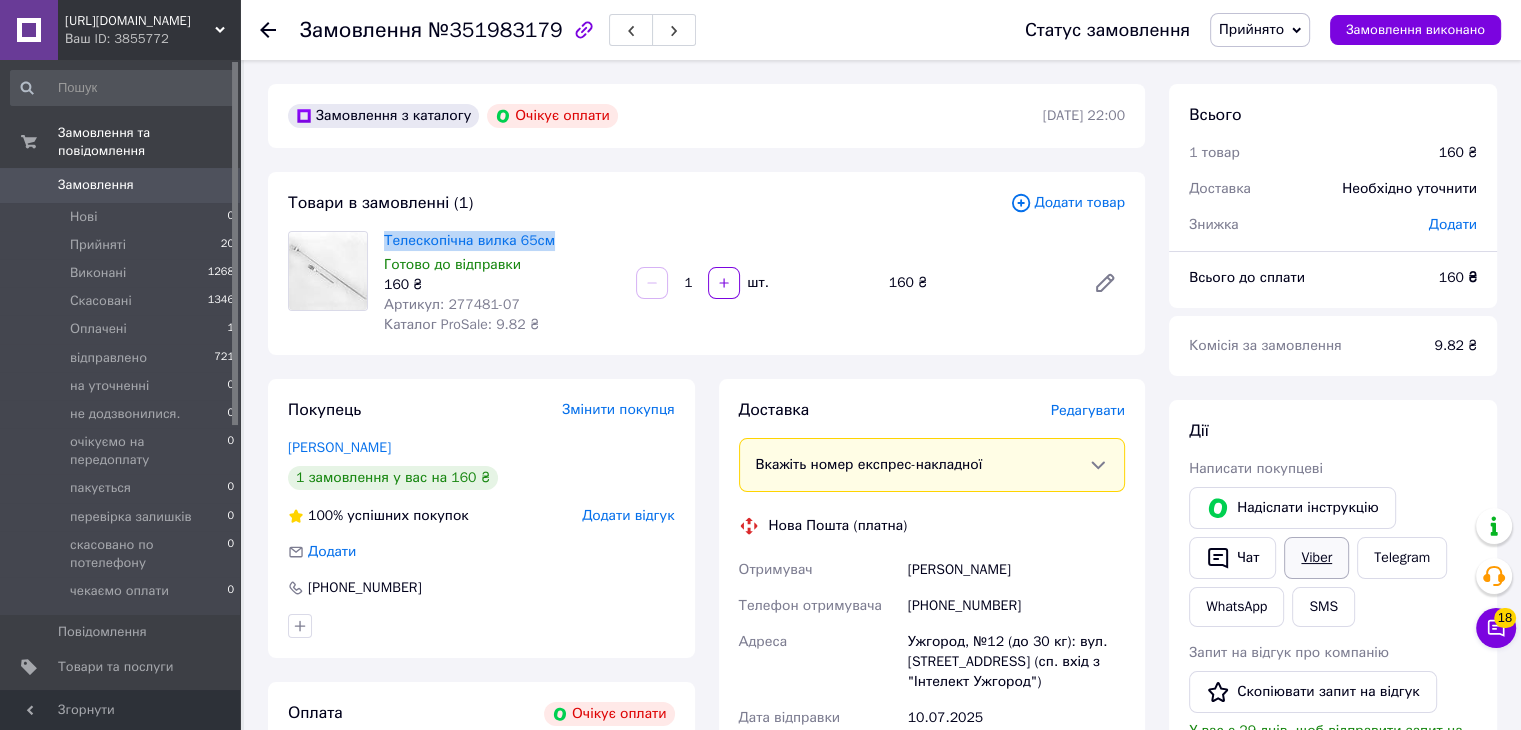 click on "Viber" at bounding box center [1316, 558] 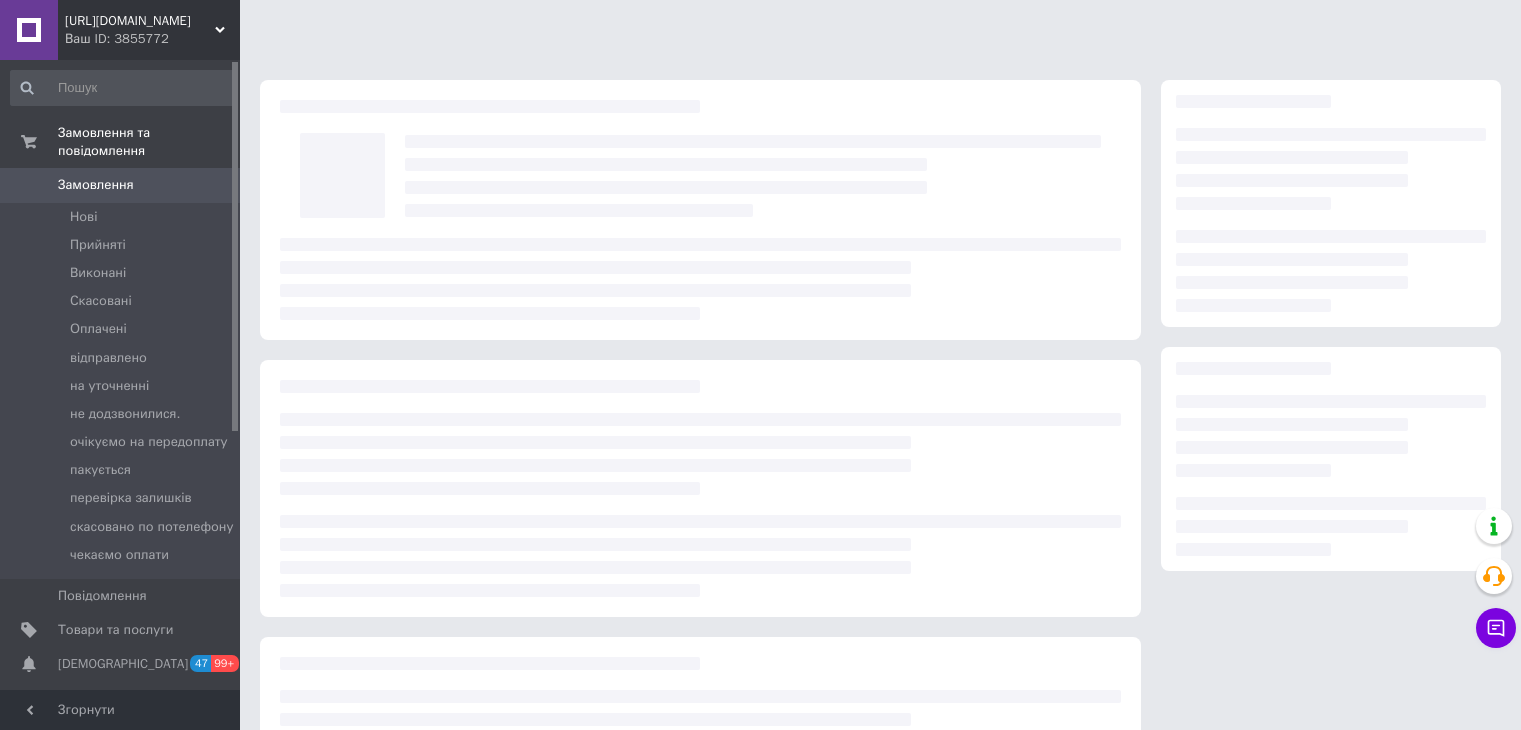 scroll, scrollTop: 0, scrollLeft: 0, axis: both 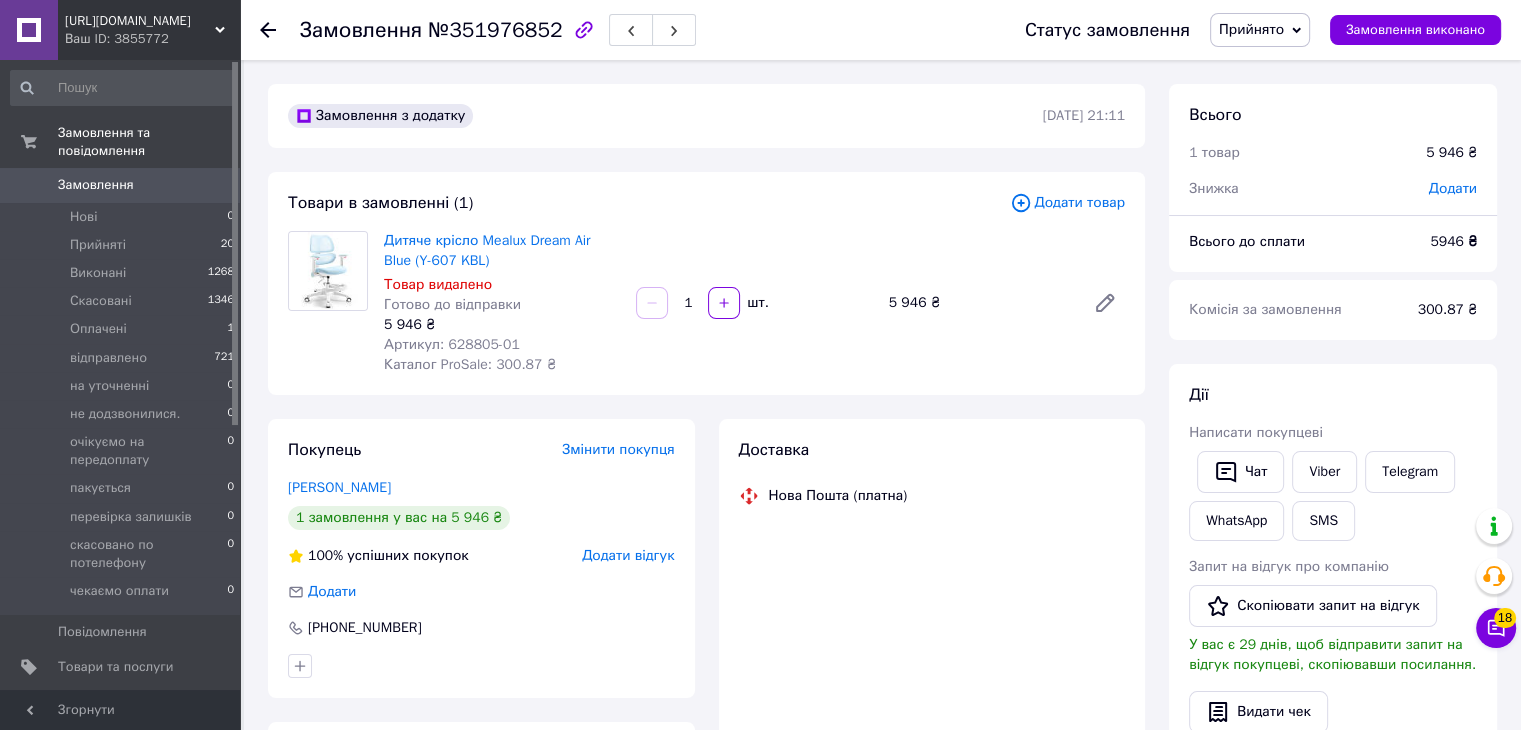click on "Артикул: 628805-01" at bounding box center (452, 344) 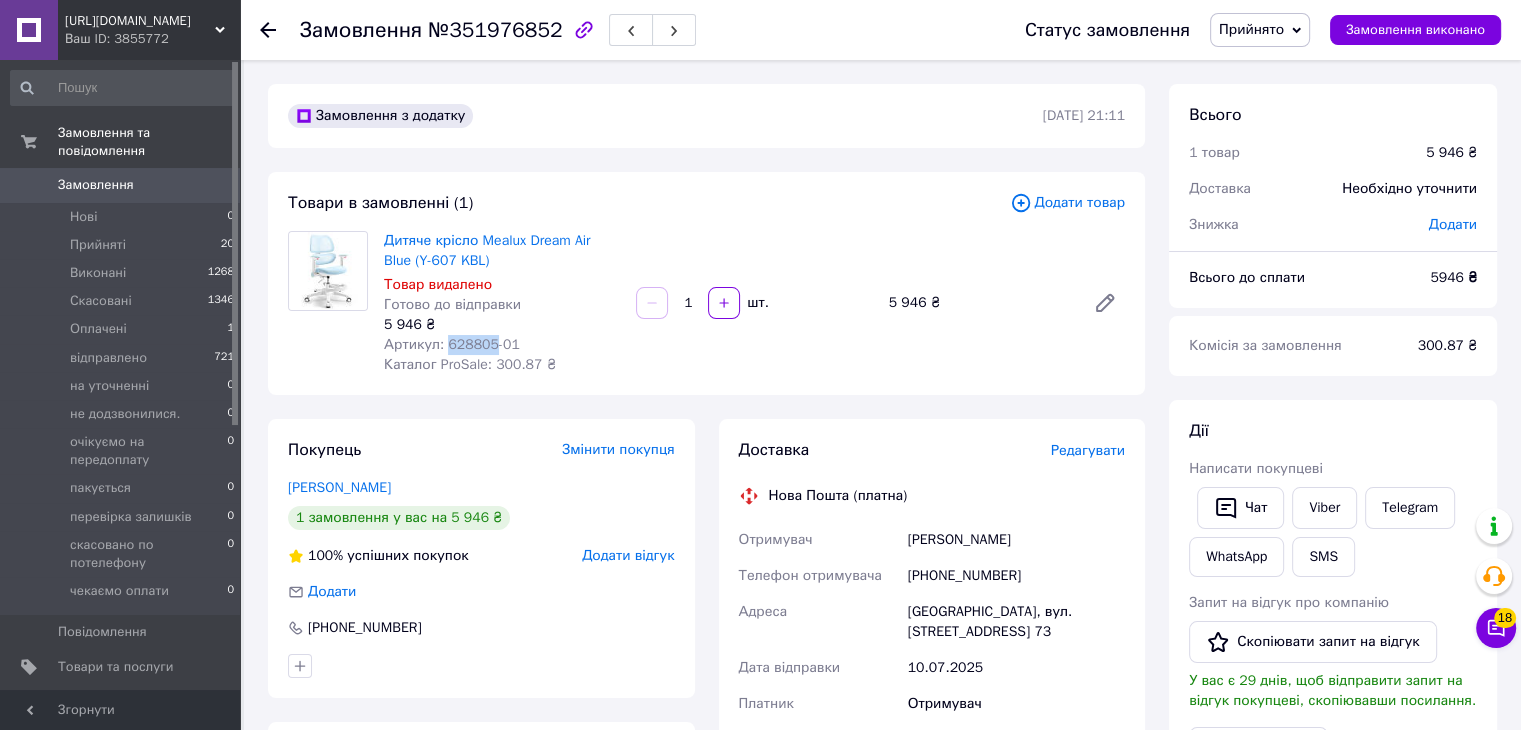 click on "Артикул: 628805-01" at bounding box center (452, 344) 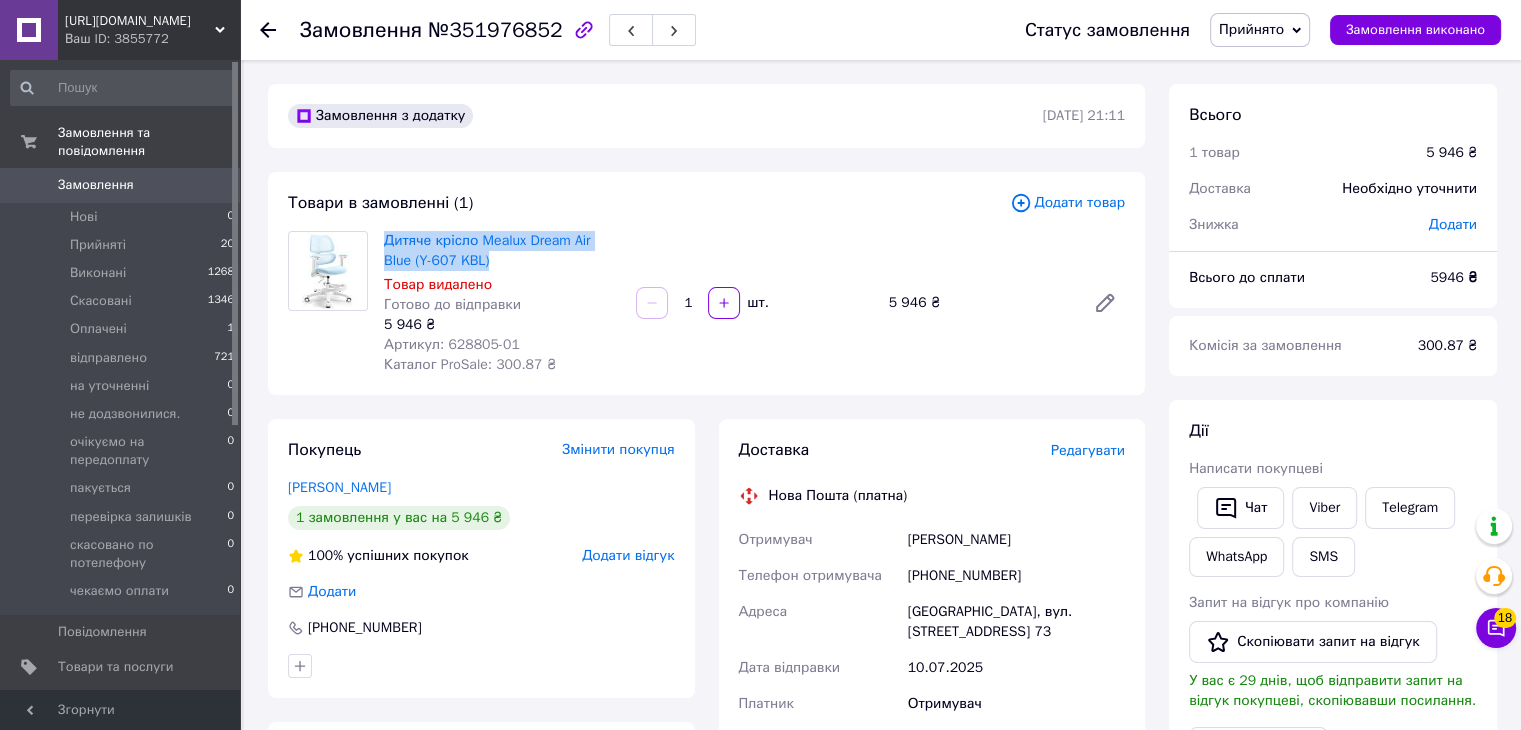 drag, startPoint x: 482, startPoint y: 257, endPoint x: 376, endPoint y: 245, distance: 106.677086 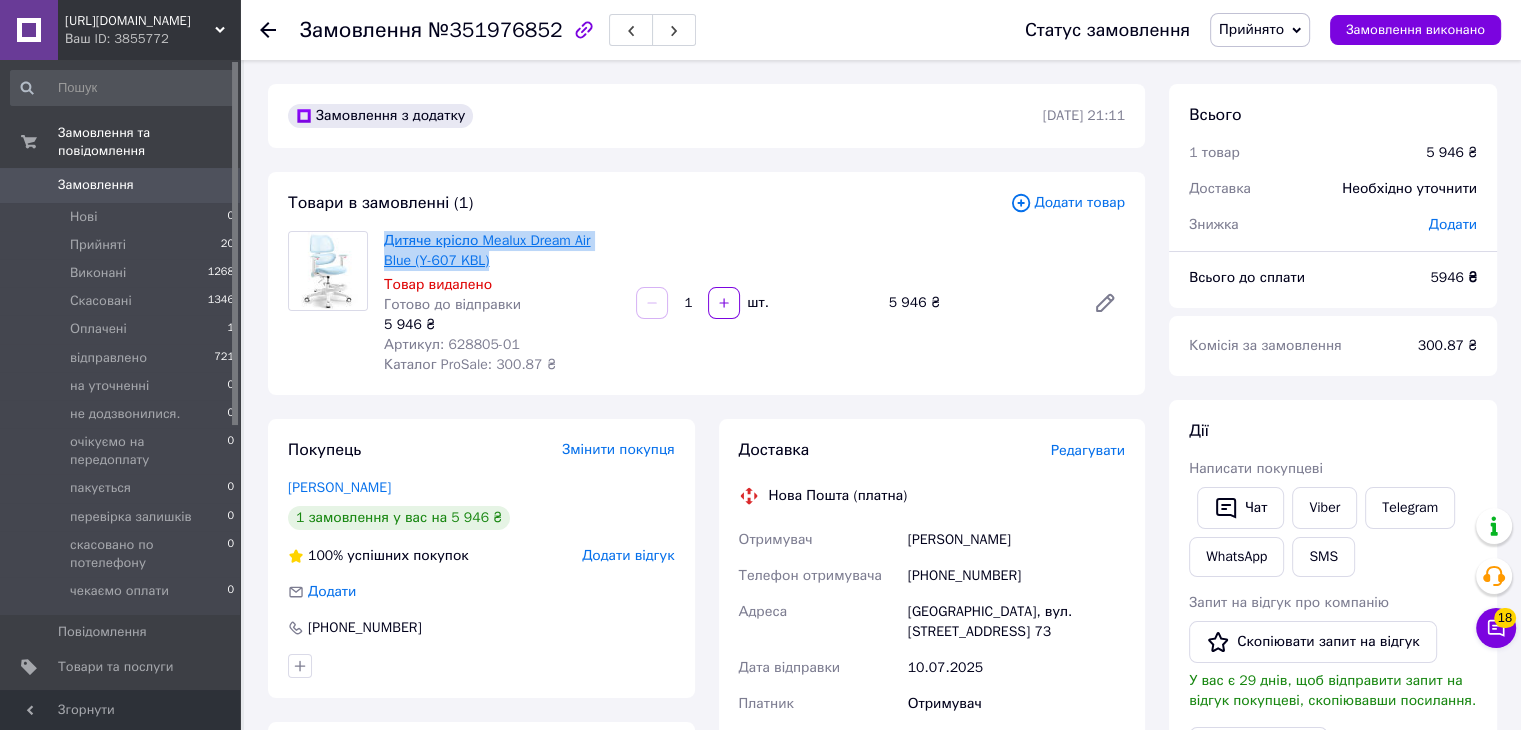 copy on "Дитяче крісло Mealux Dream Air Blue (Y-607 KBL)" 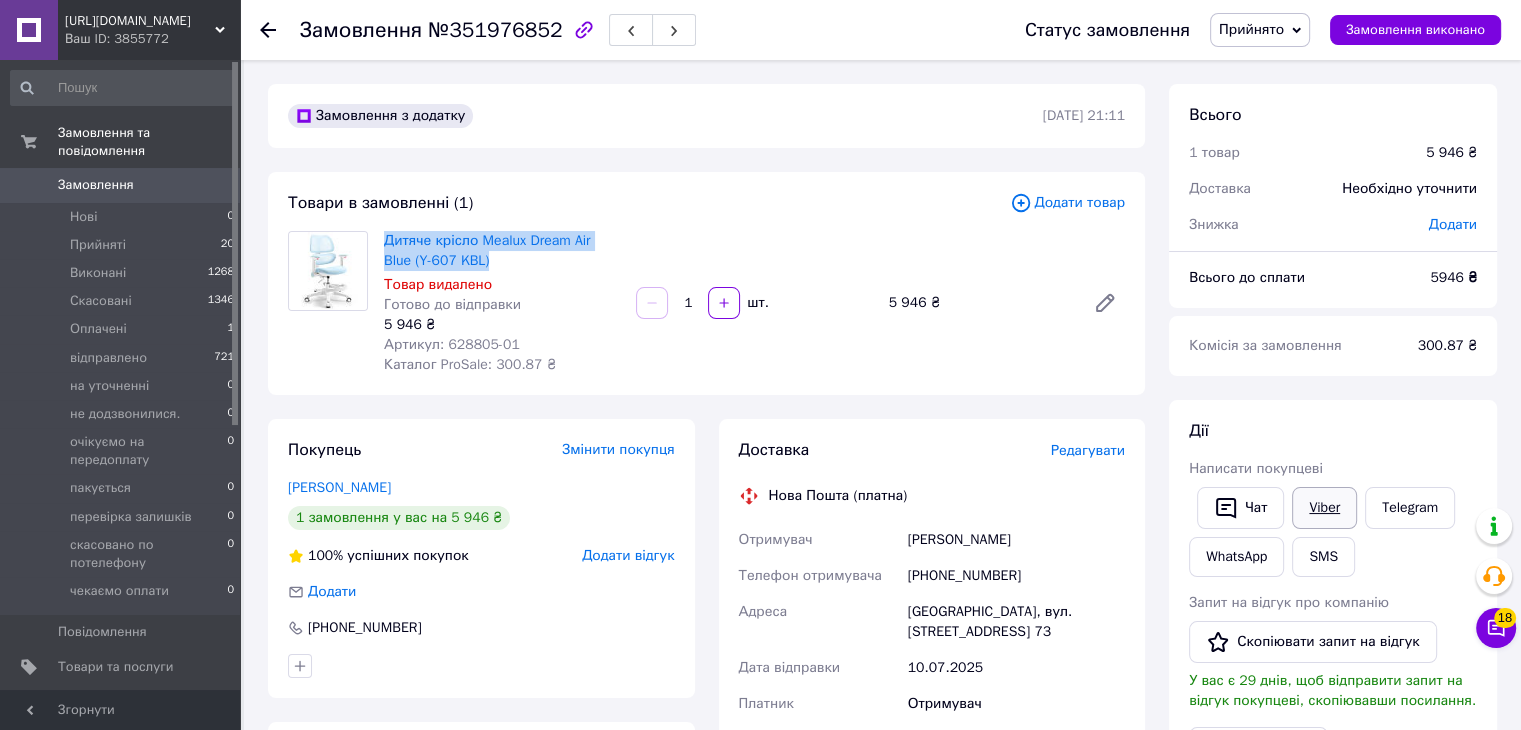 click on "Viber" at bounding box center [1324, 508] 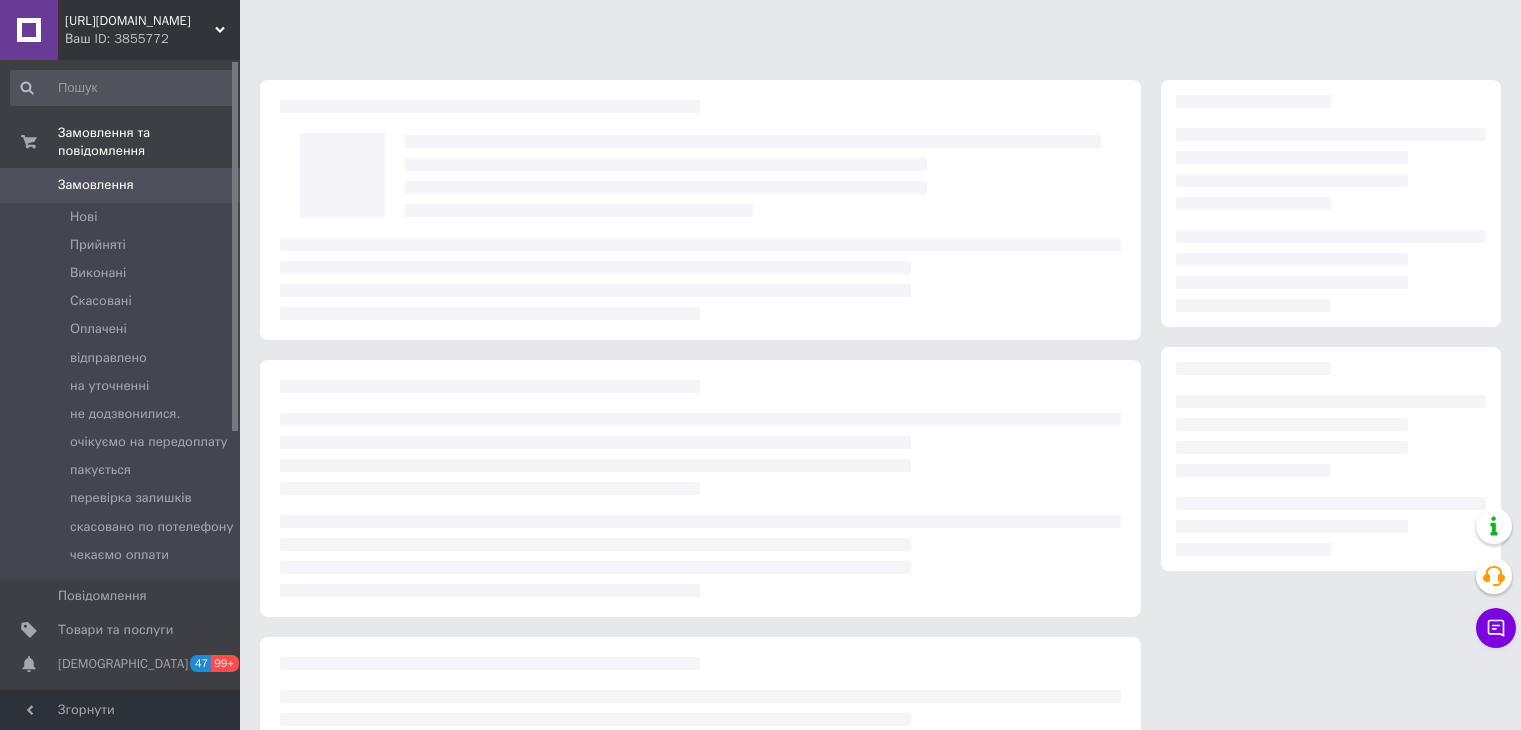 scroll, scrollTop: 0, scrollLeft: 0, axis: both 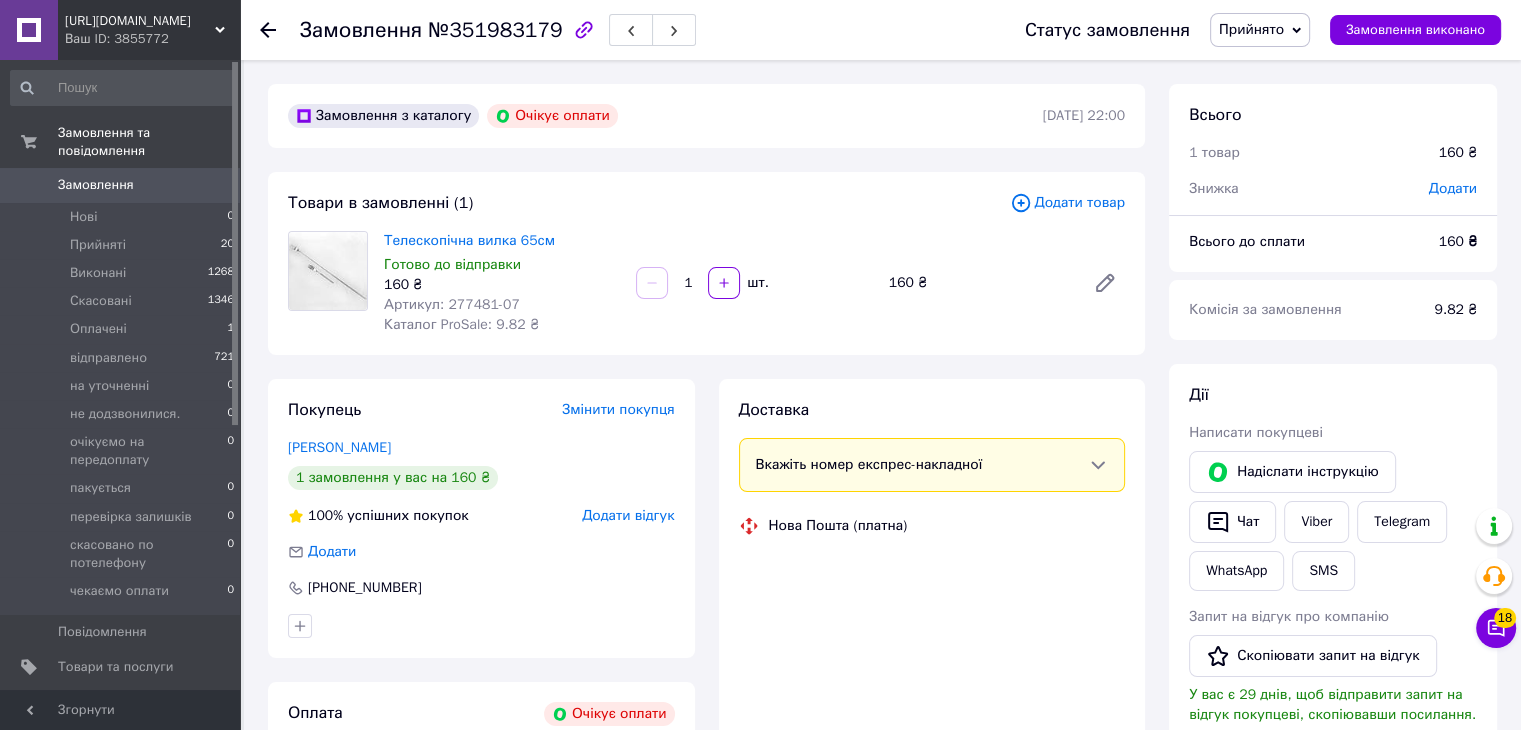 click on "Прийнято" at bounding box center (1251, 29) 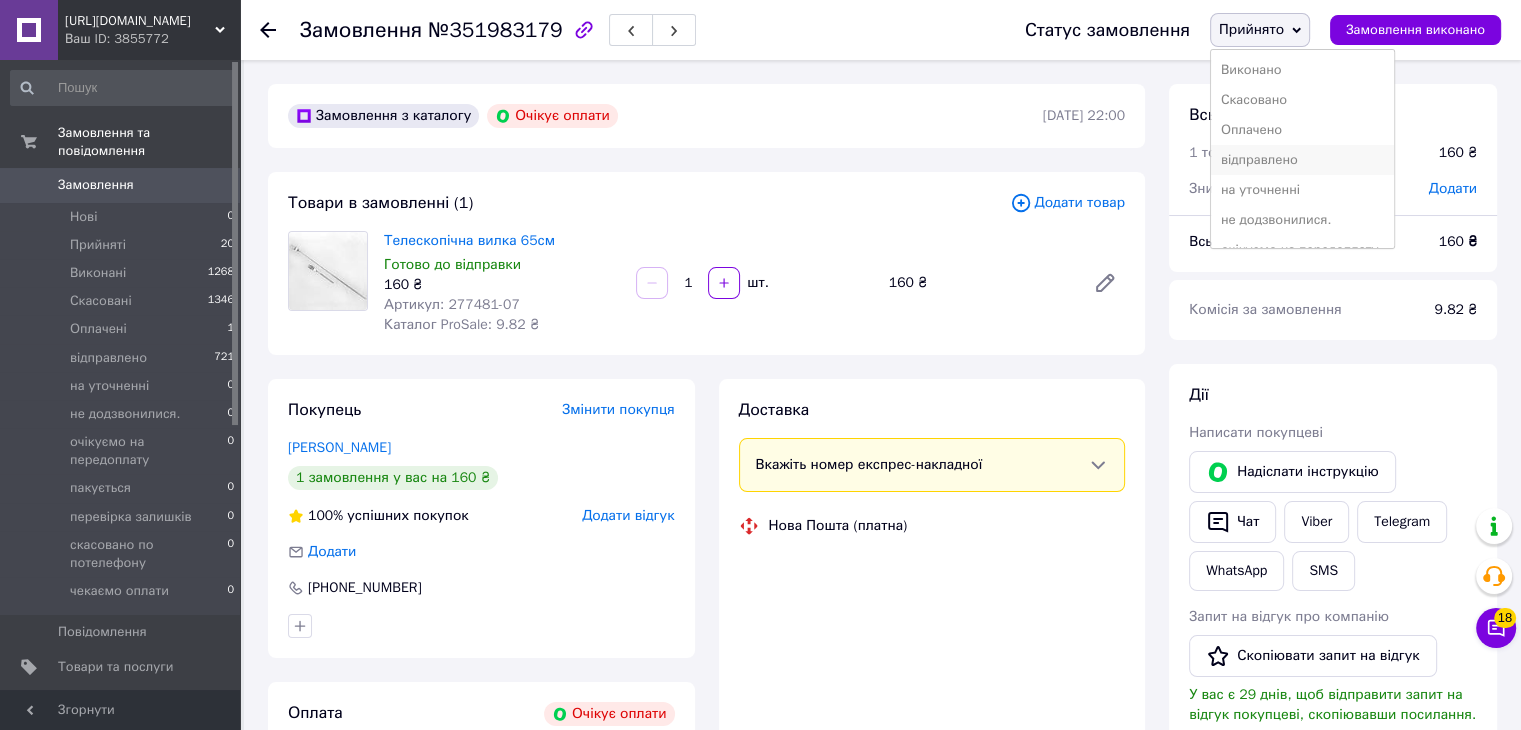 click on "відправлено" at bounding box center [1303, 160] 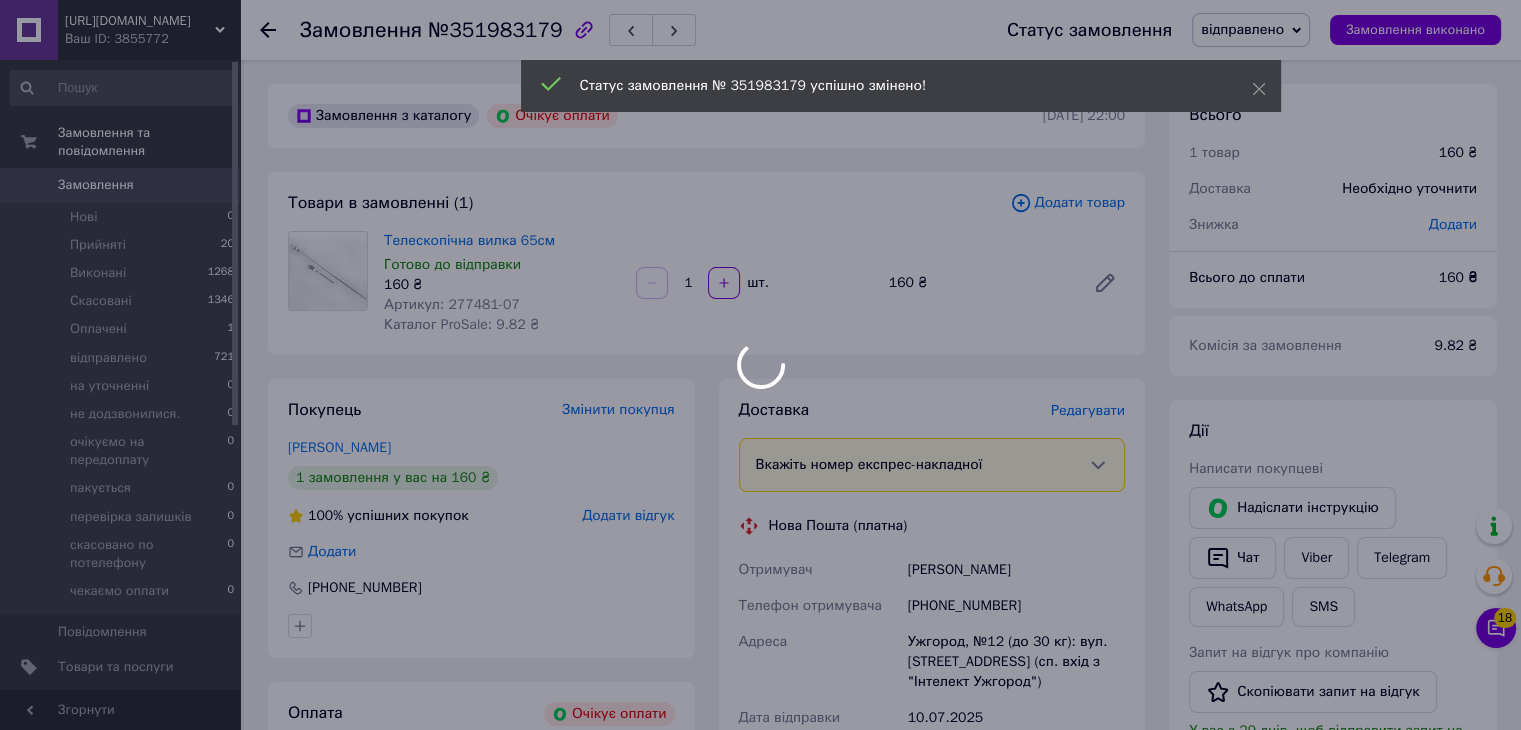 click at bounding box center (760, 365) 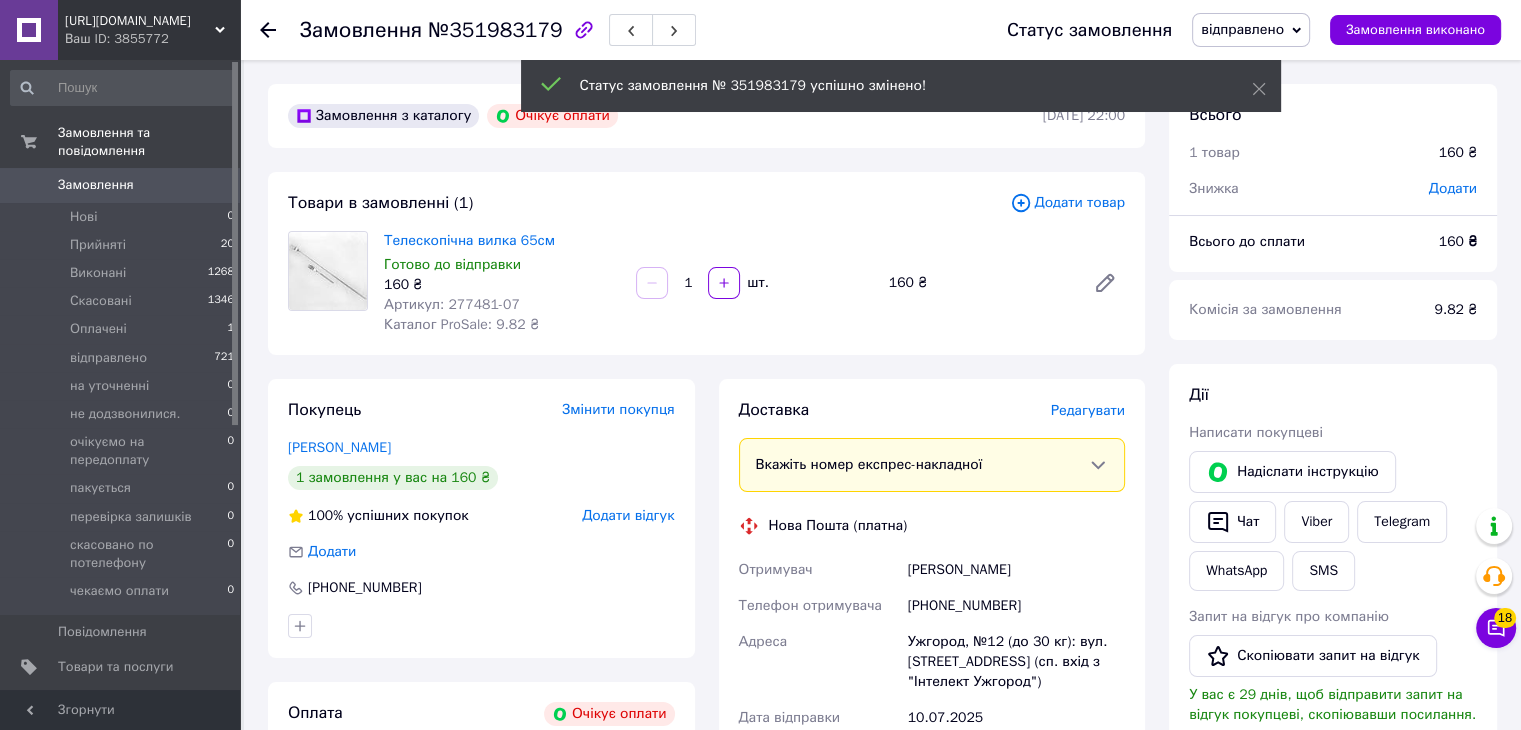 click on "Талапканич Олена" at bounding box center (1016, 570) 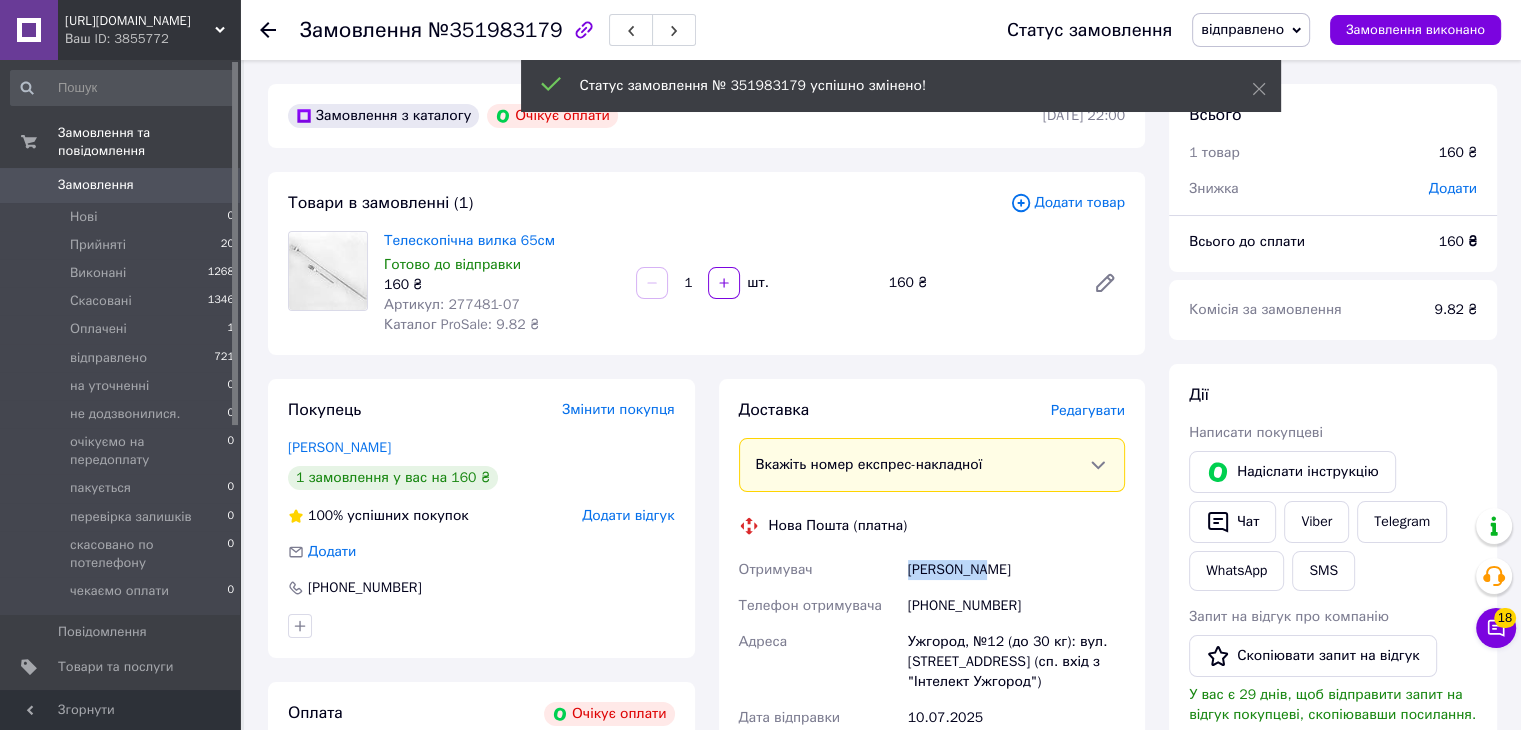 click on "Талапканич Олена" at bounding box center [1016, 570] 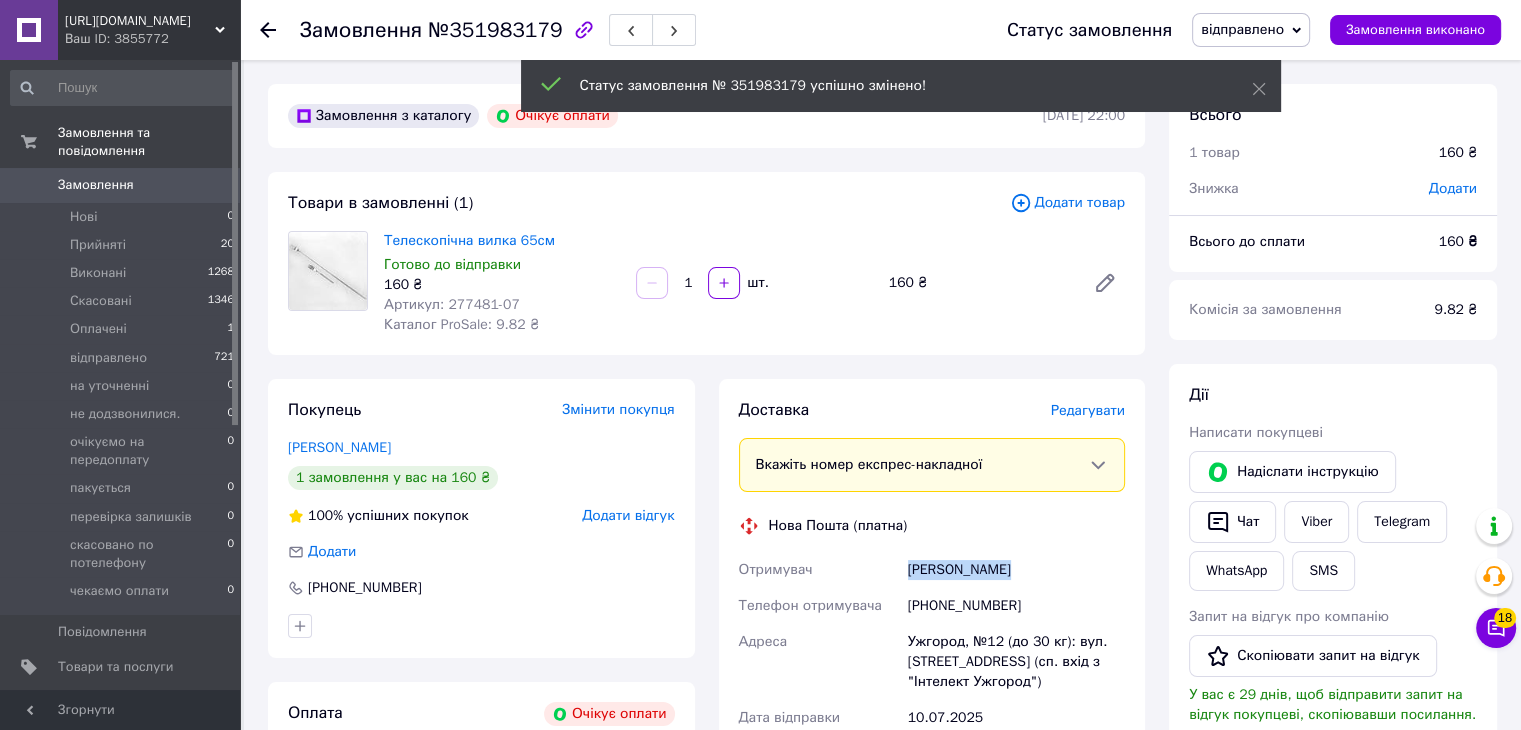 click on "Талапканич Олена" at bounding box center (1016, 570) 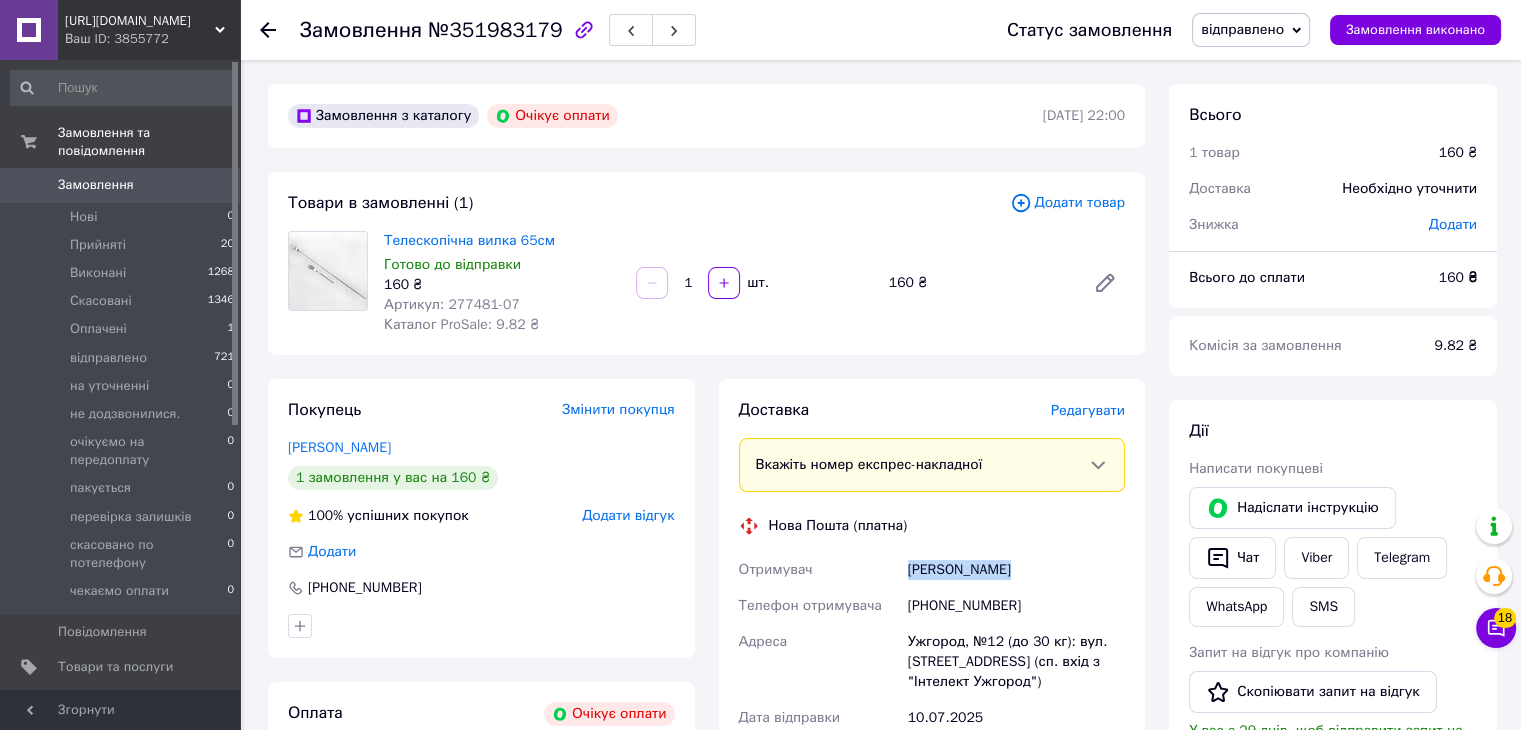 copy on "Талапканич Олена" 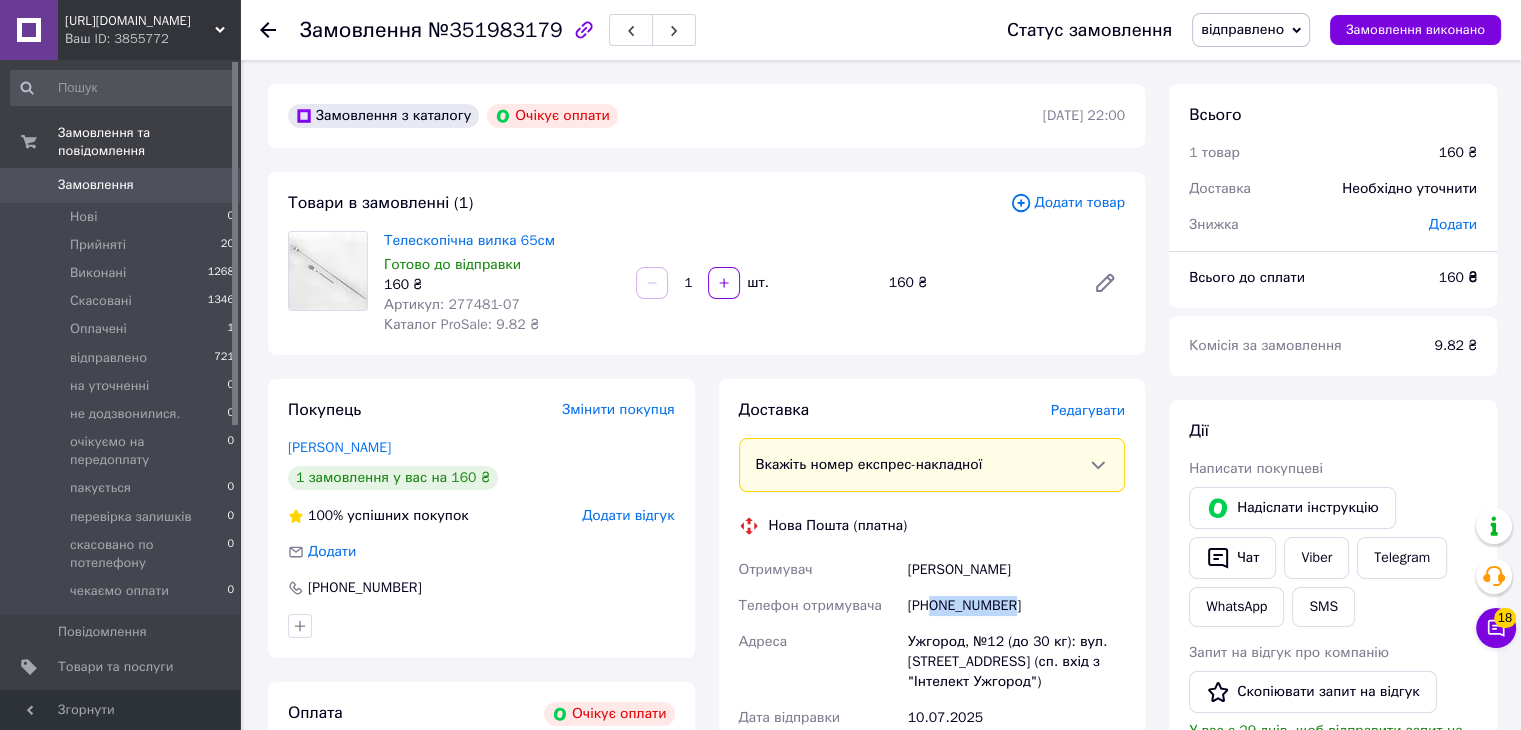 drag, startPoint x: 932, startPoint y: 605, endPoint x: 1053, endPoint y: 605, distance: 121 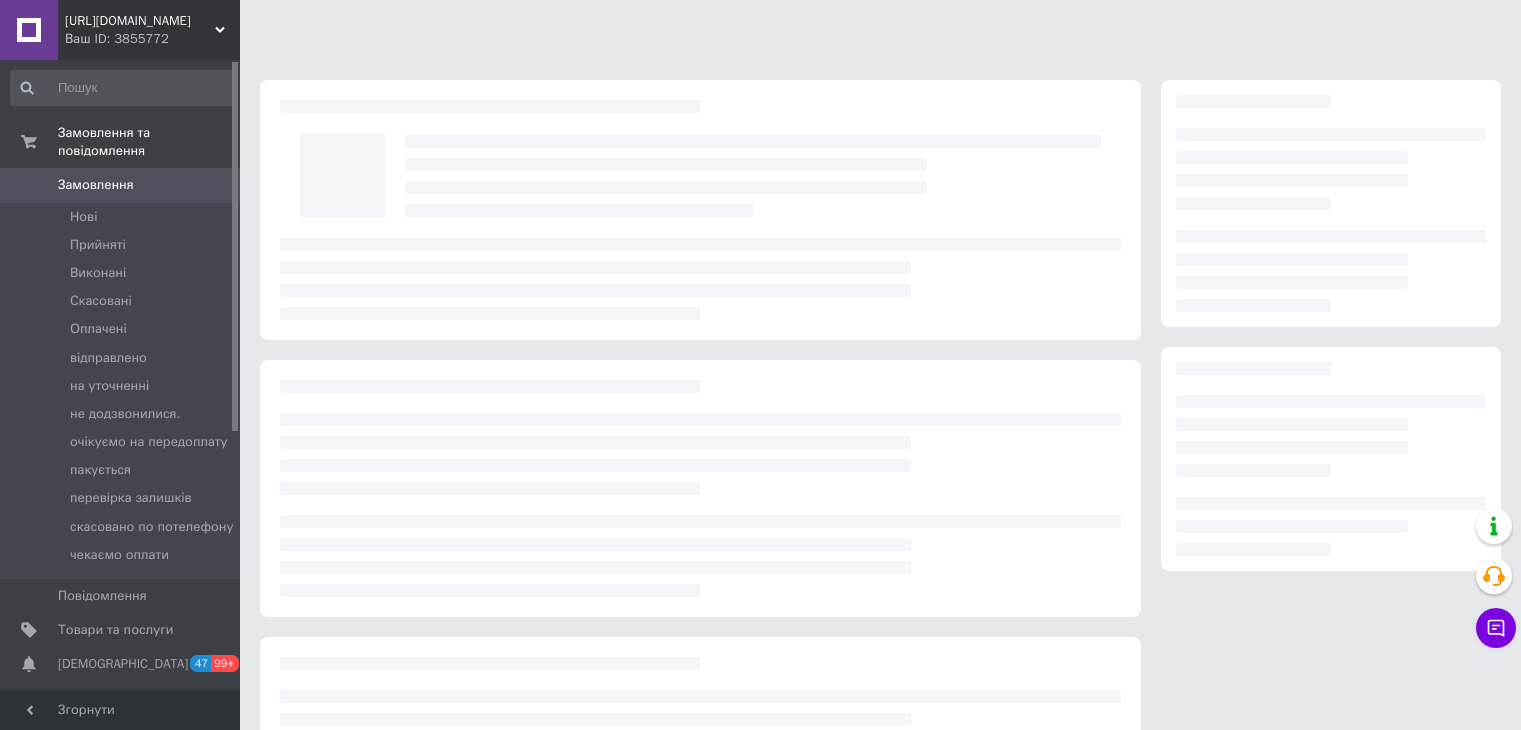 scroll, scrollTop: 0, scrollLeft: 0, axis: both 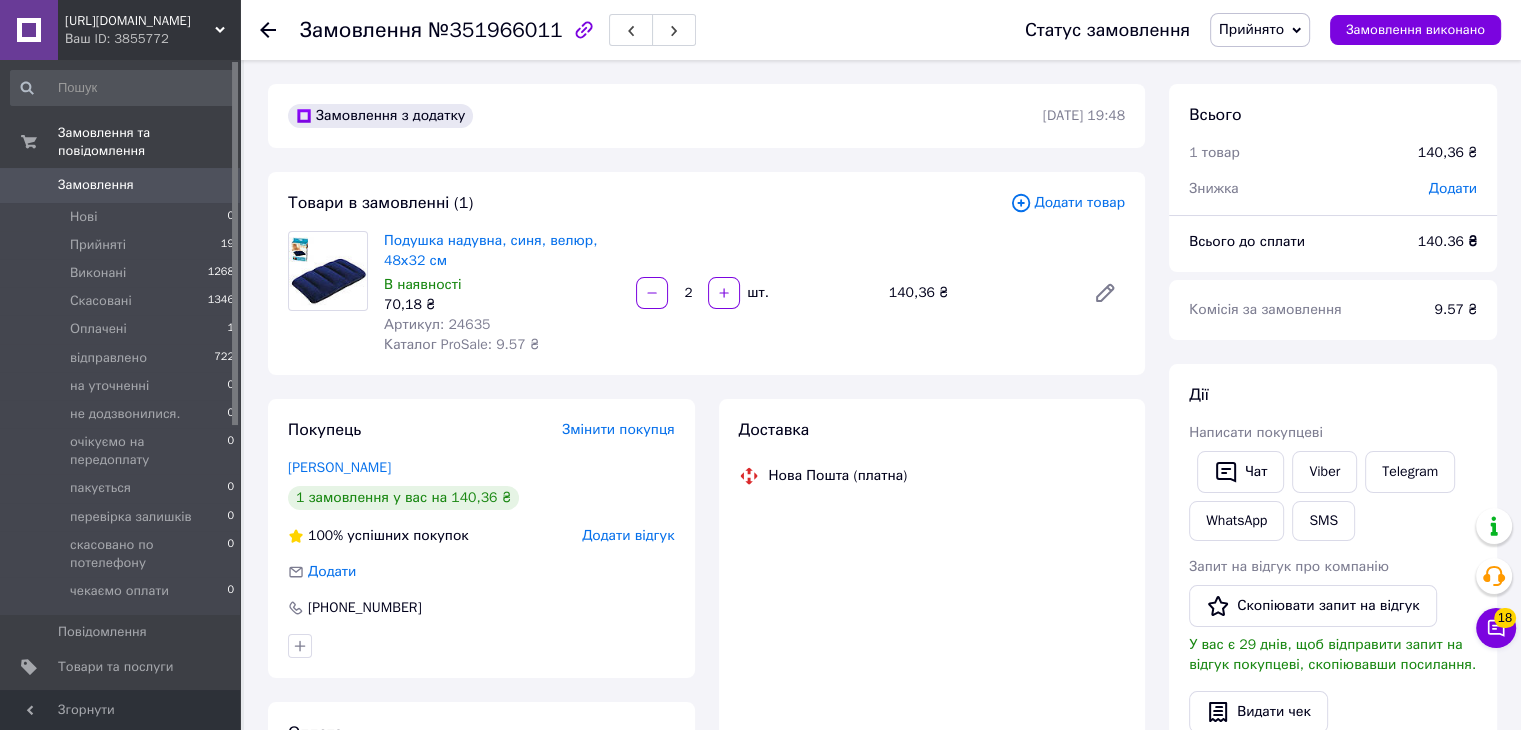 click on "Артикул: 24635" at bounding box center (437, 324) 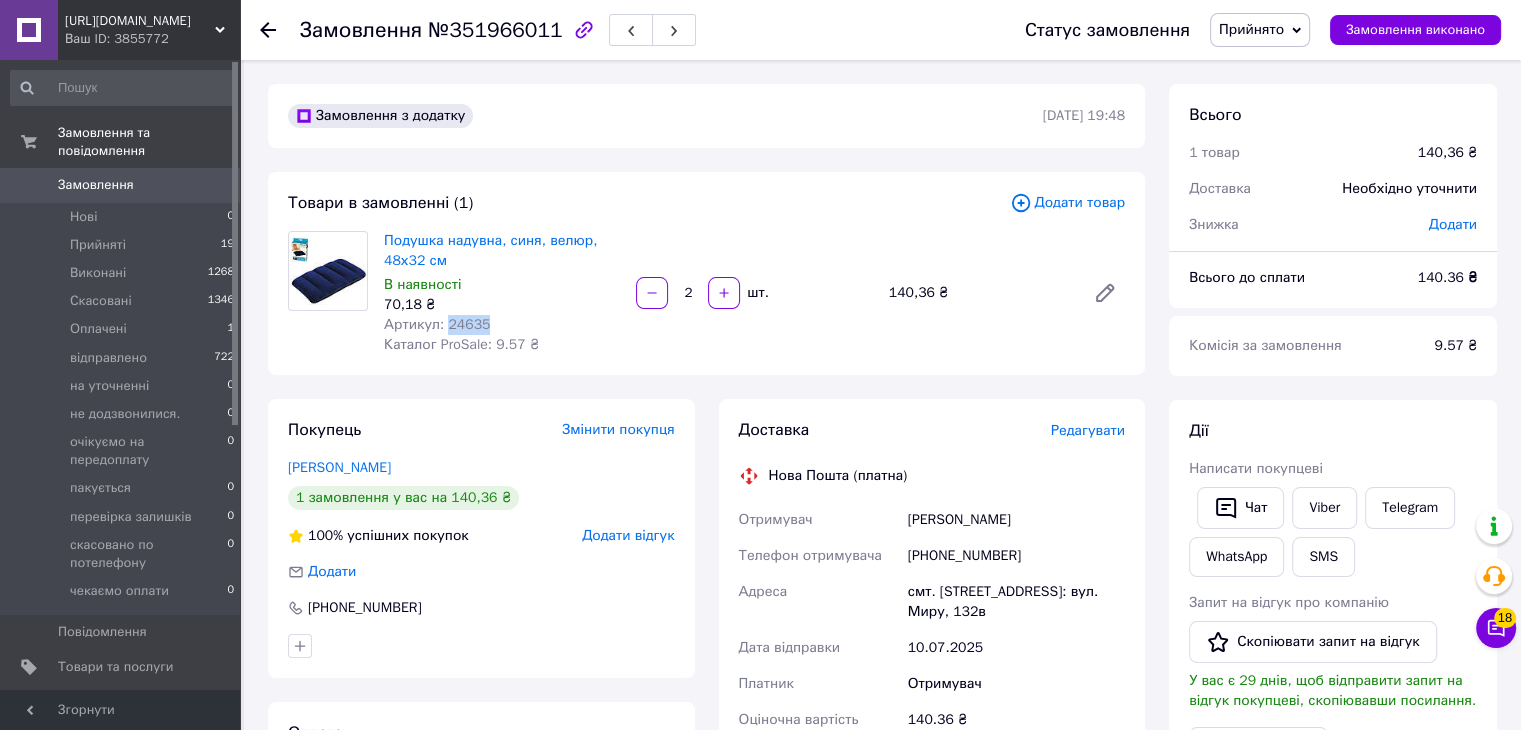 click on "Артикул: 24635" at bounding box center (437, 324) 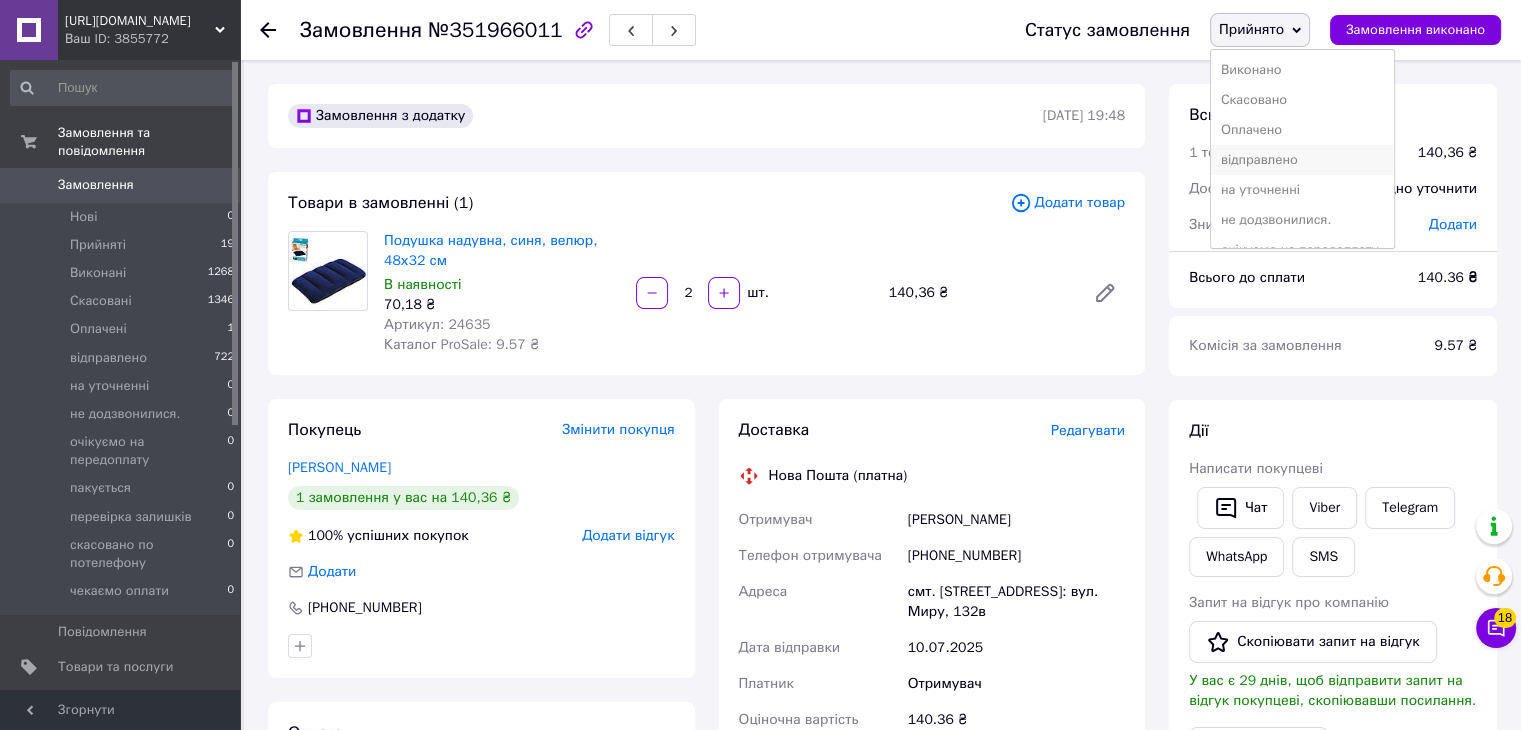 click on "відправлено" at bounding box center (1303, 160) 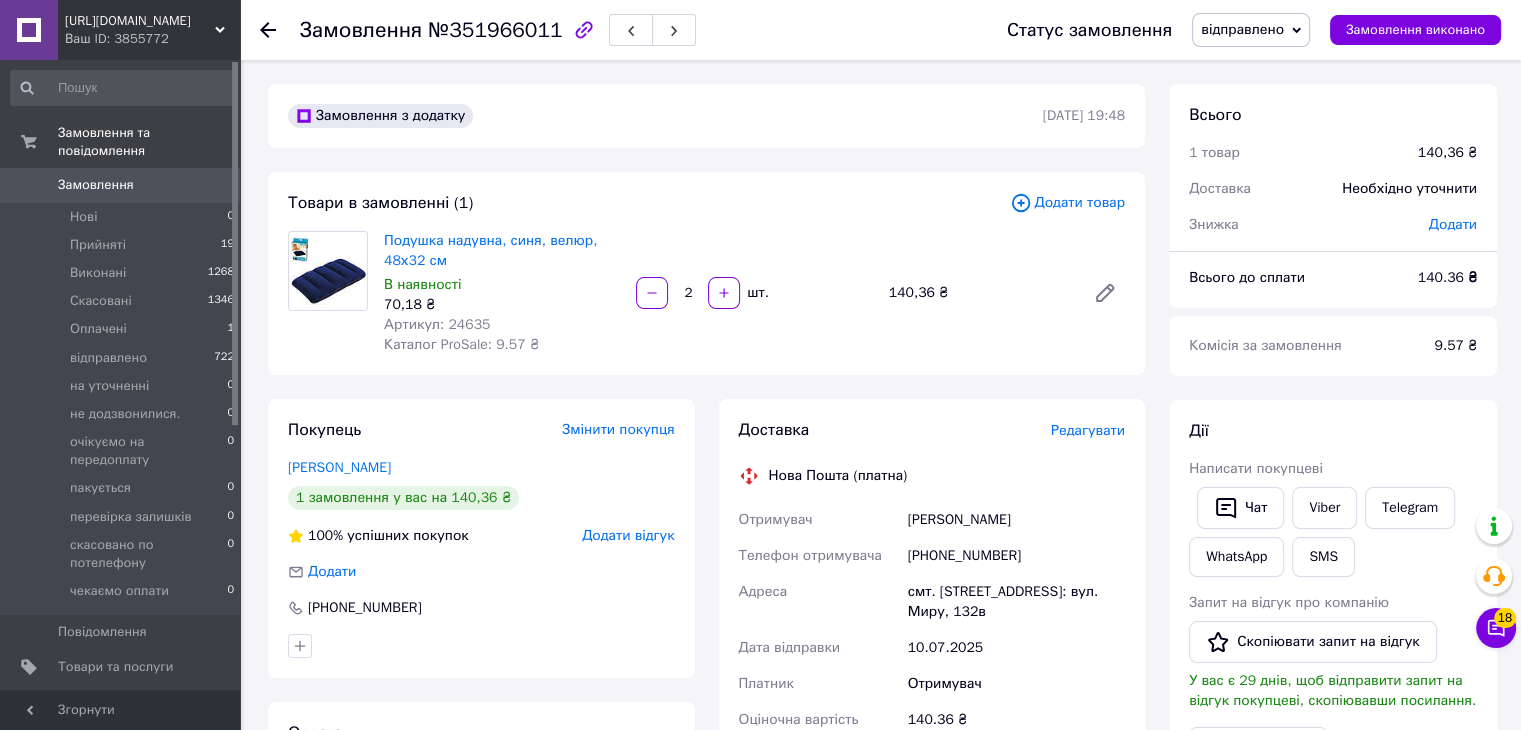 click on "Пекарская Юлия" at bounding box center (1016, 520) 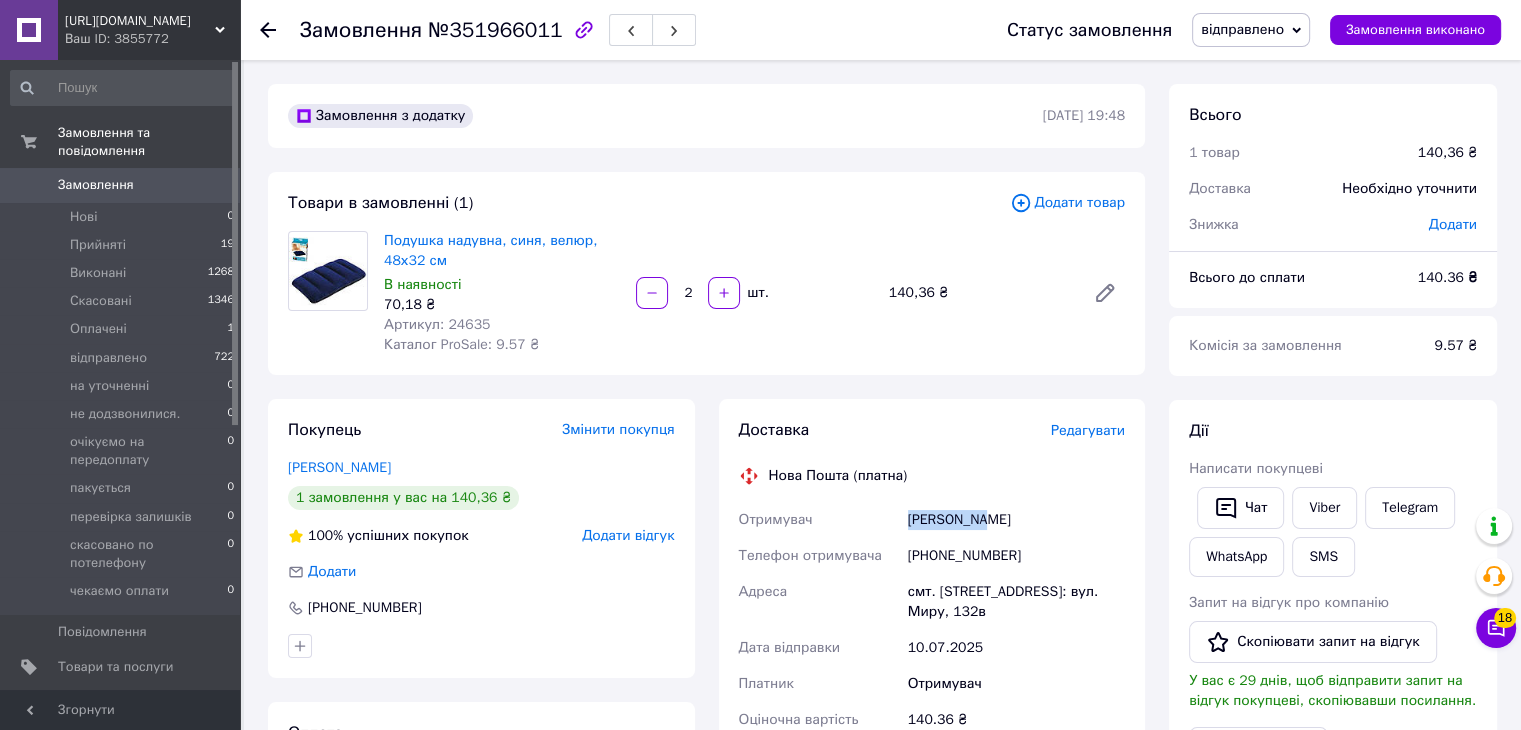 click on "Пекарская Юлия" at bounding box center [1016, 520] 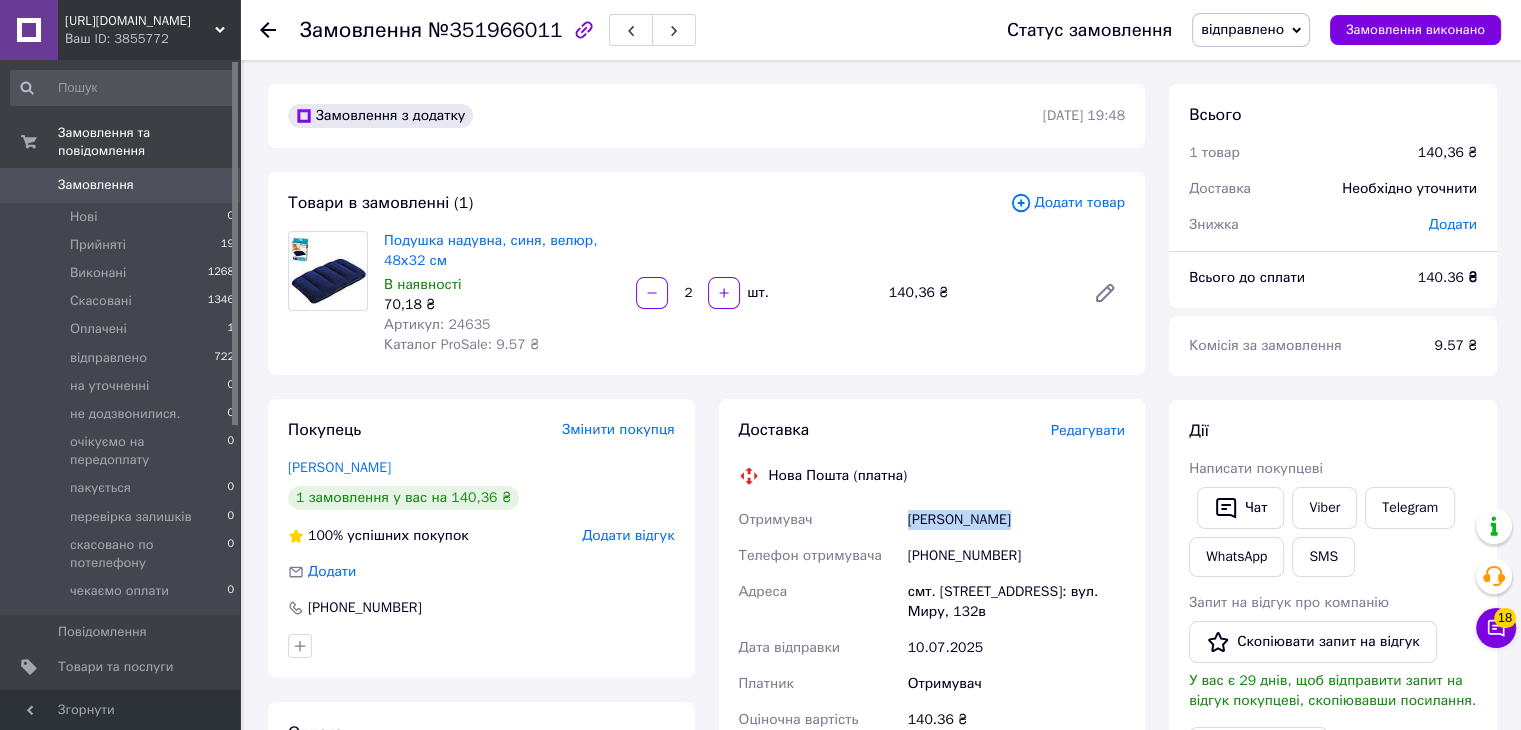 click on "Пекарская Юлия" at bounding box center [1016, 520] 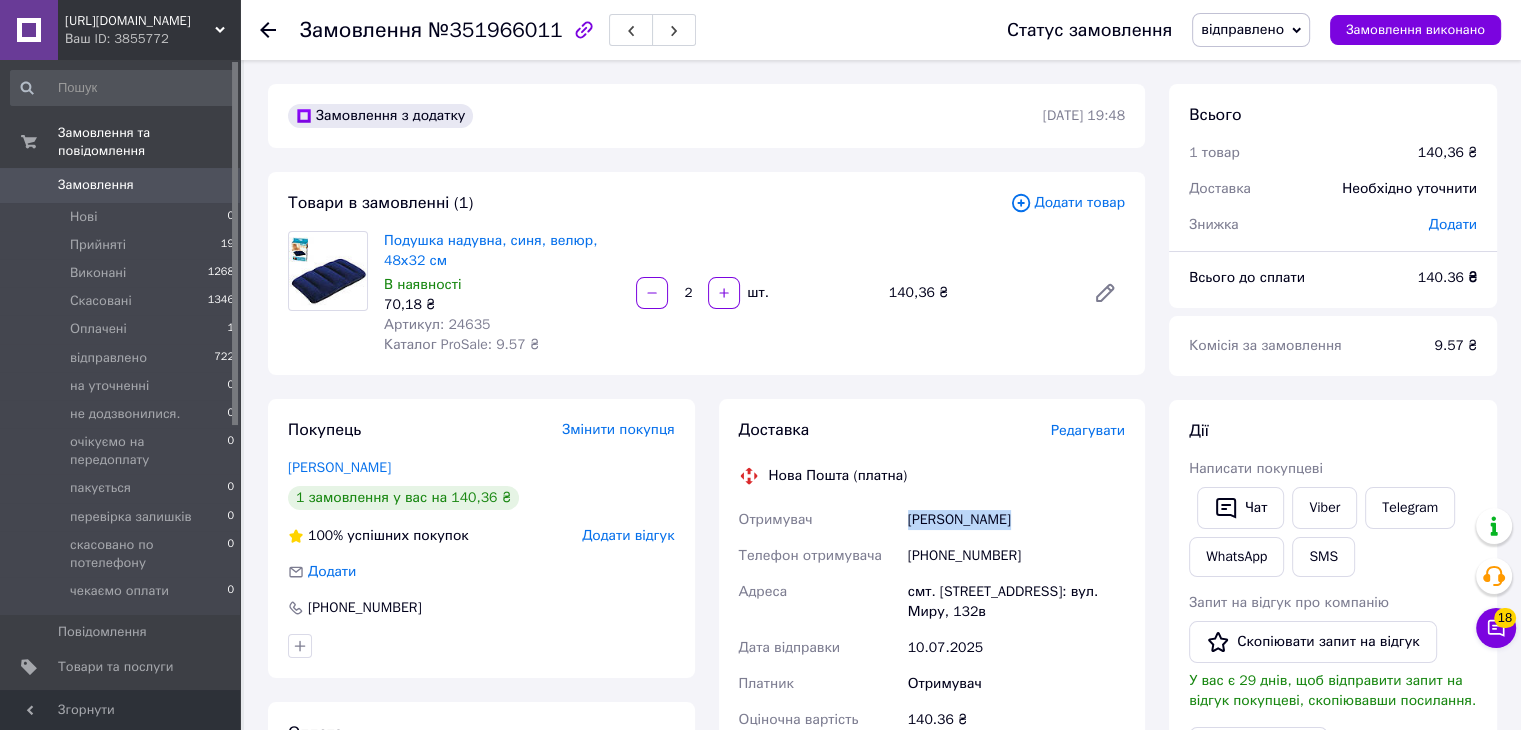 copy on "Пекарская Юлия" 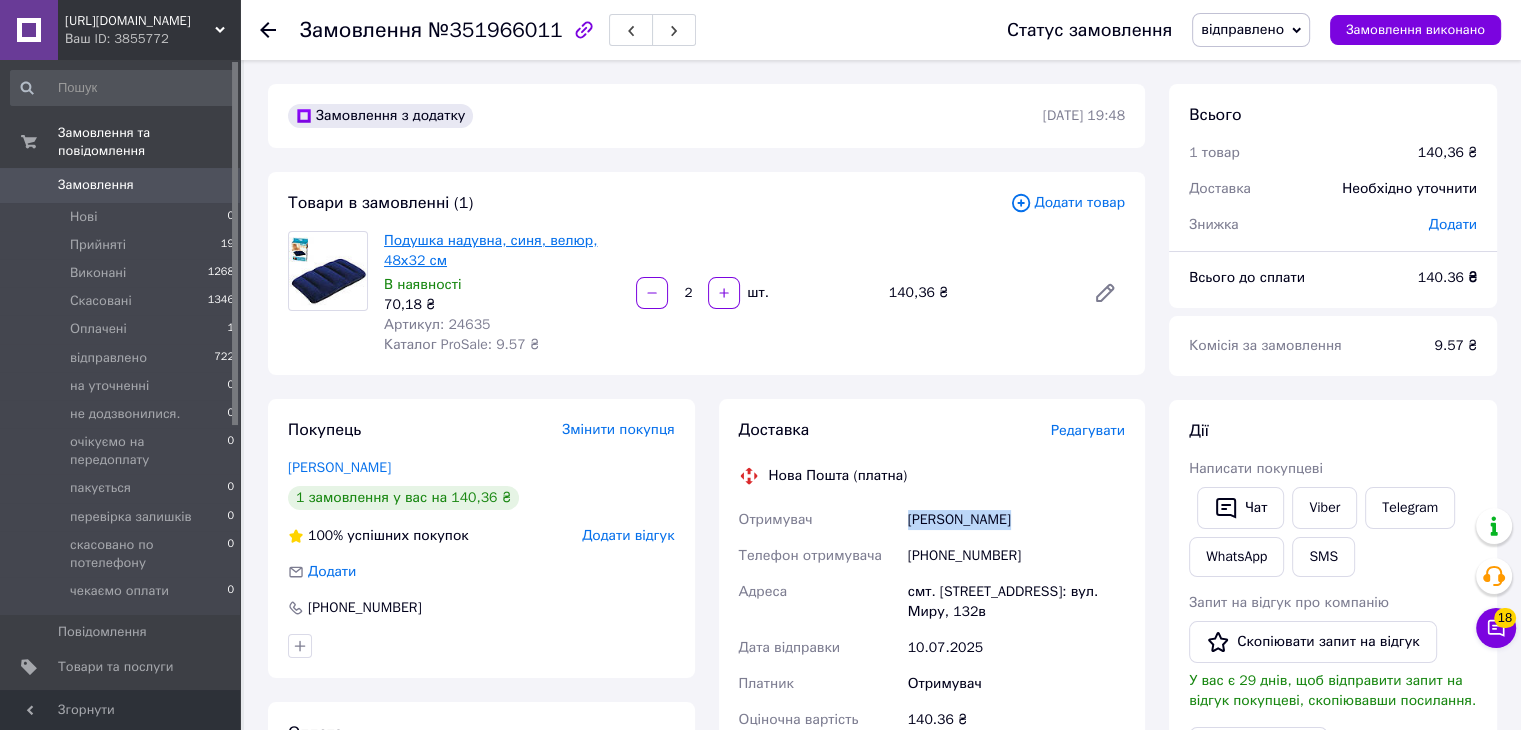 click on "Подушка надувна, синя, велюр, 48х32 см" at bounding box center [490, 250] 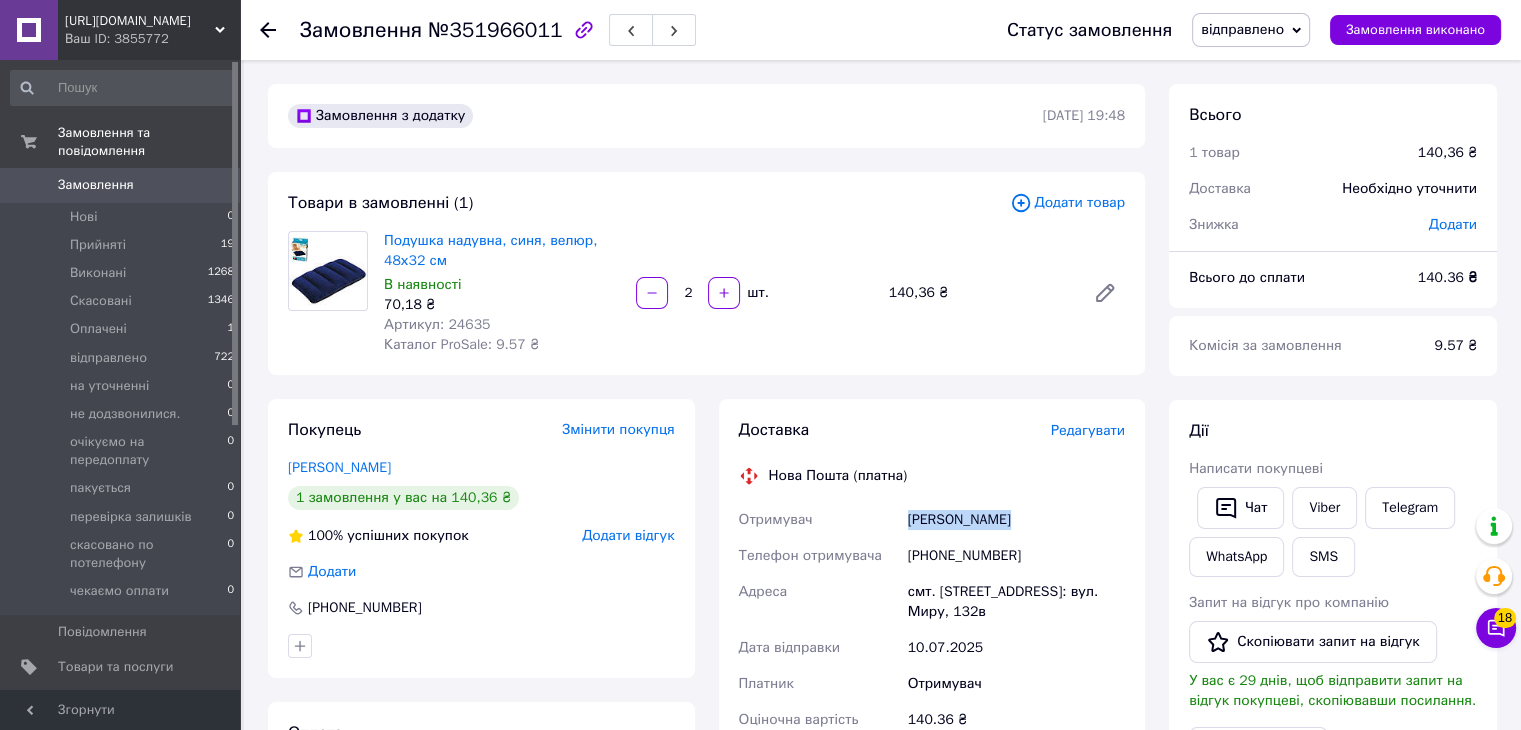 copy on "Пекарская Юлия" 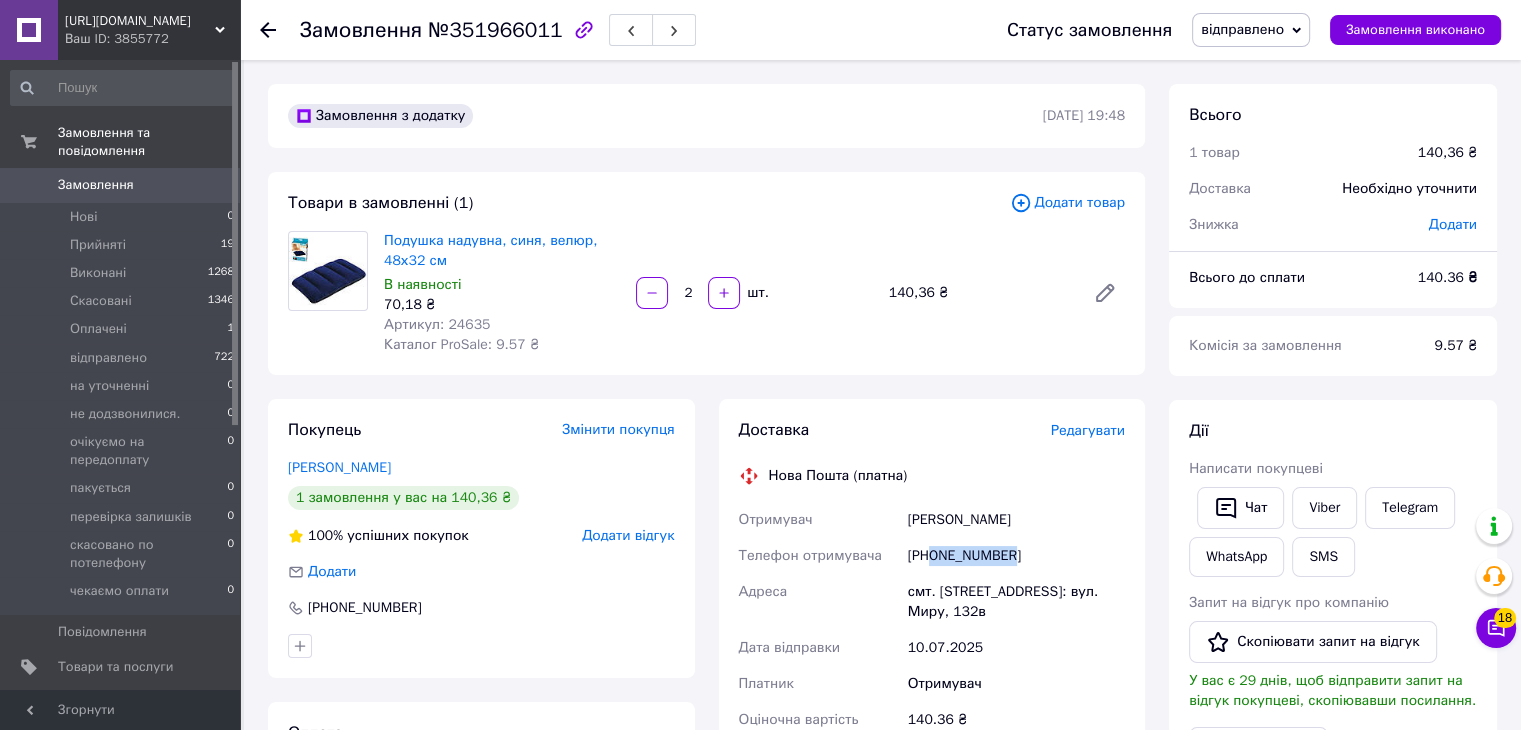 drag, startPoint x: 932, startPoint y: 559, endPoint x: 1004, endPoint y: 553, distance: 72.249565 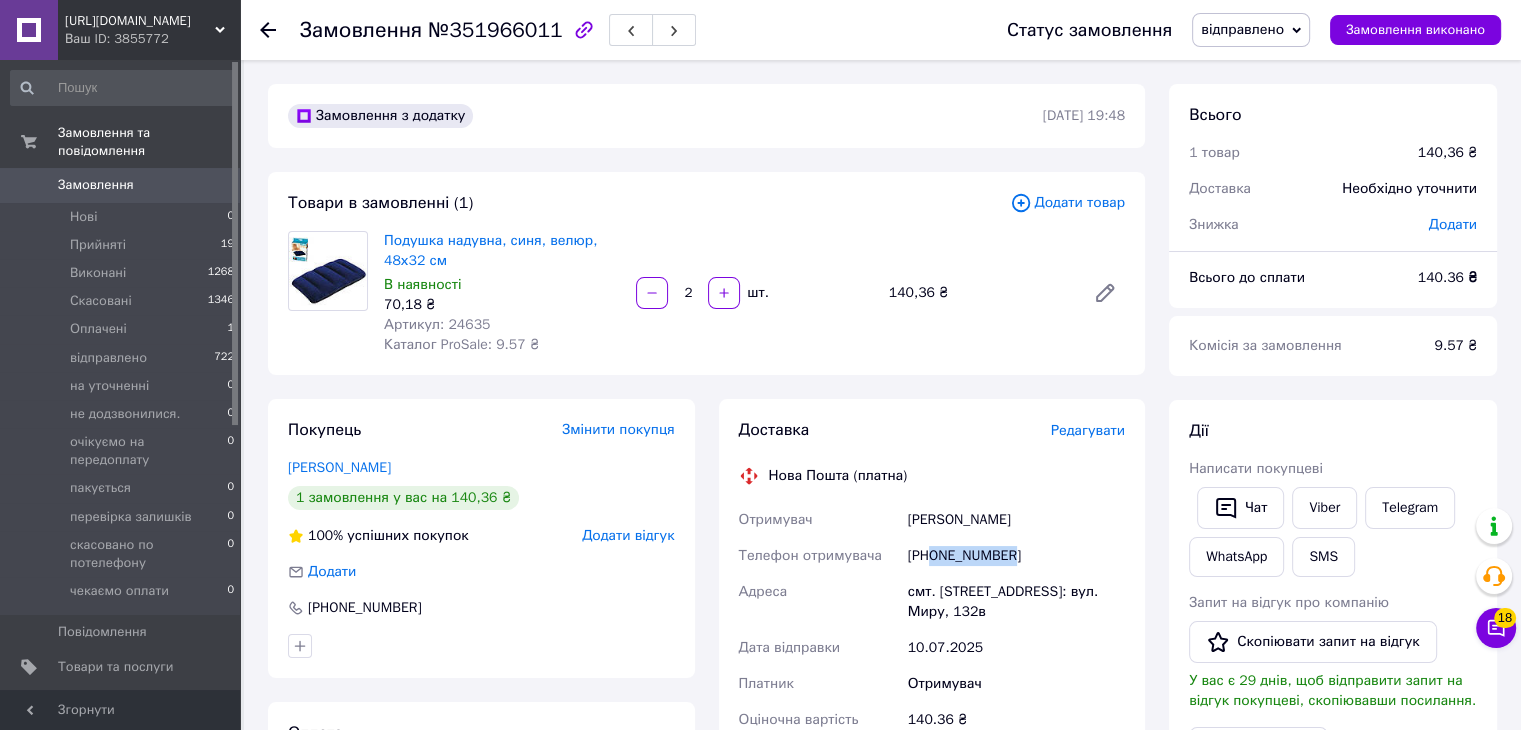 copy on "0973982467" 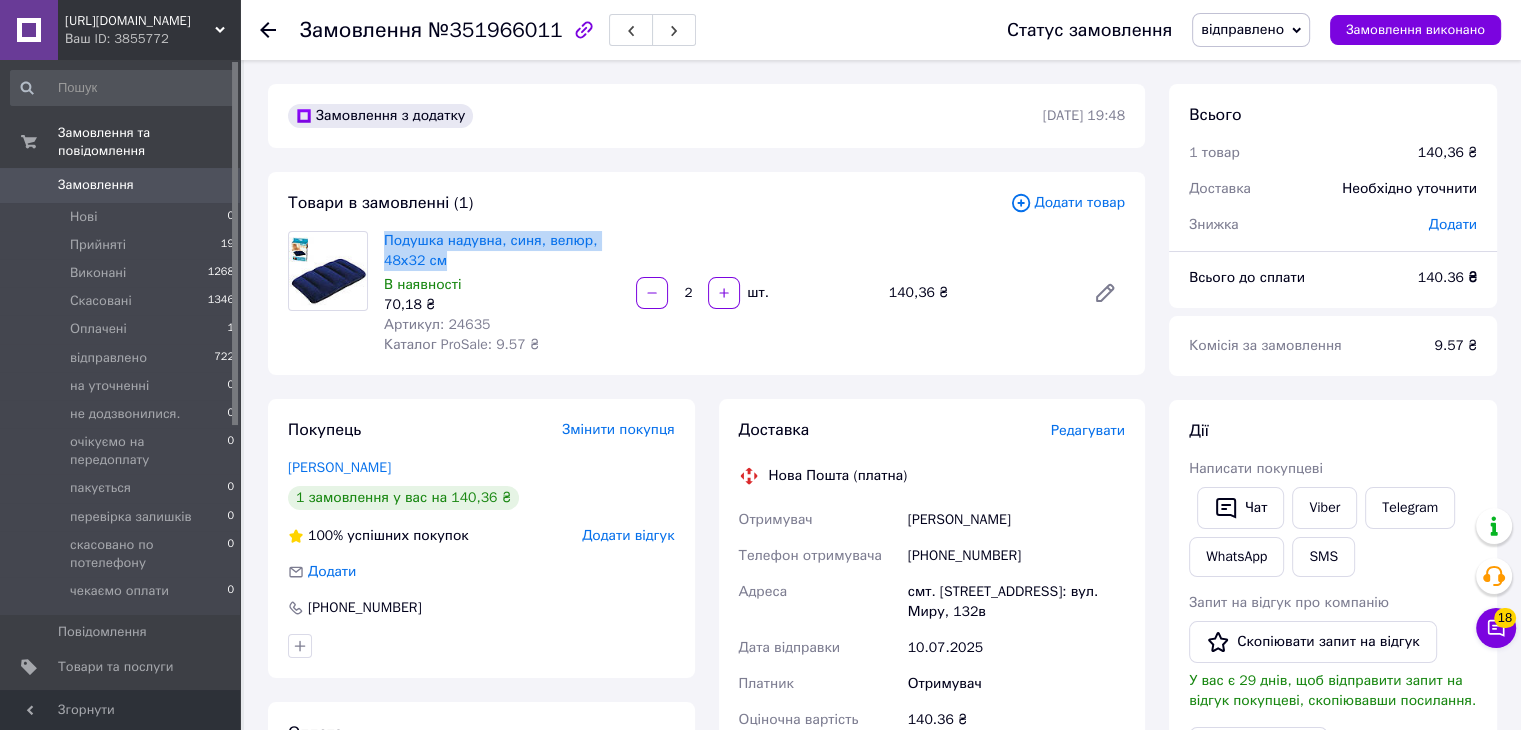 drag, startPoint x: 425, startPoint y: 260, endPoint x: 377, endPoint y: 238, distance: 52.801514 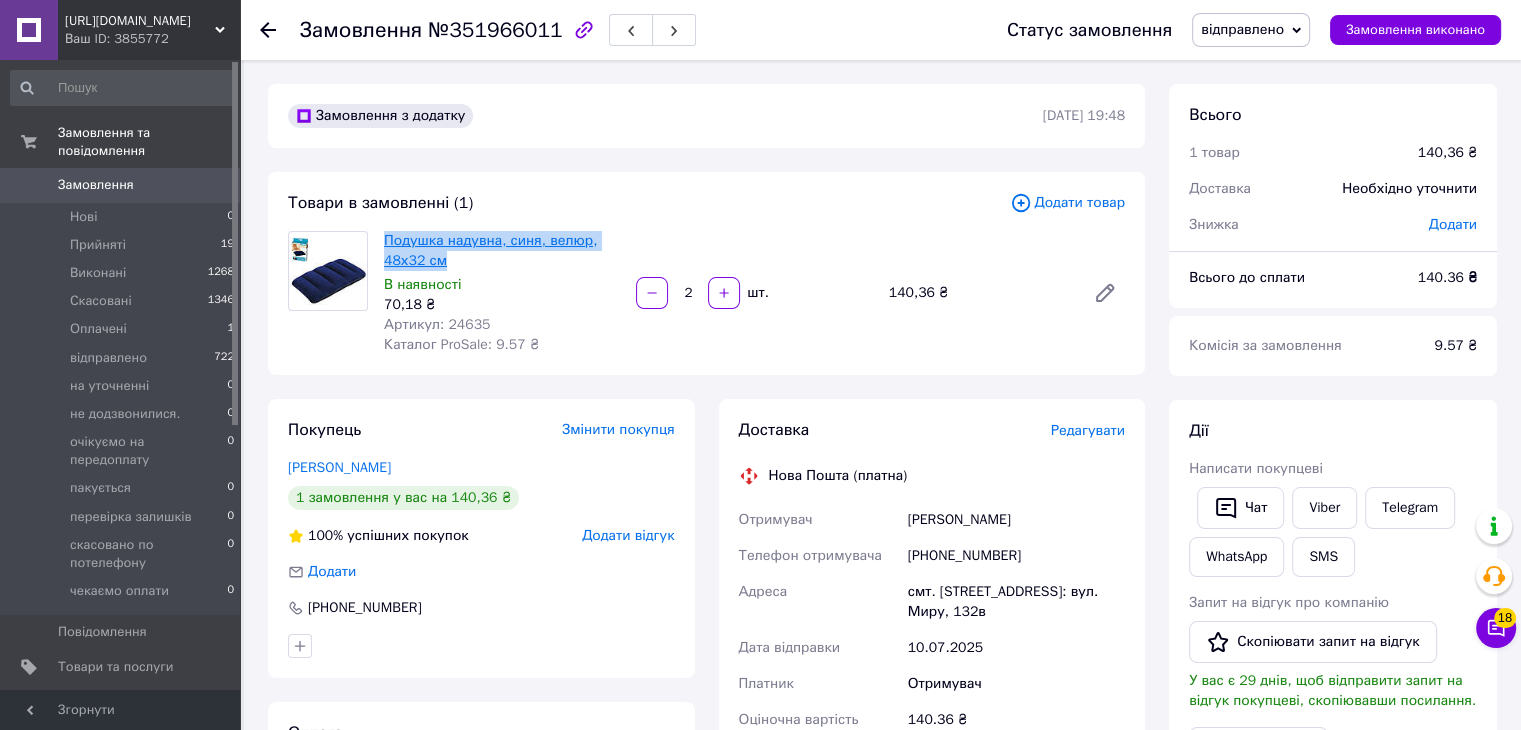 copy on "Подушка надувна, синя, велюр, 48х32 см" 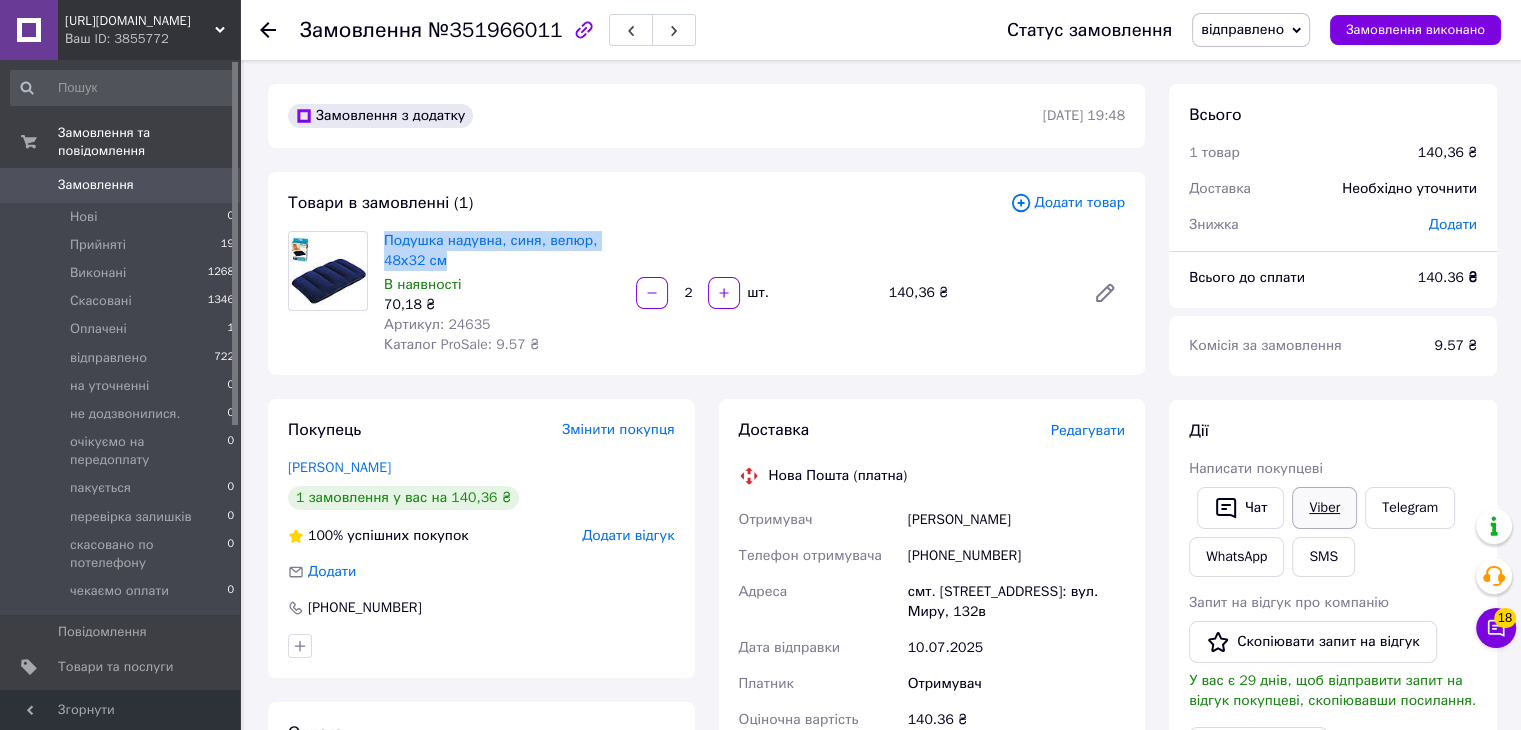 click on "Viber" at bounding box center [1324, 508] 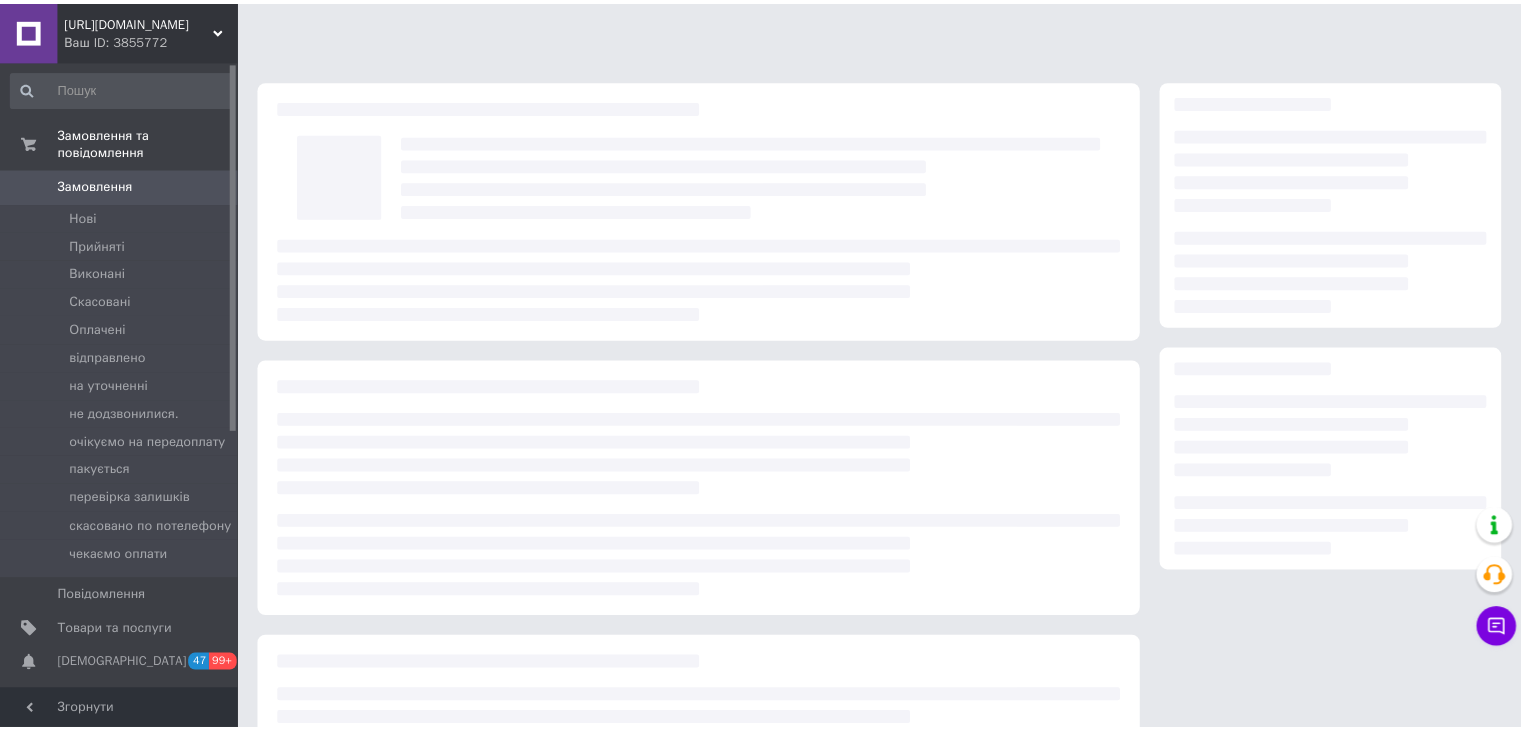 scroll, scrollTop: 0, scrollLeft: 0, axis: both 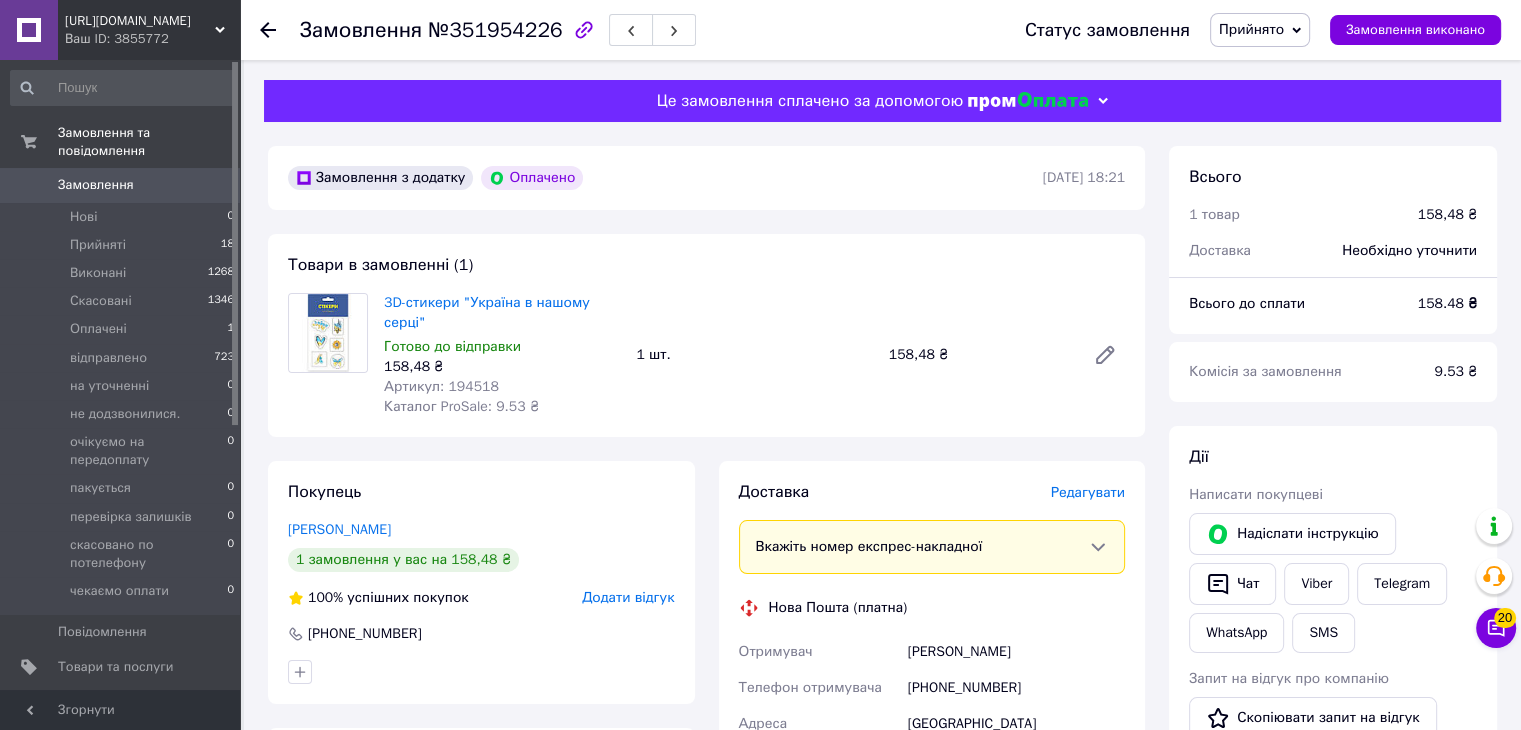 click on "Артикул: 194518" at bounding box center [441, 386] 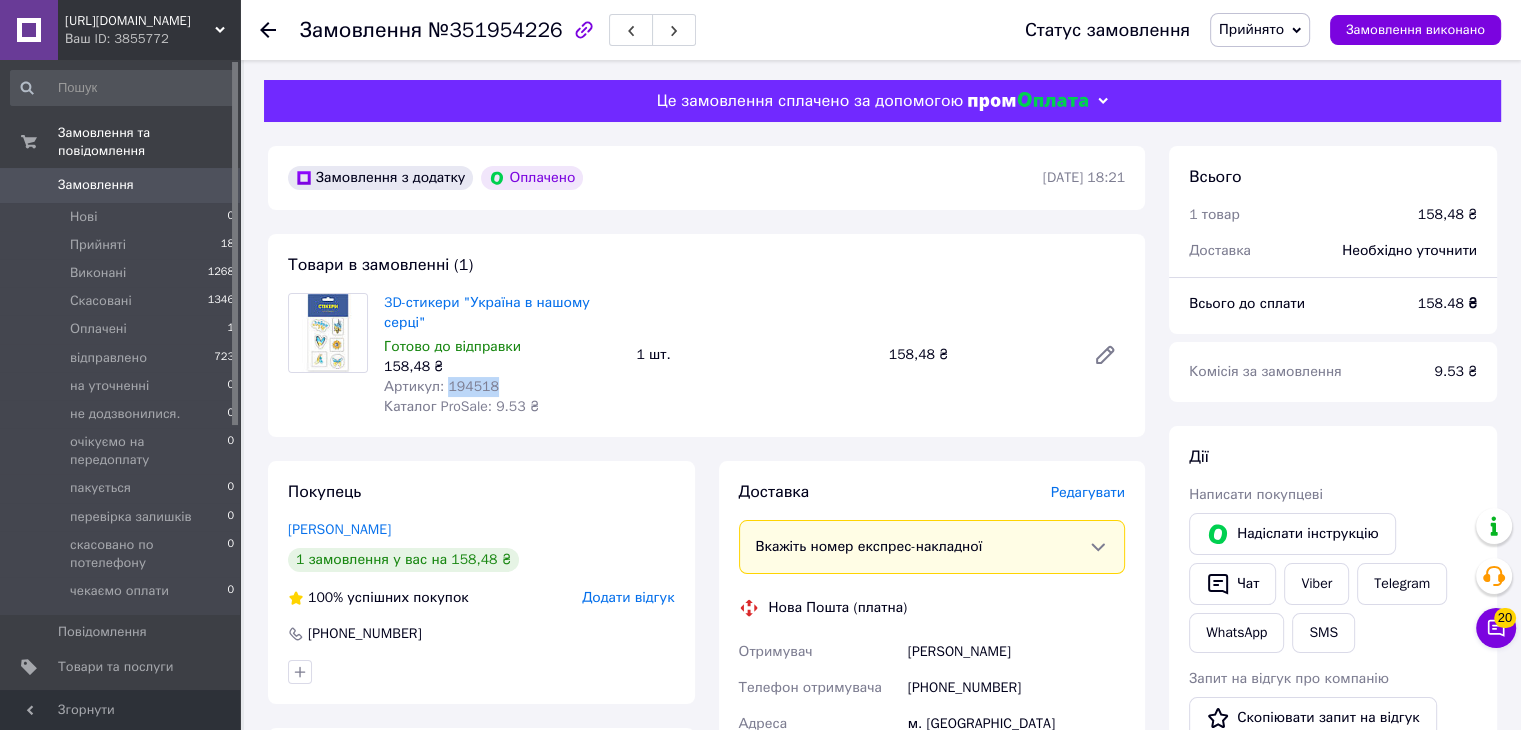 click on "Артикул: 194518" at bounding box center (441, 386) 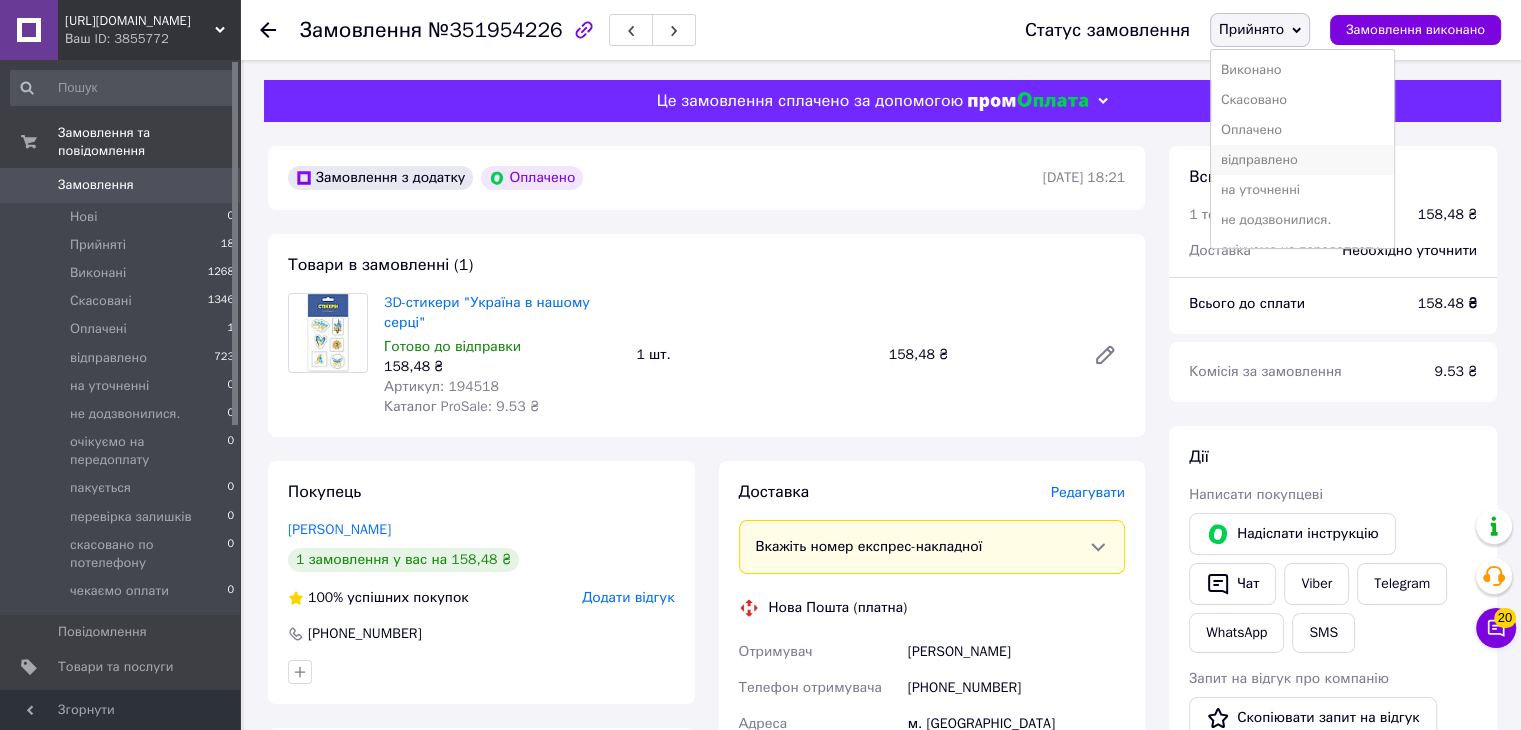 click on "відправлено" at bounding box center [1303, 160] 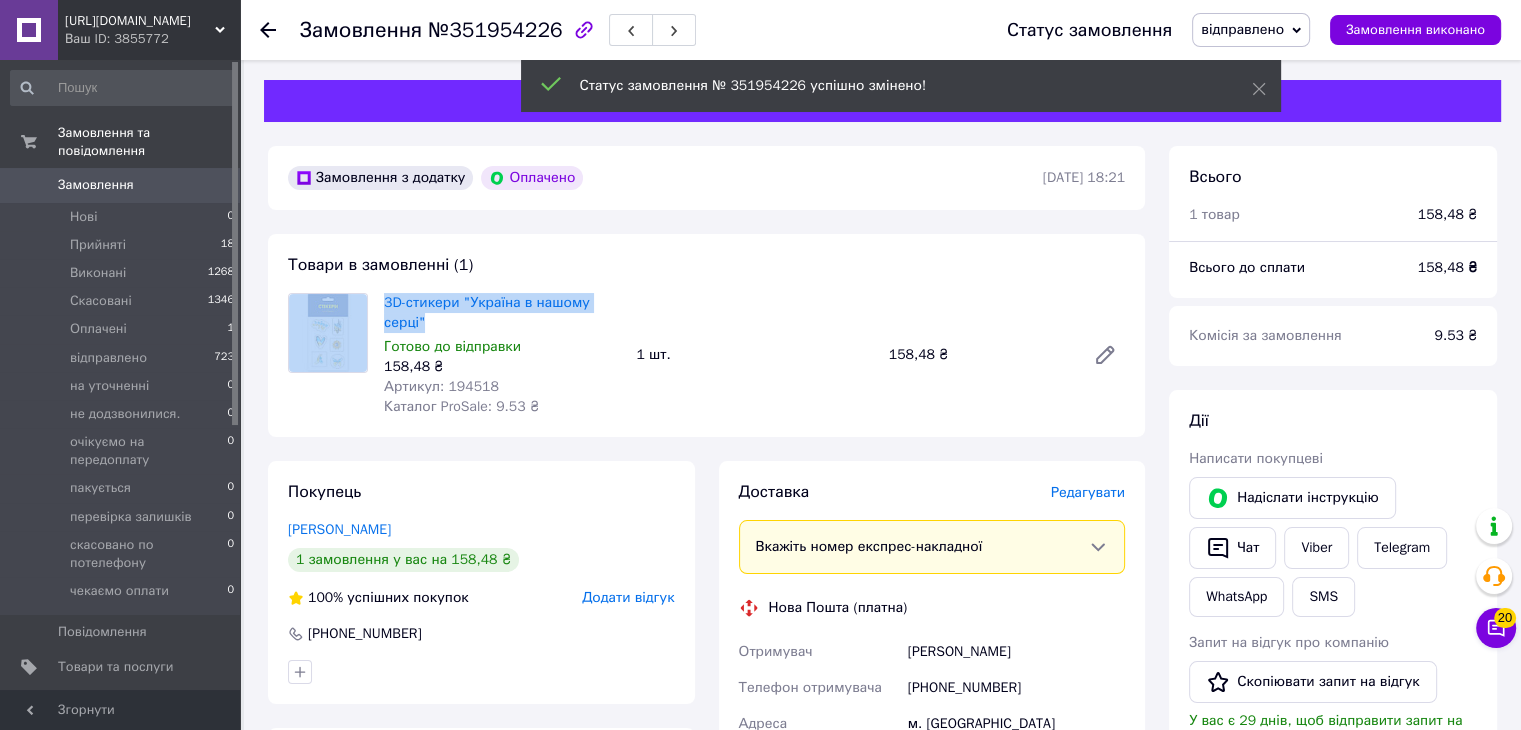 drag, startPoint x: 448, startPoint y: 330, endPoint x: 352, endPoint y: 299, distance: 100.88112 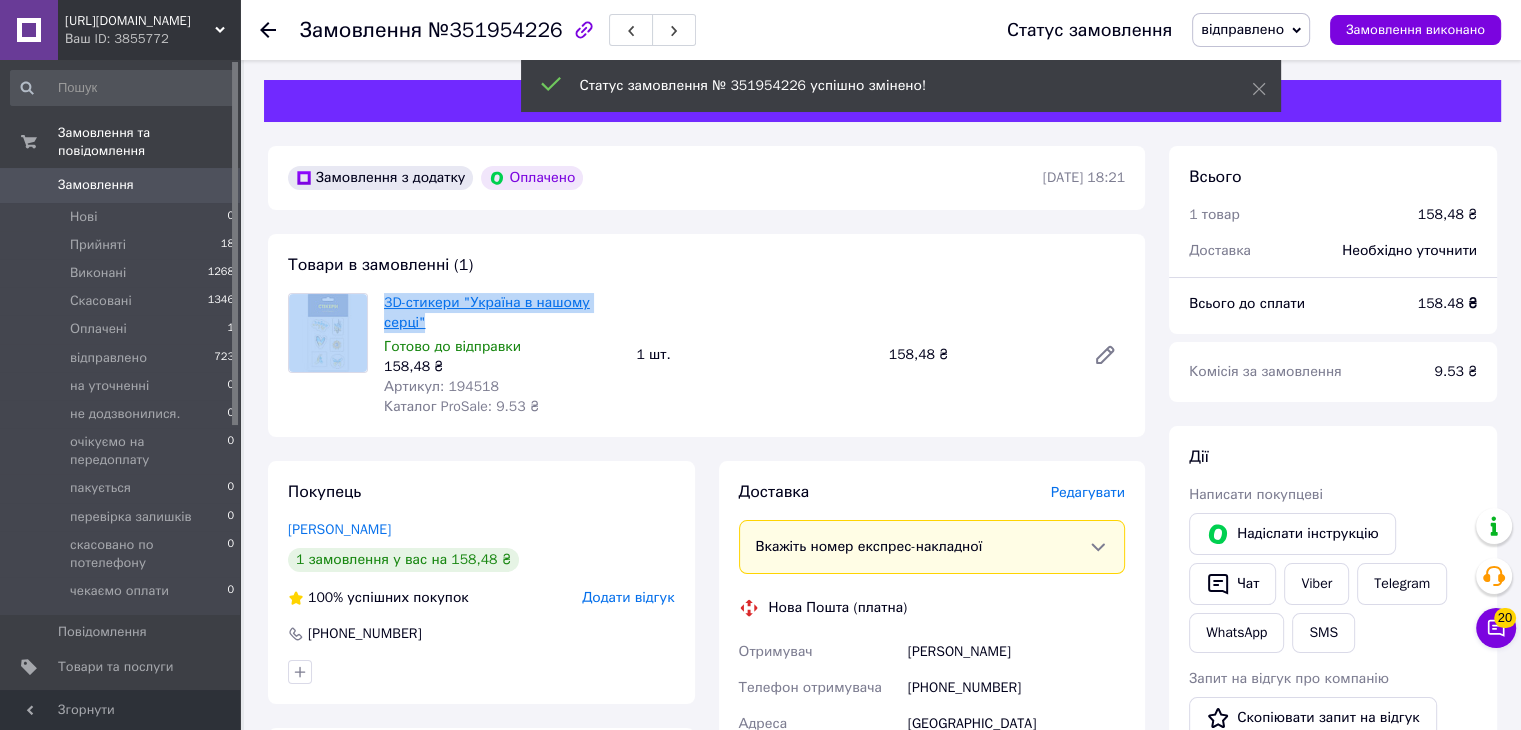 copy on "3D-стикери "Україна в нашому серці"" 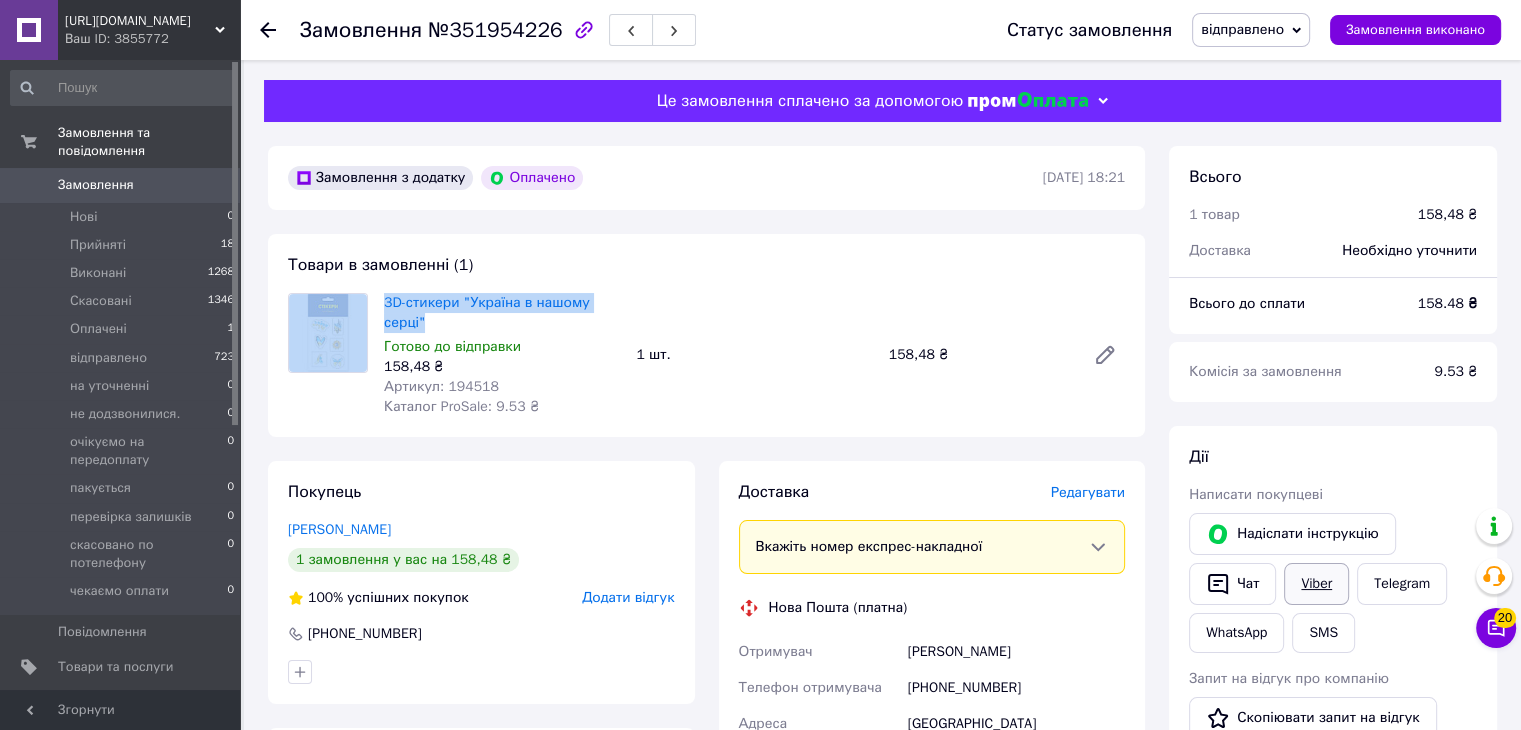 click on "Viber" at bounding box center [1316, 584] 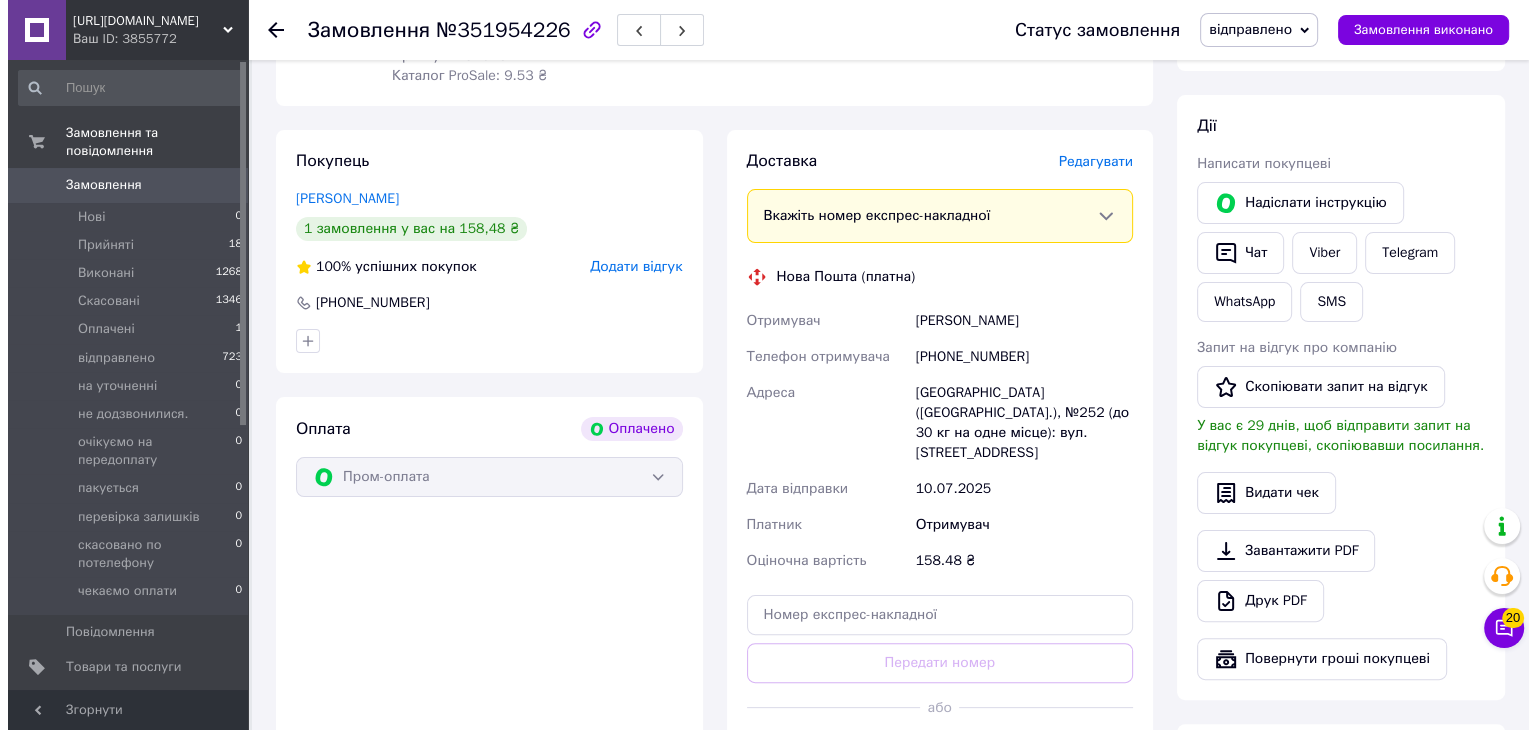 scroll, scrollTop: 400, scrollLeft: 0, axis: vertical 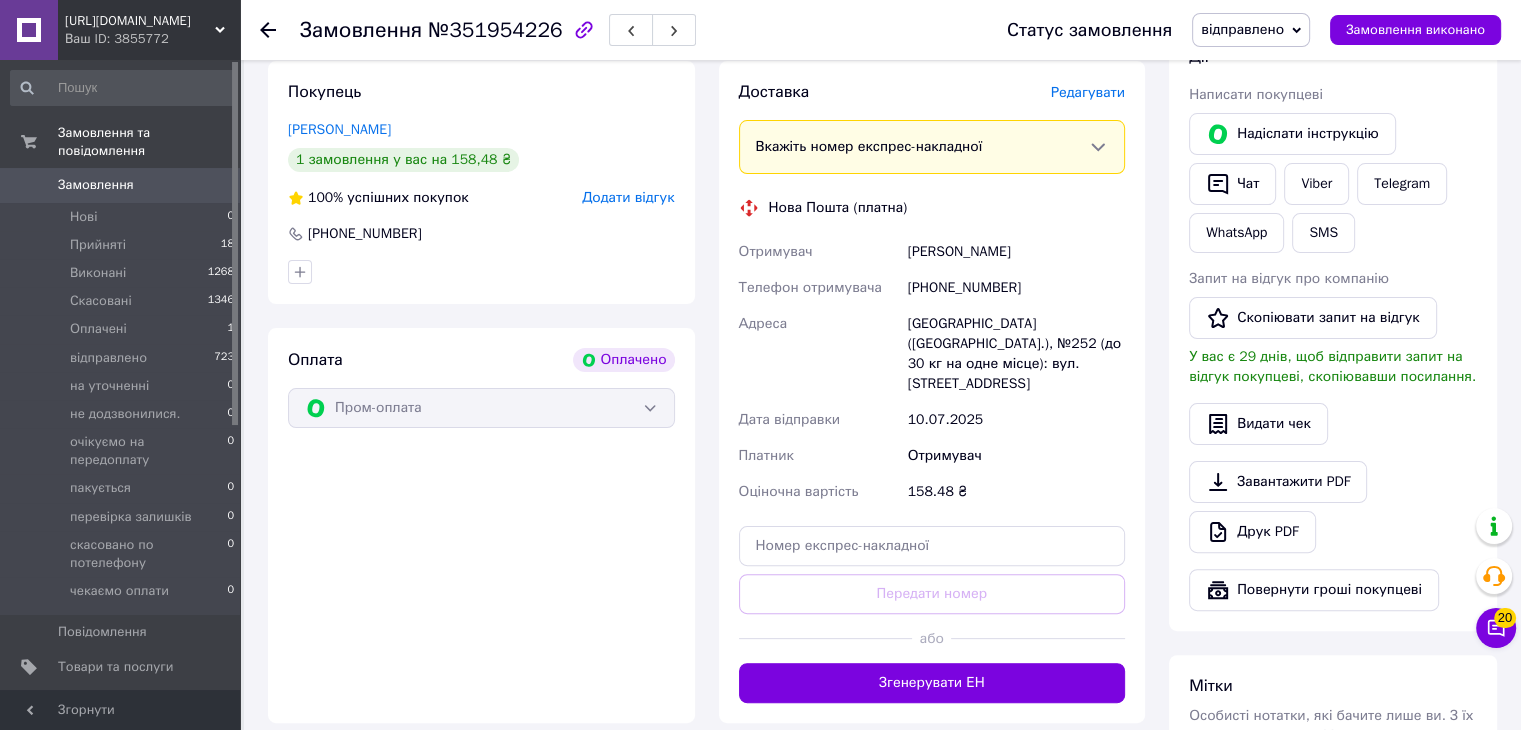 click on "Яхно Валентина" at bounding box center [1016, 252] 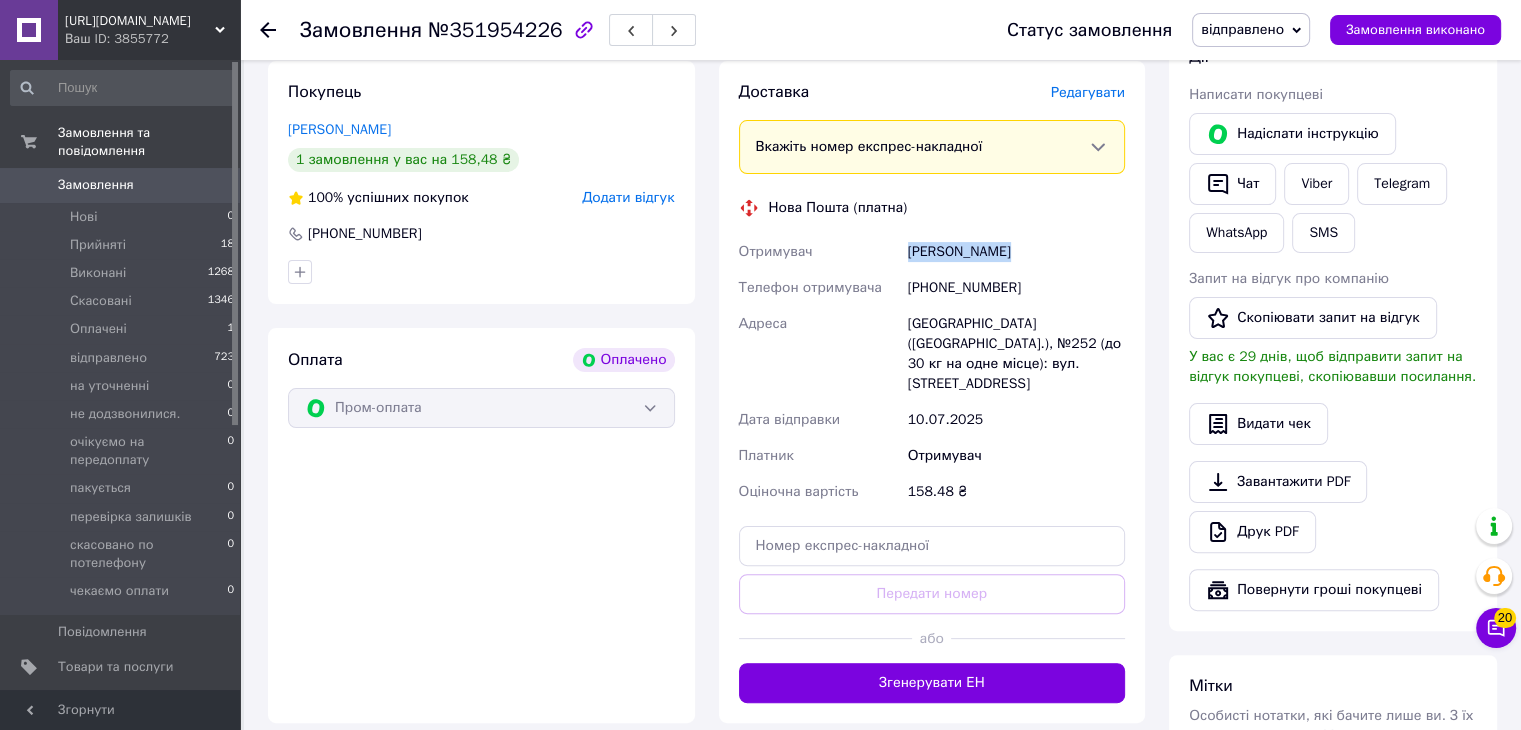 click on "Яхно Валентина" at bounding box center (1016, 252) 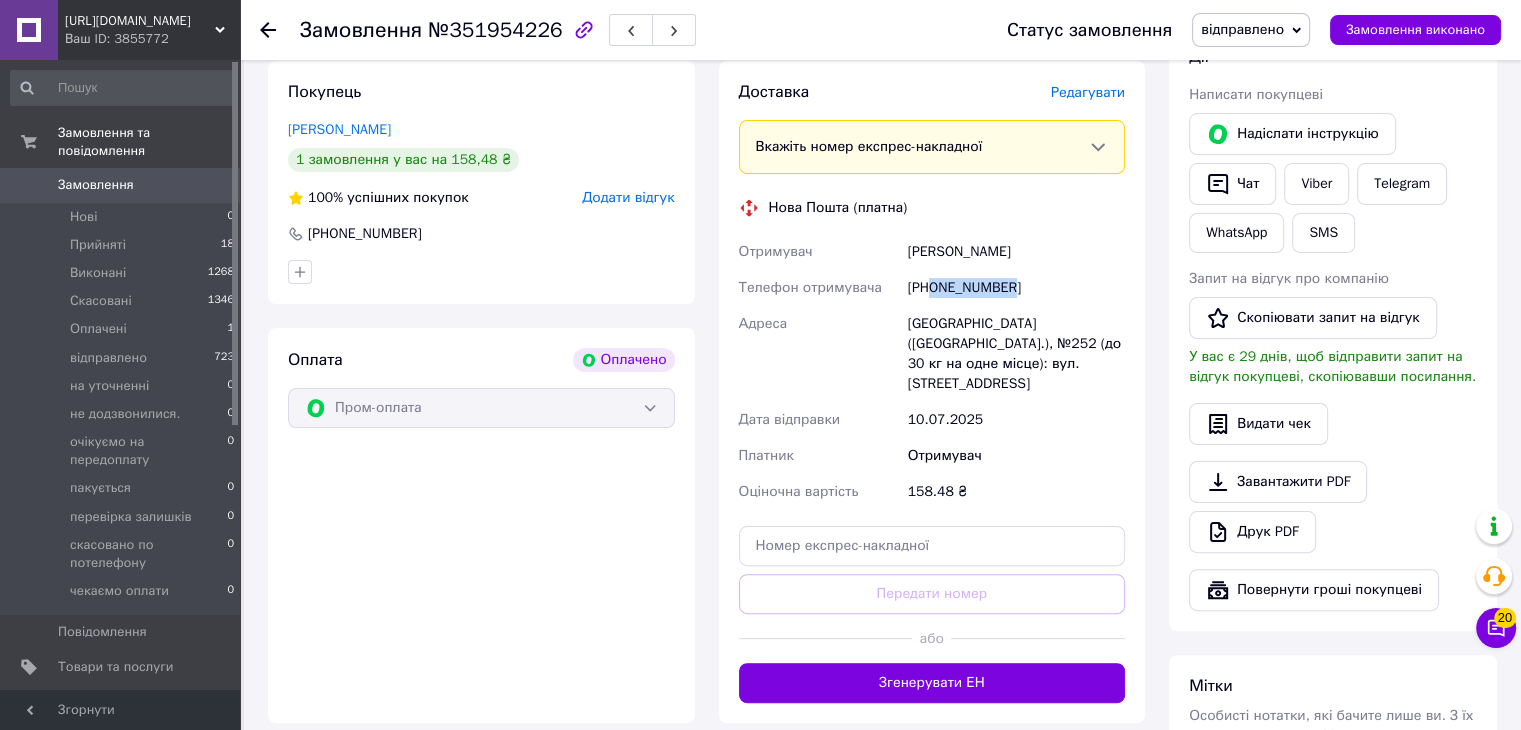 drag, startPoint x: 932, startPoint y: 292, endPoint x: 1012, endPoint y: 291, distance: 80.00625 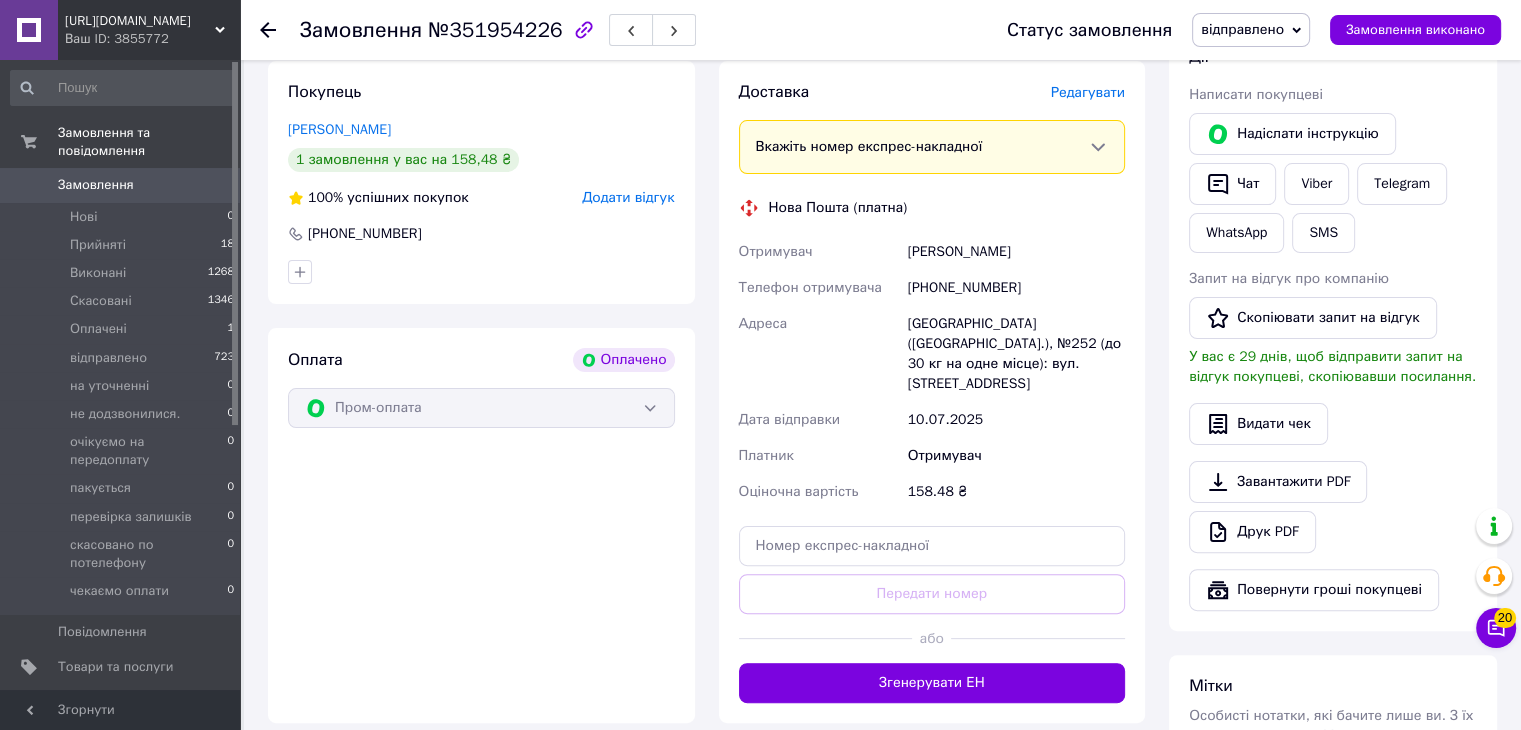 click on "Редагувати" at bounding box center (1088, 92) 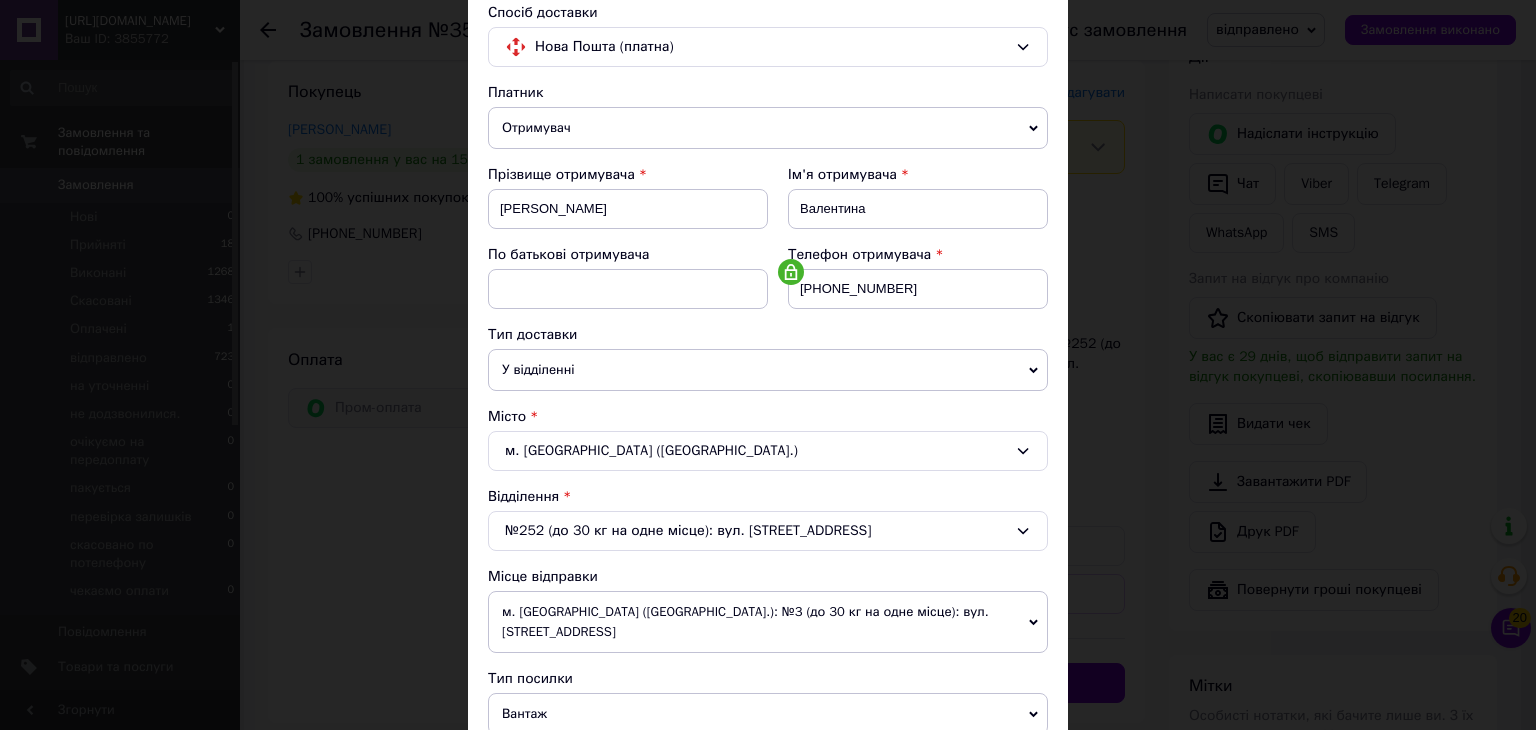 scroll, scrollTop: 400, scrollLeft: 0, axis: vertical 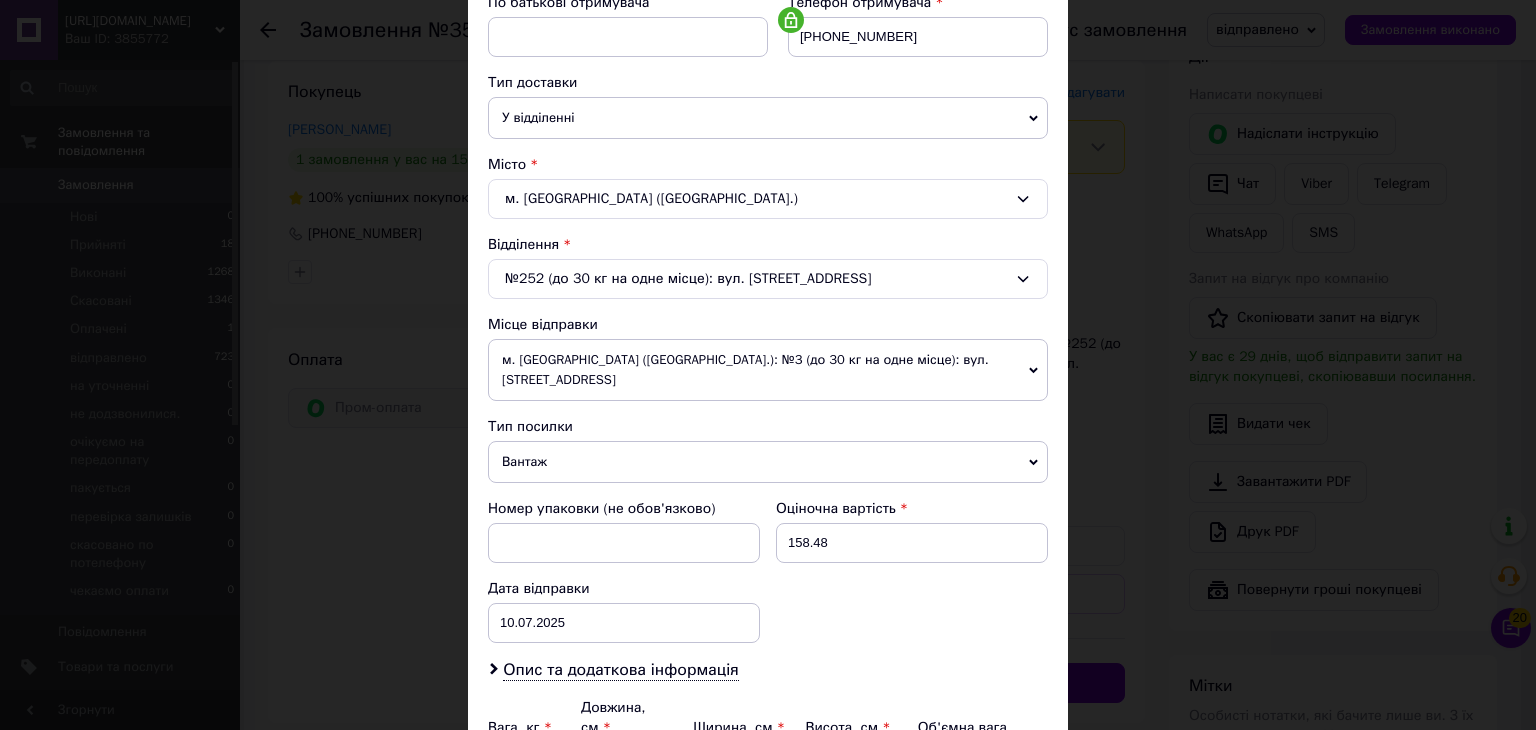 click on "м. [GEOGRAPHIC_DATA] ([GEOGRAPHIC_DATA].): №3 (до 30 кг на одне місце): вул. [STREET_ADDRESS]" at bounding box center (768, 370) 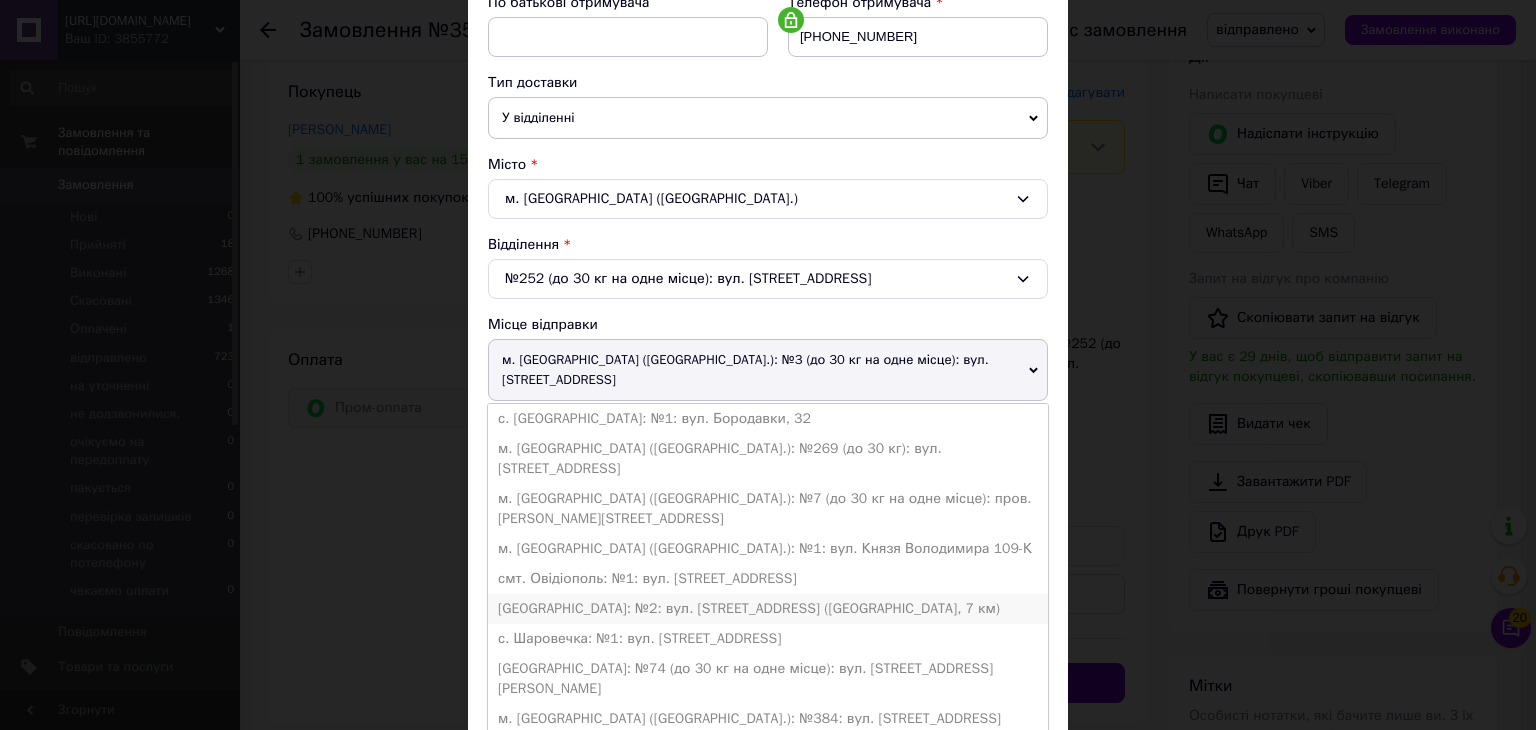 scroll, scrollTop: 100, scrollLeft: 0, axis: vertical 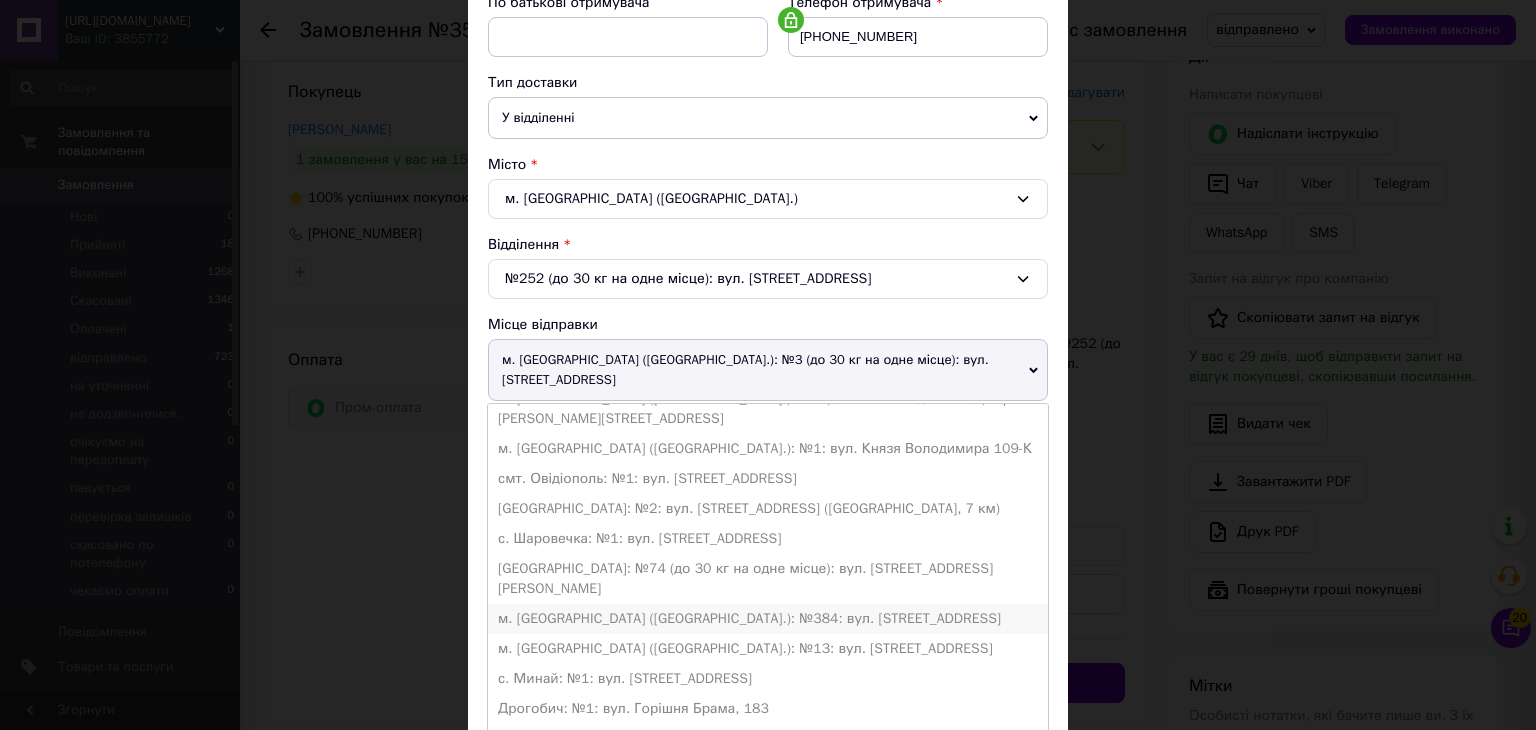 click on "м. [GEOGRAPHIC_DATA] ([GEOGRAPHIC_DATA].): №384: вул. [STREET_ADDRESS]" at bounding box center [768, 619] 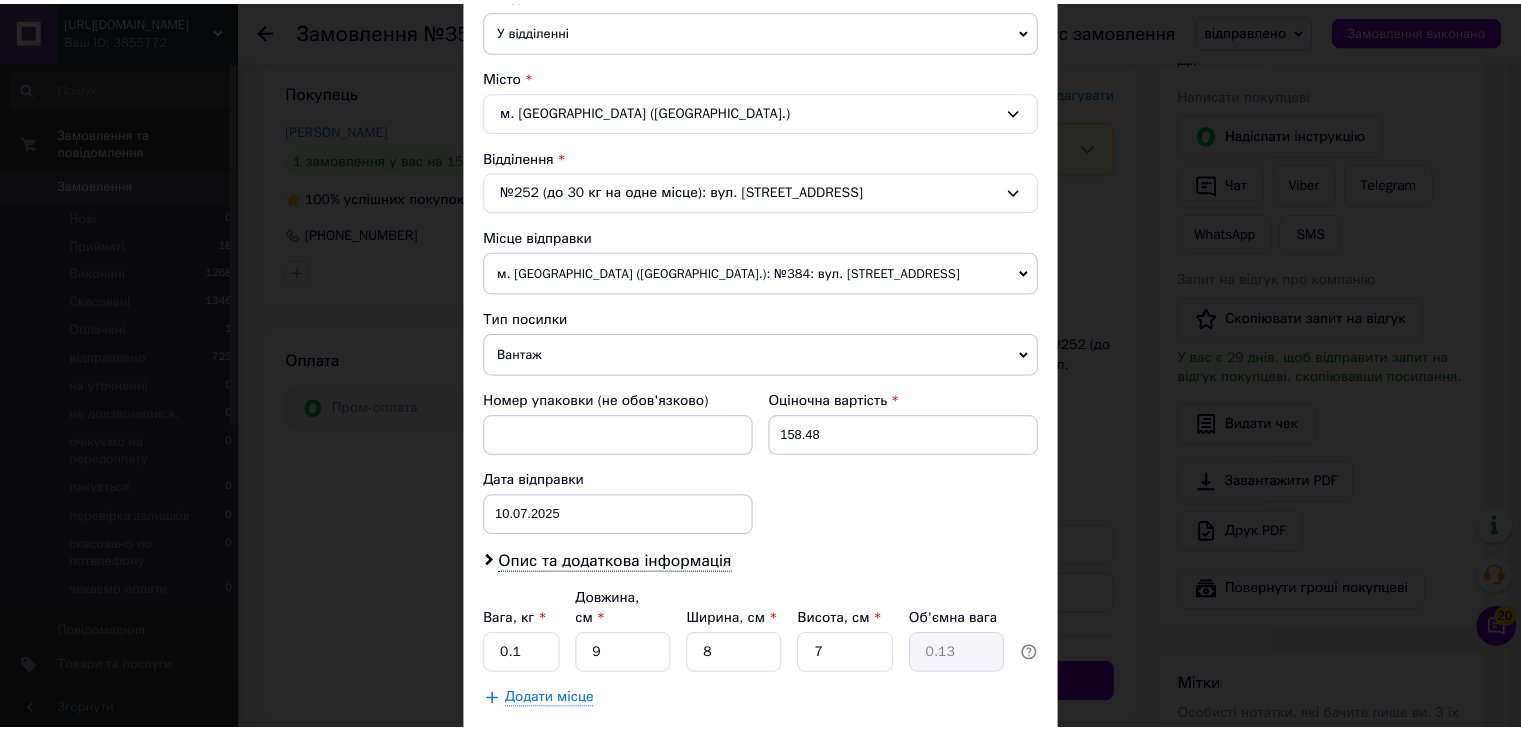 scroll, scrollTop: 592, scrollLeft: 0, axis: vertical 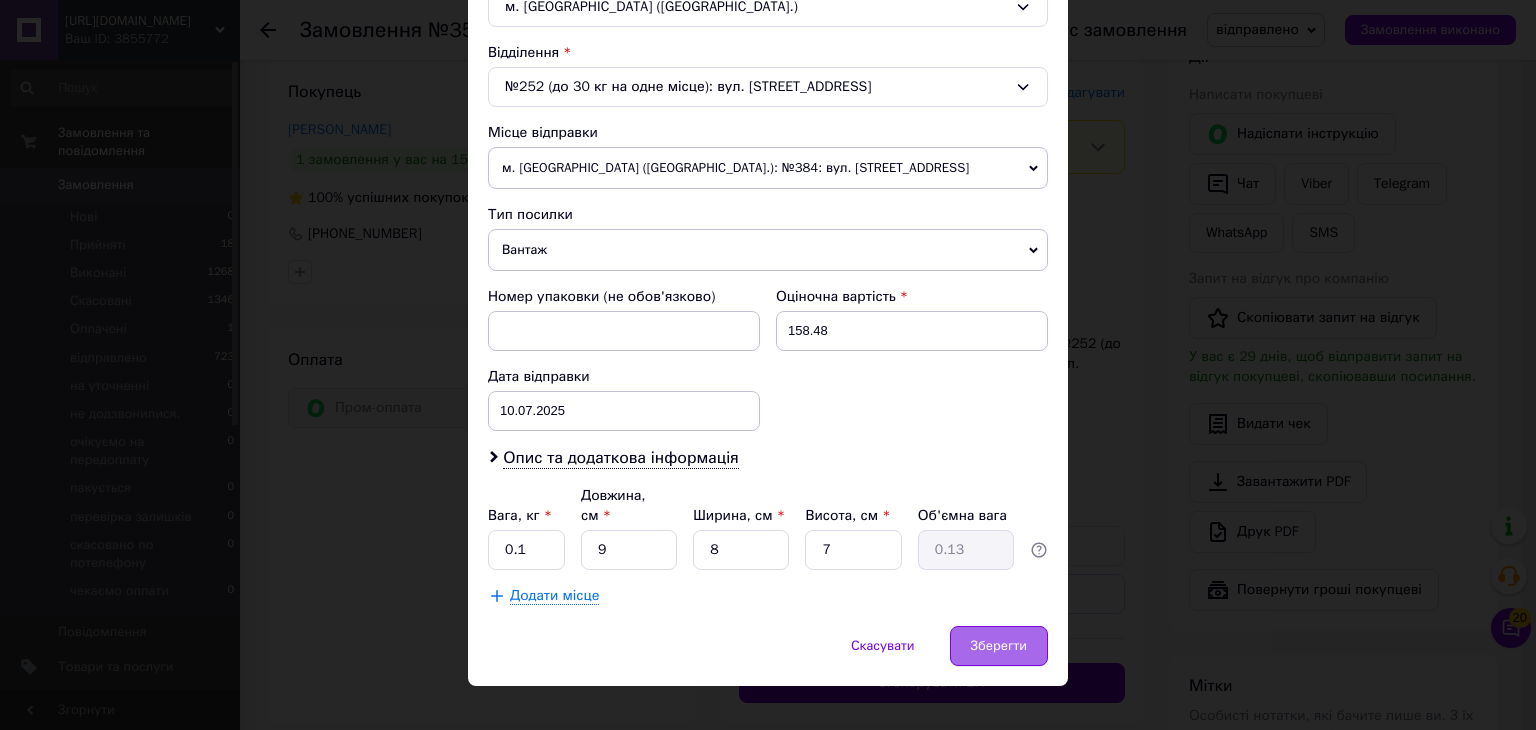 click on "Зберегти" at bounding box center [999, 646] 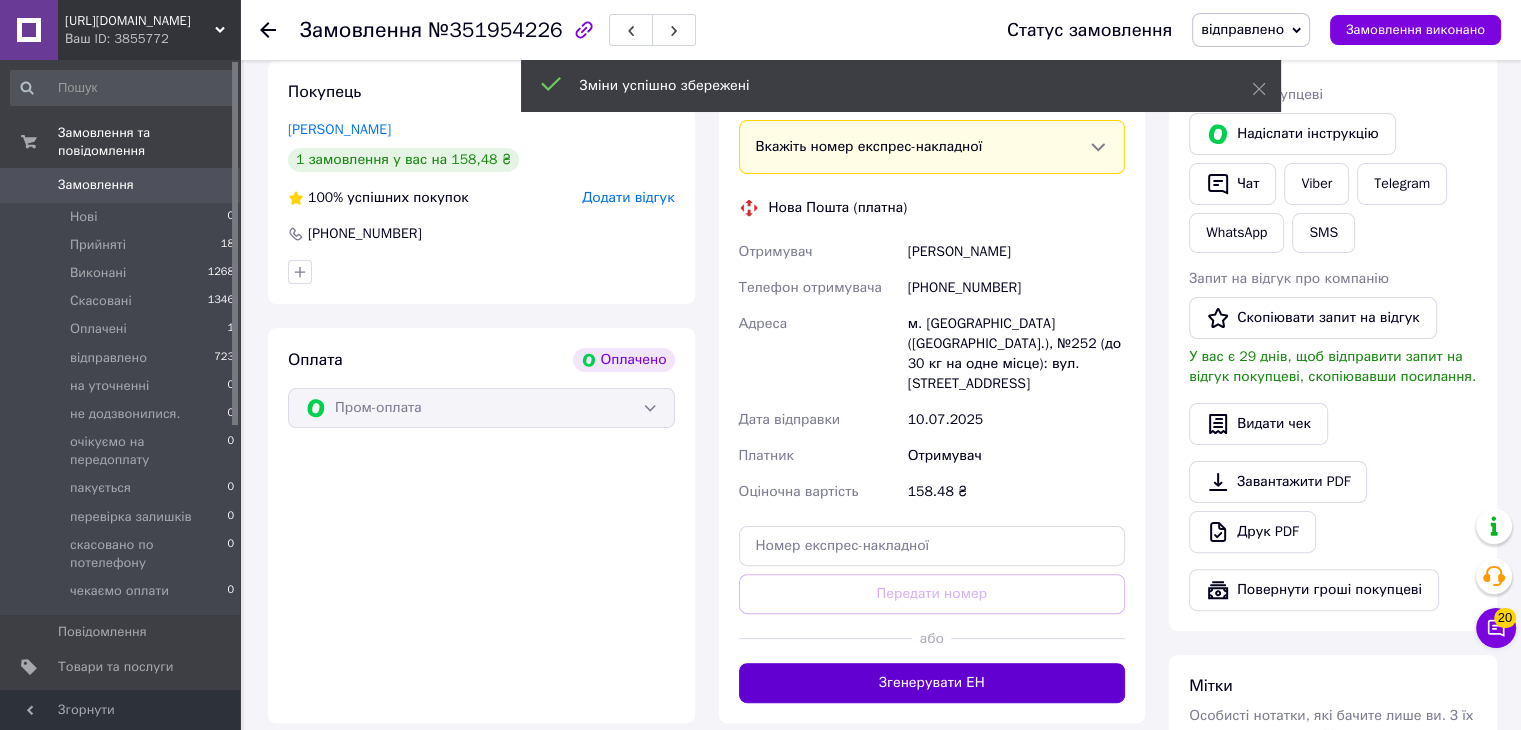 click on "Згенерувати ЕН" at bounding box center (932, 683) 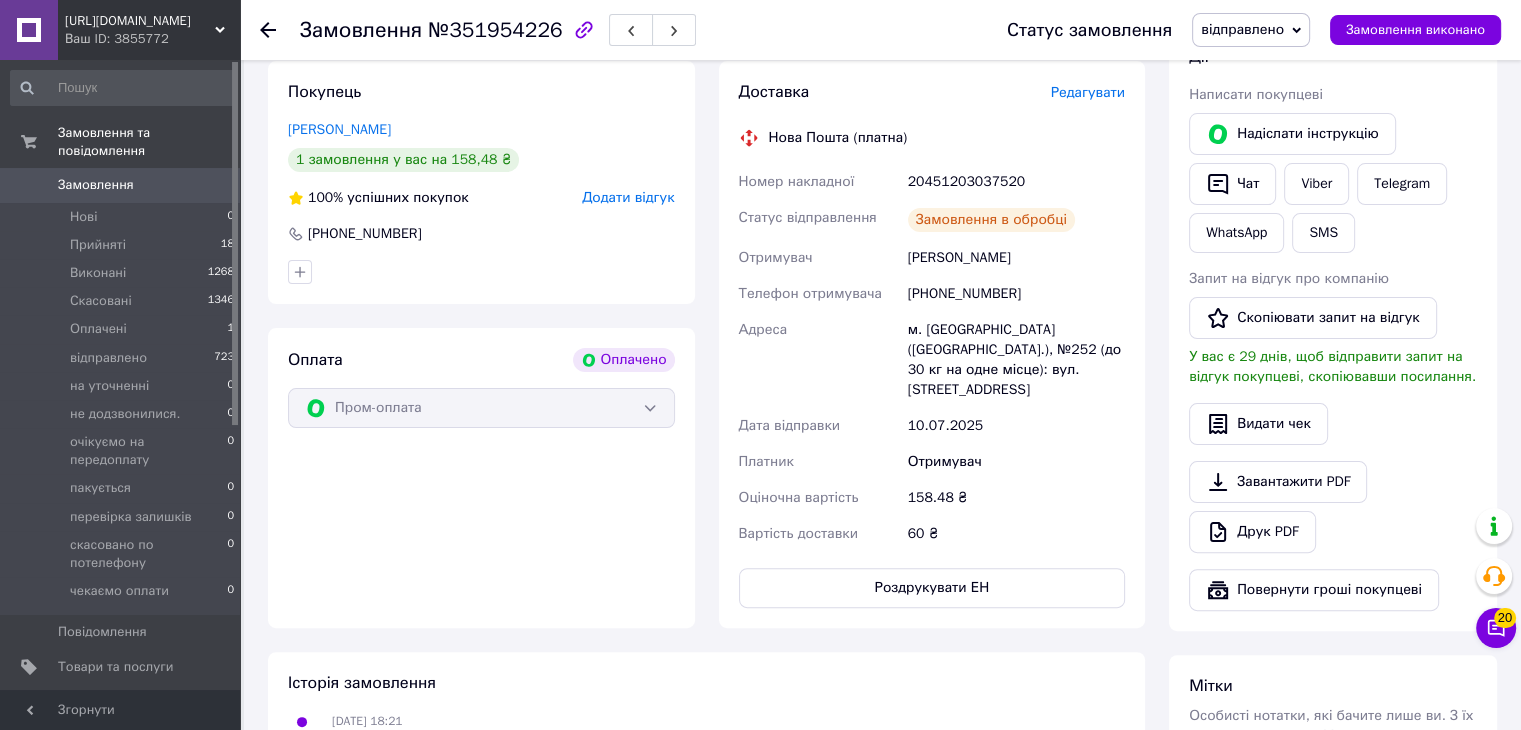 click on "20451203037520" at bounding box center (1016, 182) 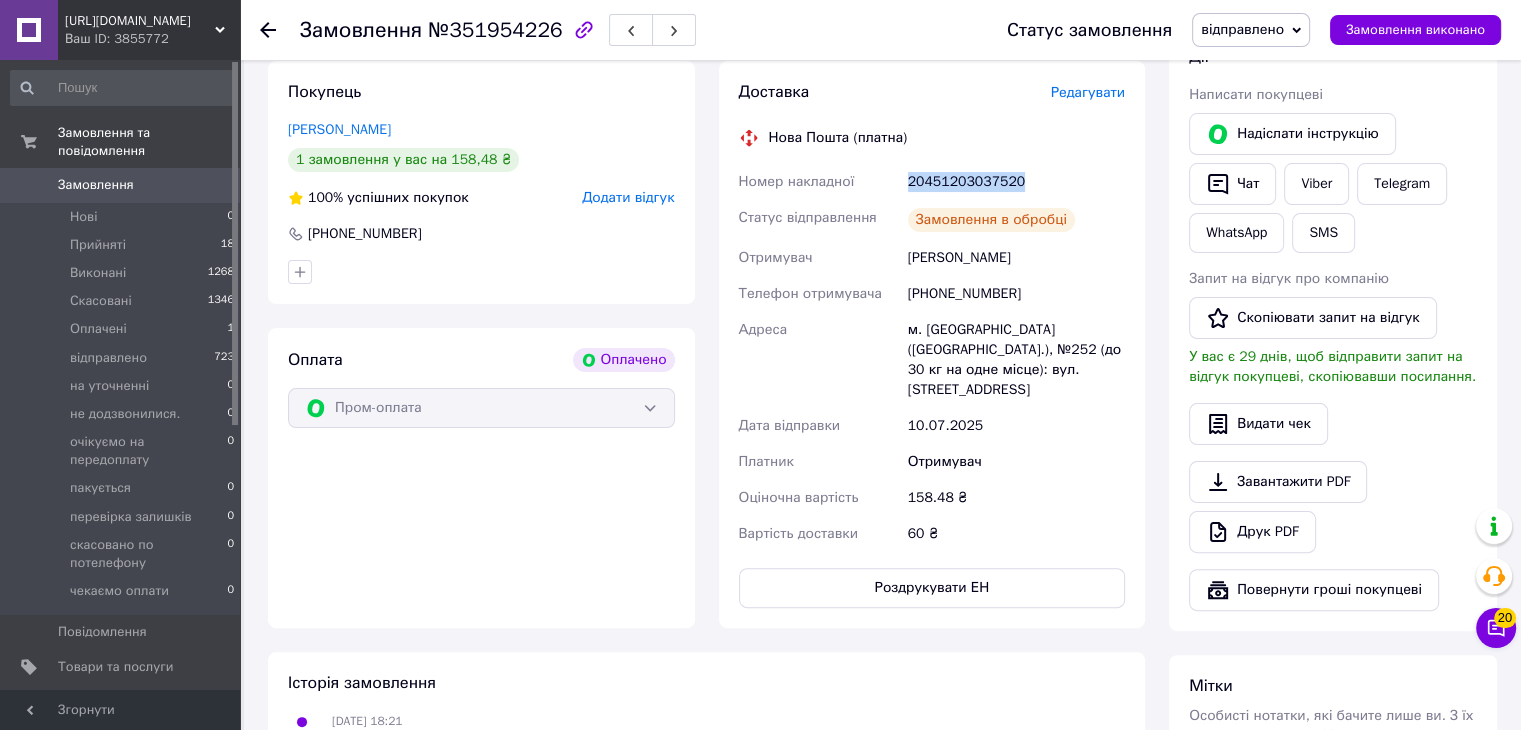 click on "20451203037520" at bounding box center [1016, 182] 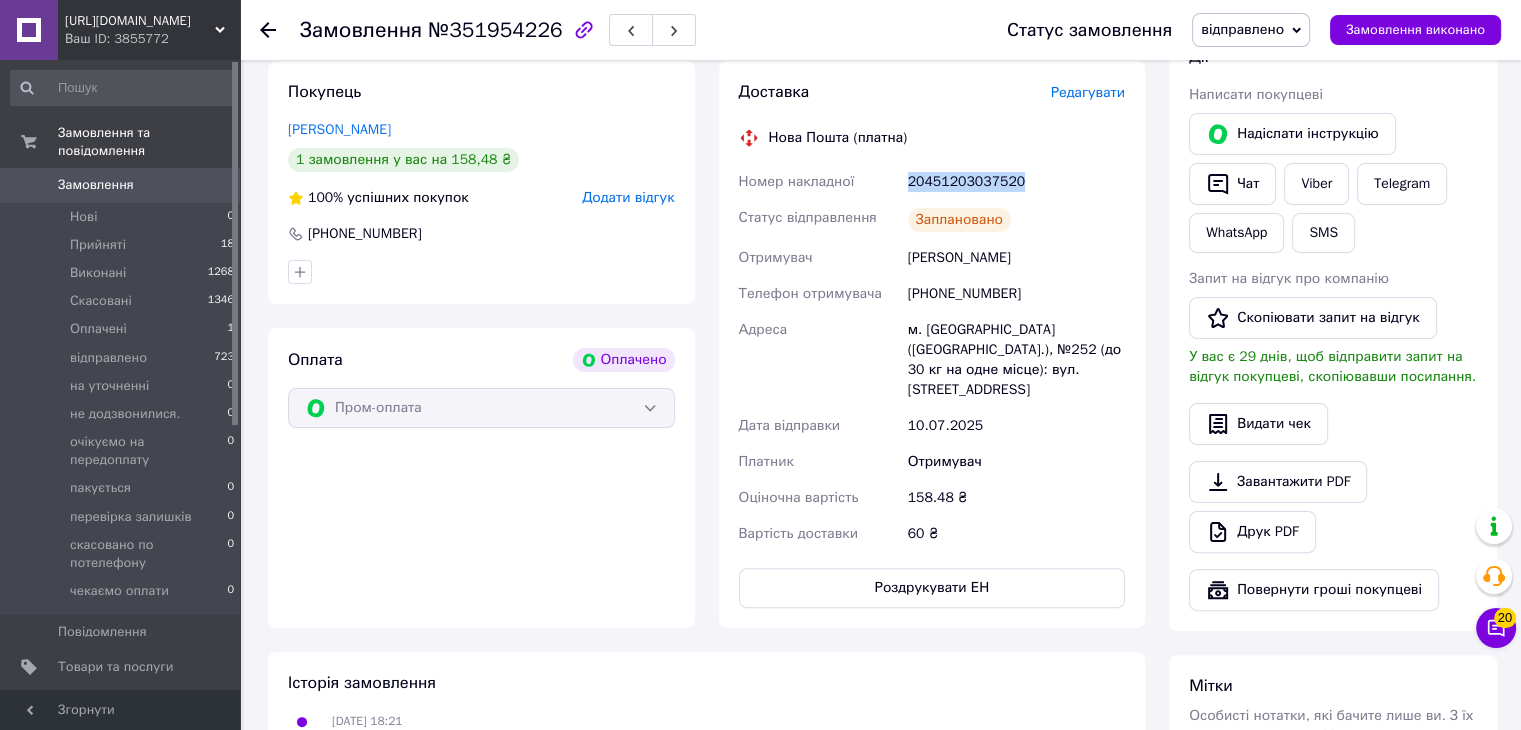 copy on "20451203037520" 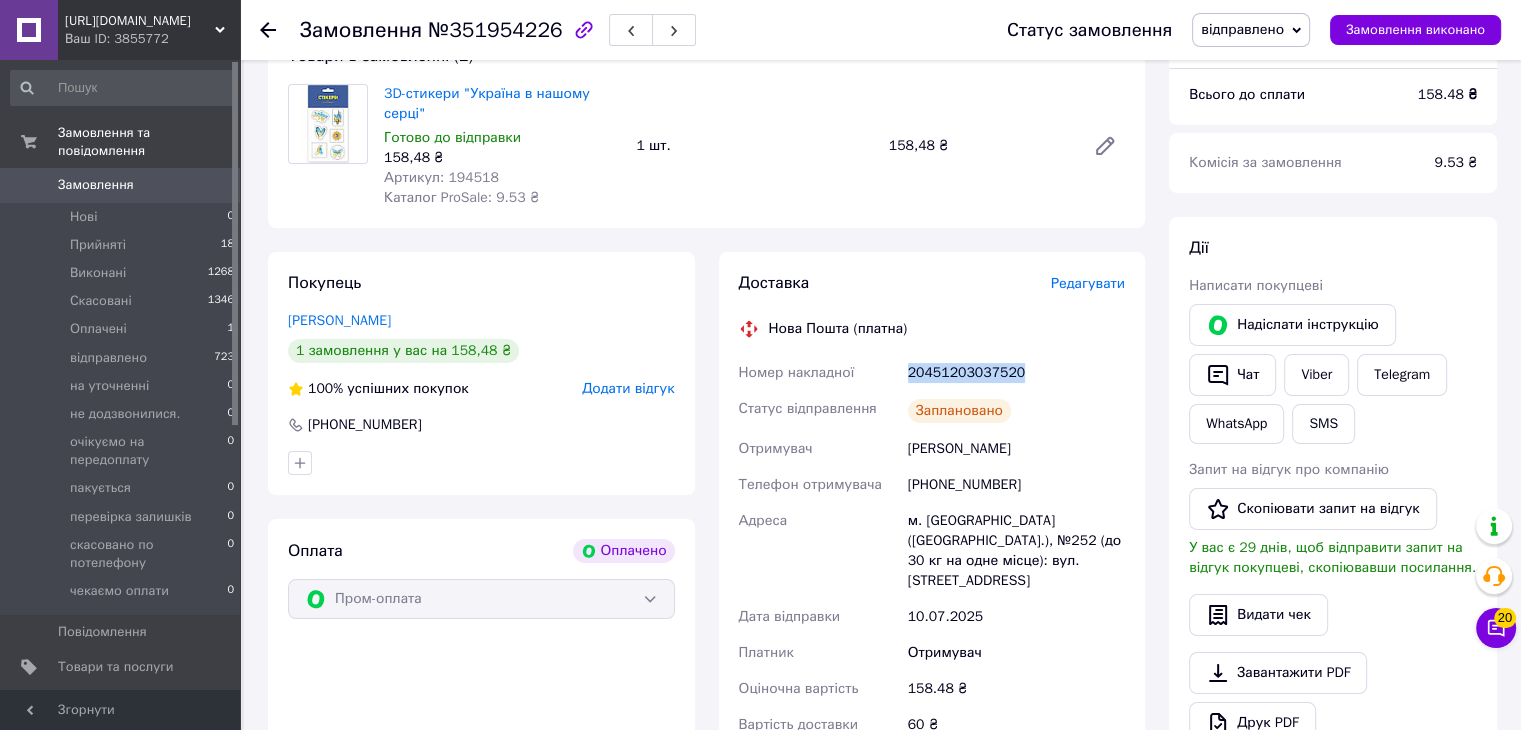 scroll, scrollTop: 0, scrollLeft: 0, axis: both 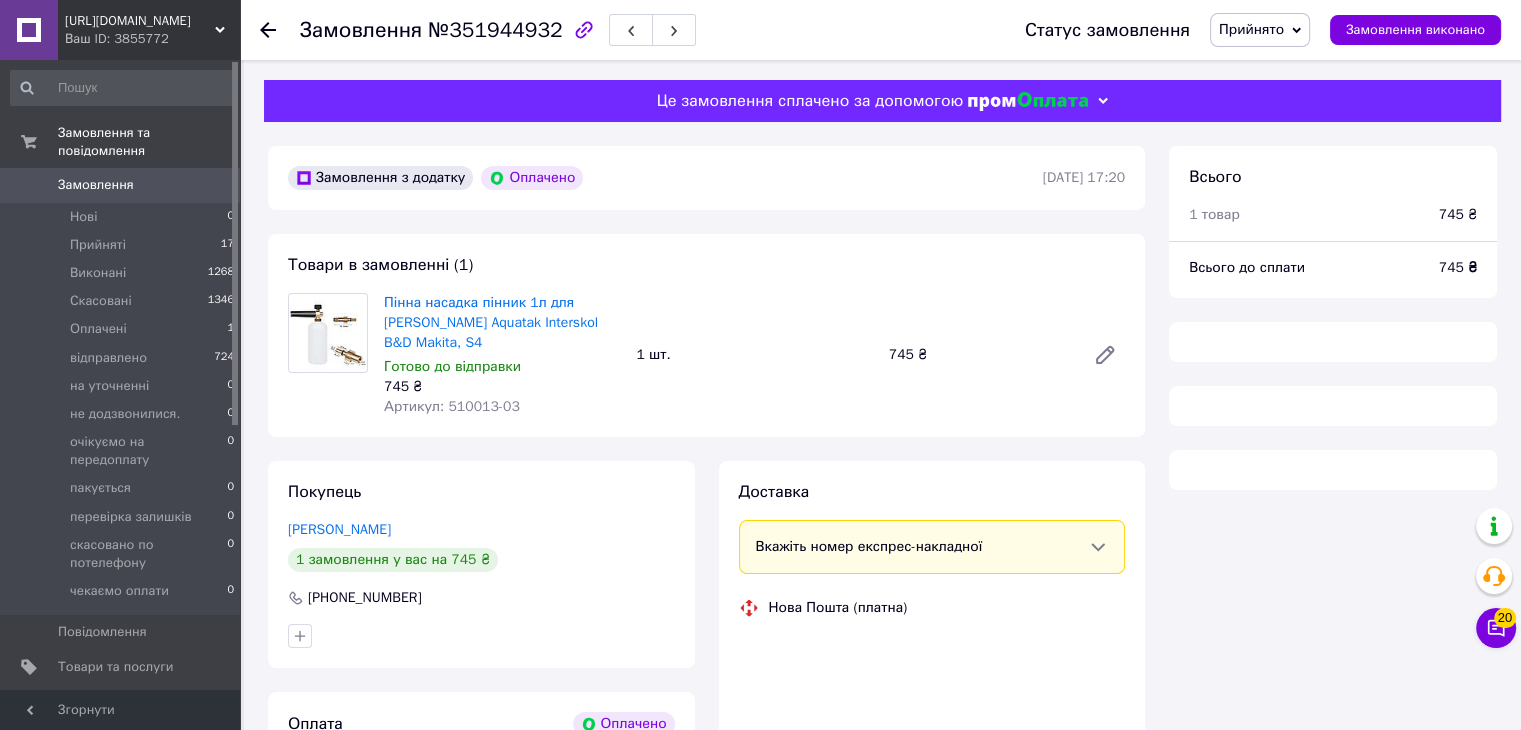 click on "Прийнято" at bounding box center (1260, 30) 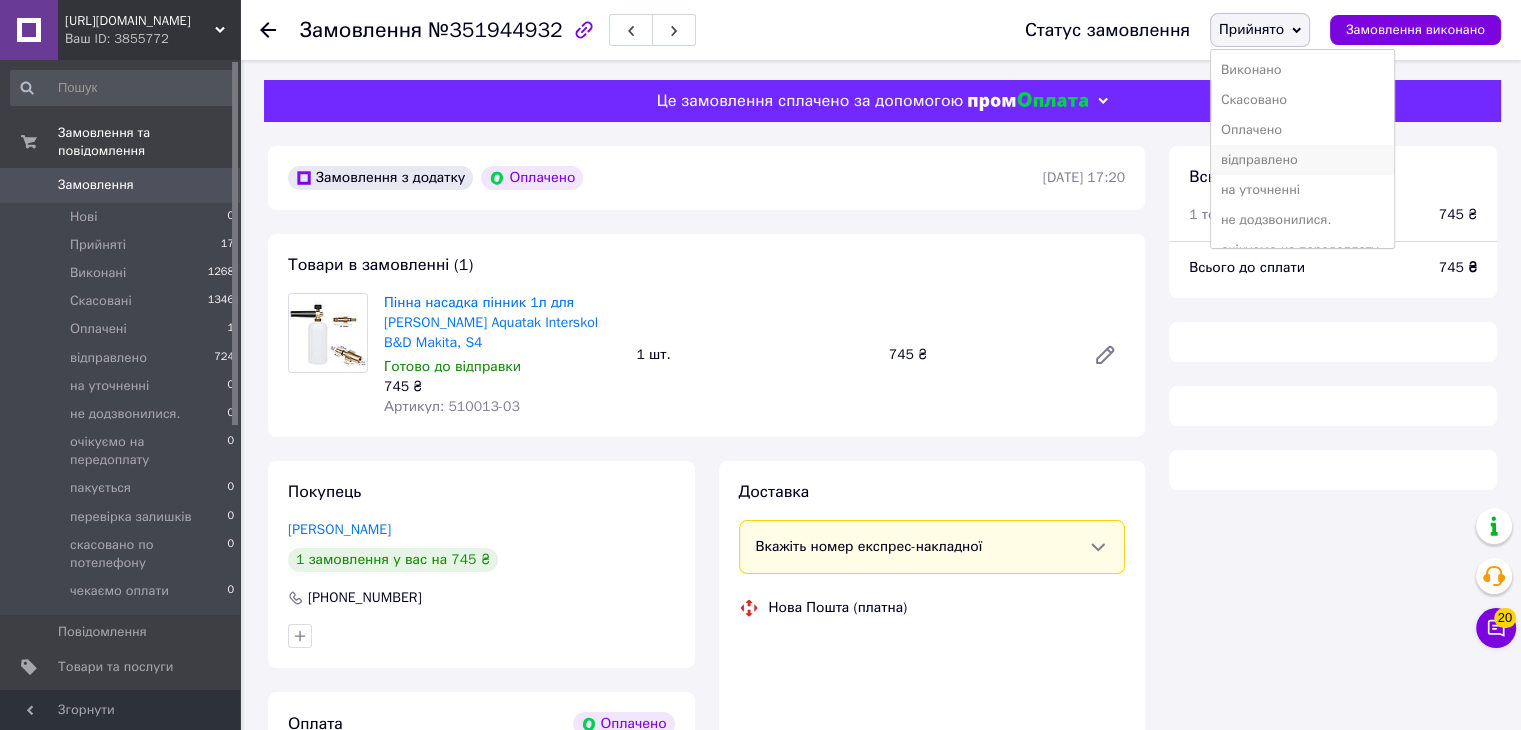 click on "відправлено" at bounding box center (1303, 160) 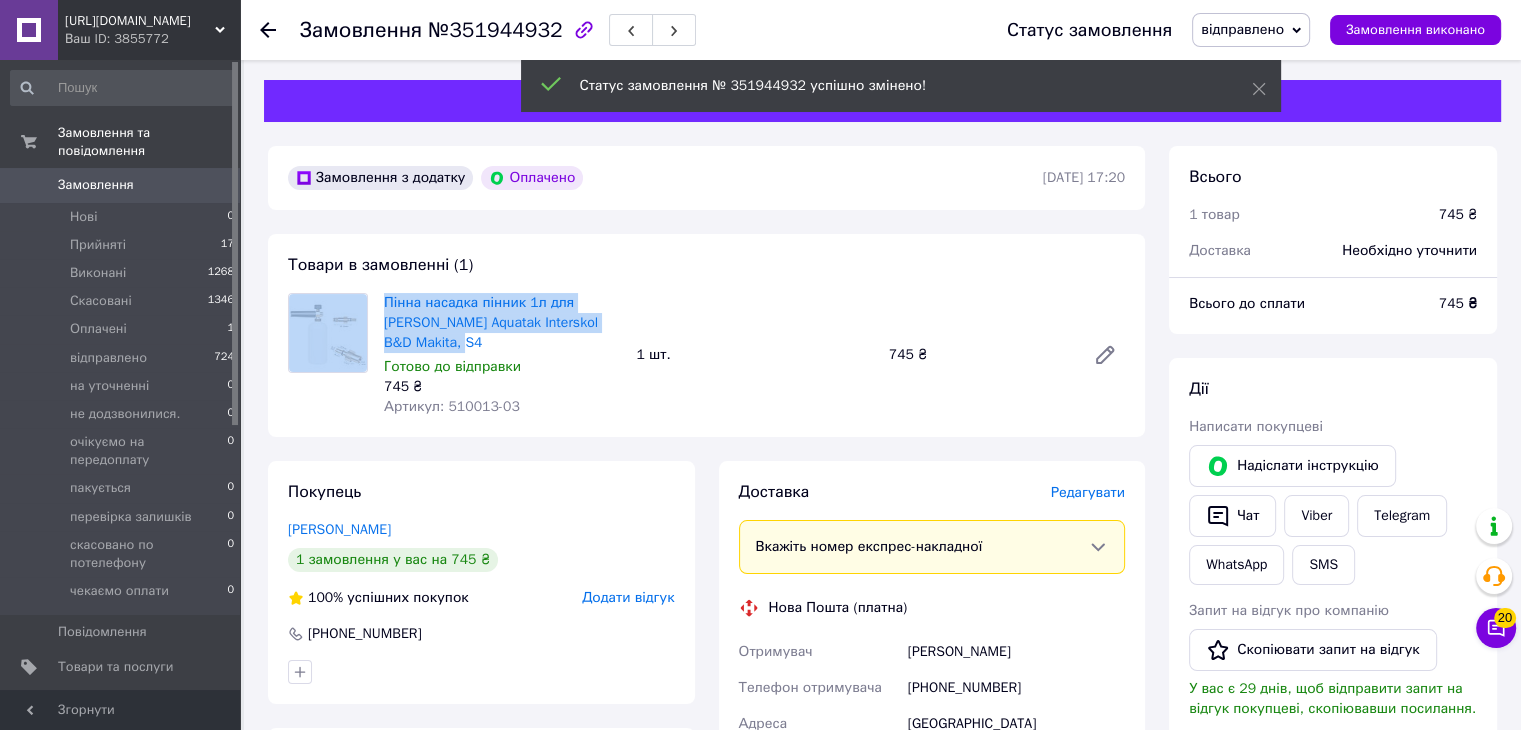 drag, startPoint x: 411, startPoint y: 344, endPoint x: 364, endPoint y: 304, distance: 61.7171 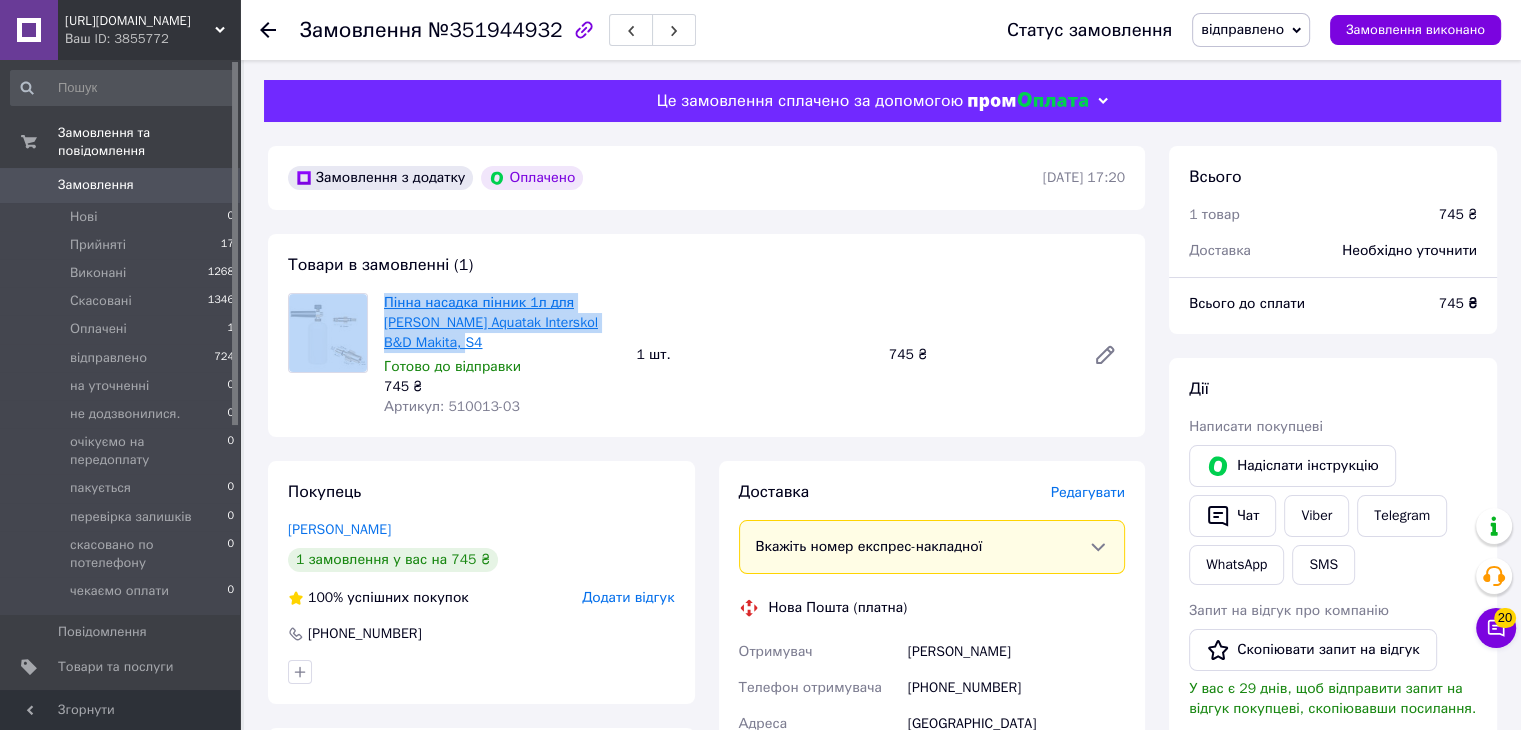 copy on "Пінна насадка пінник 1л для [PERSON_NAME] Aquatak Interskol B&D Makita, S4" 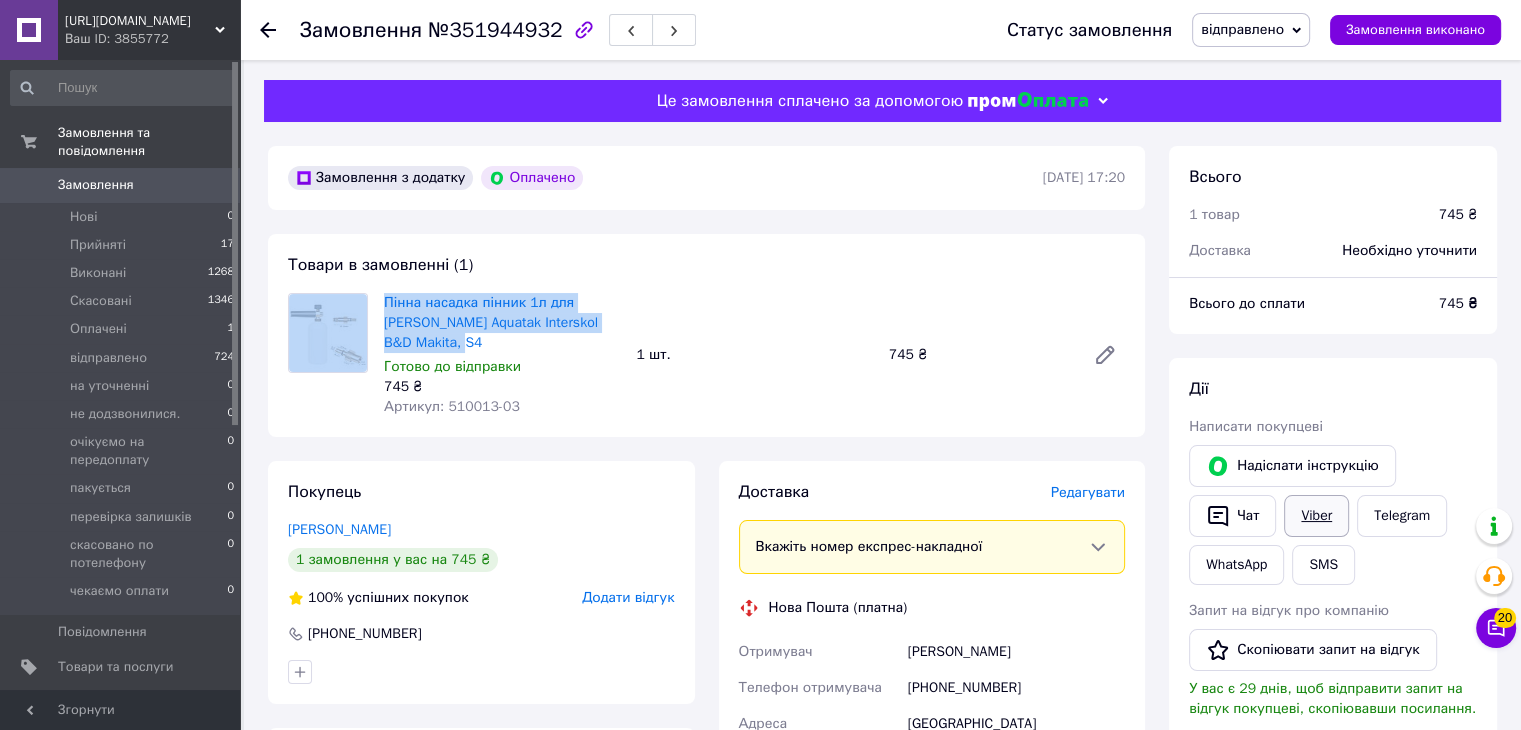 click on "Viber" at bounding box center [1316, 516] 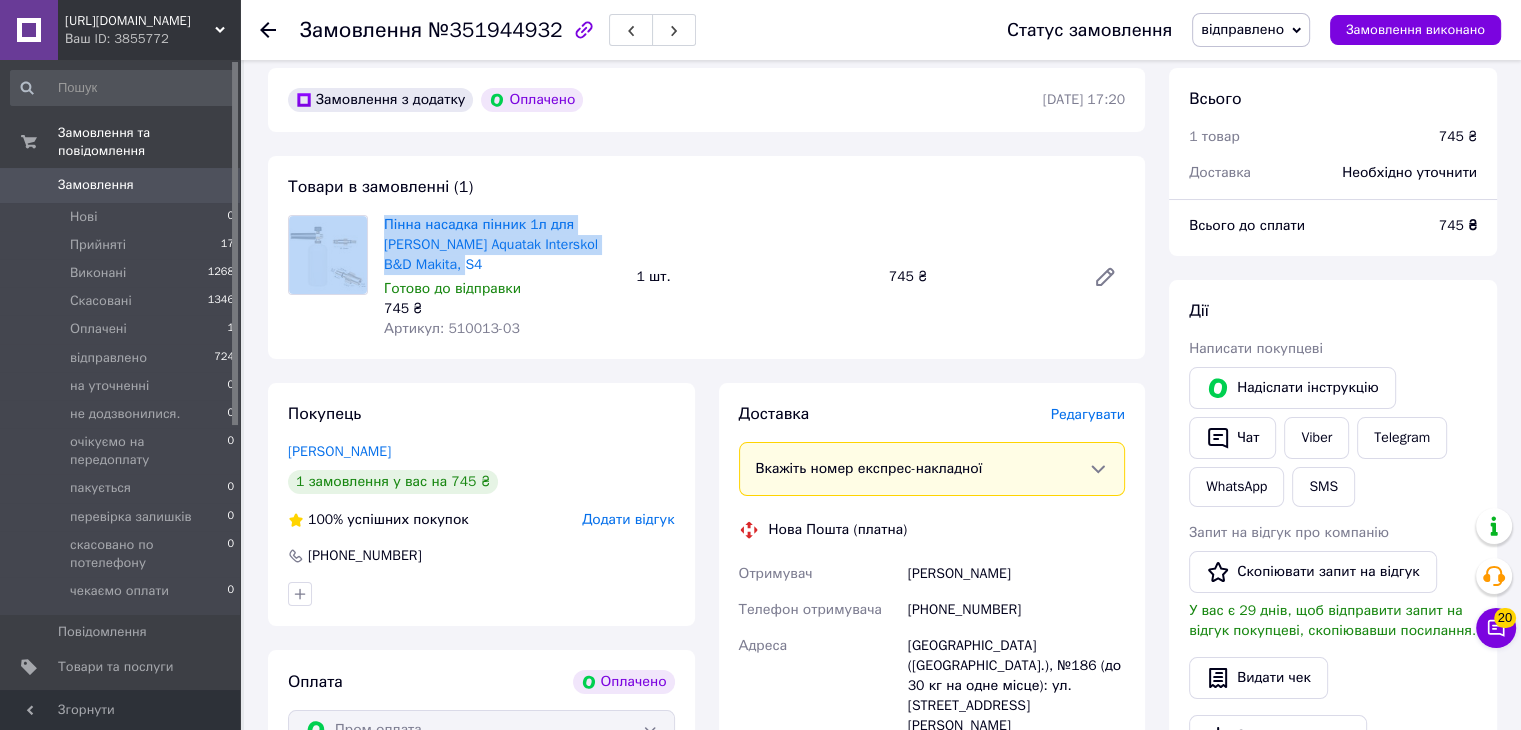 scroll, scrollTop: 200, scrollLeft: 0, axis: vertical 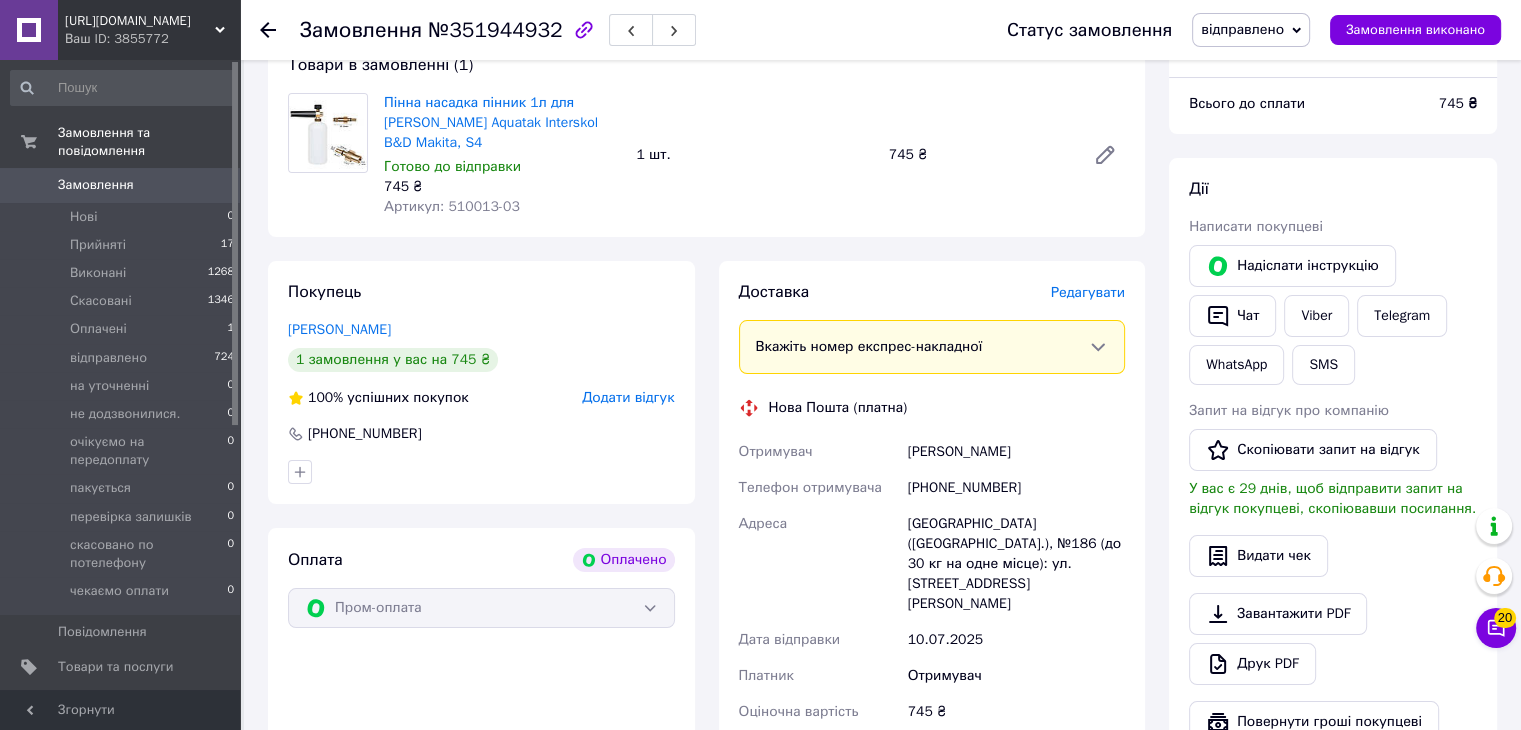 click on "Артикул: 510013-03" at bounding box center (452, 206) 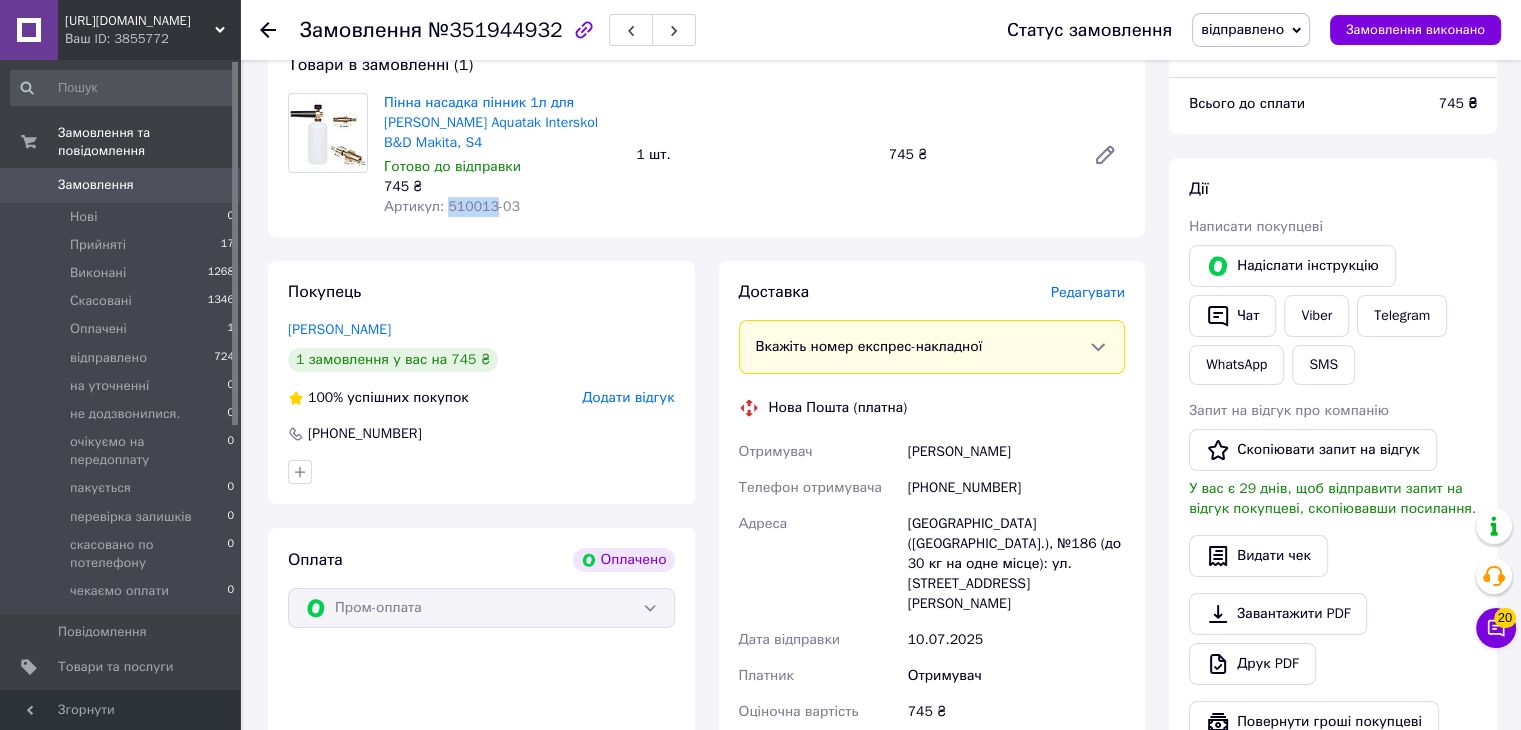click on "Артикул: 510013-03" at bounding box center (452, 206) 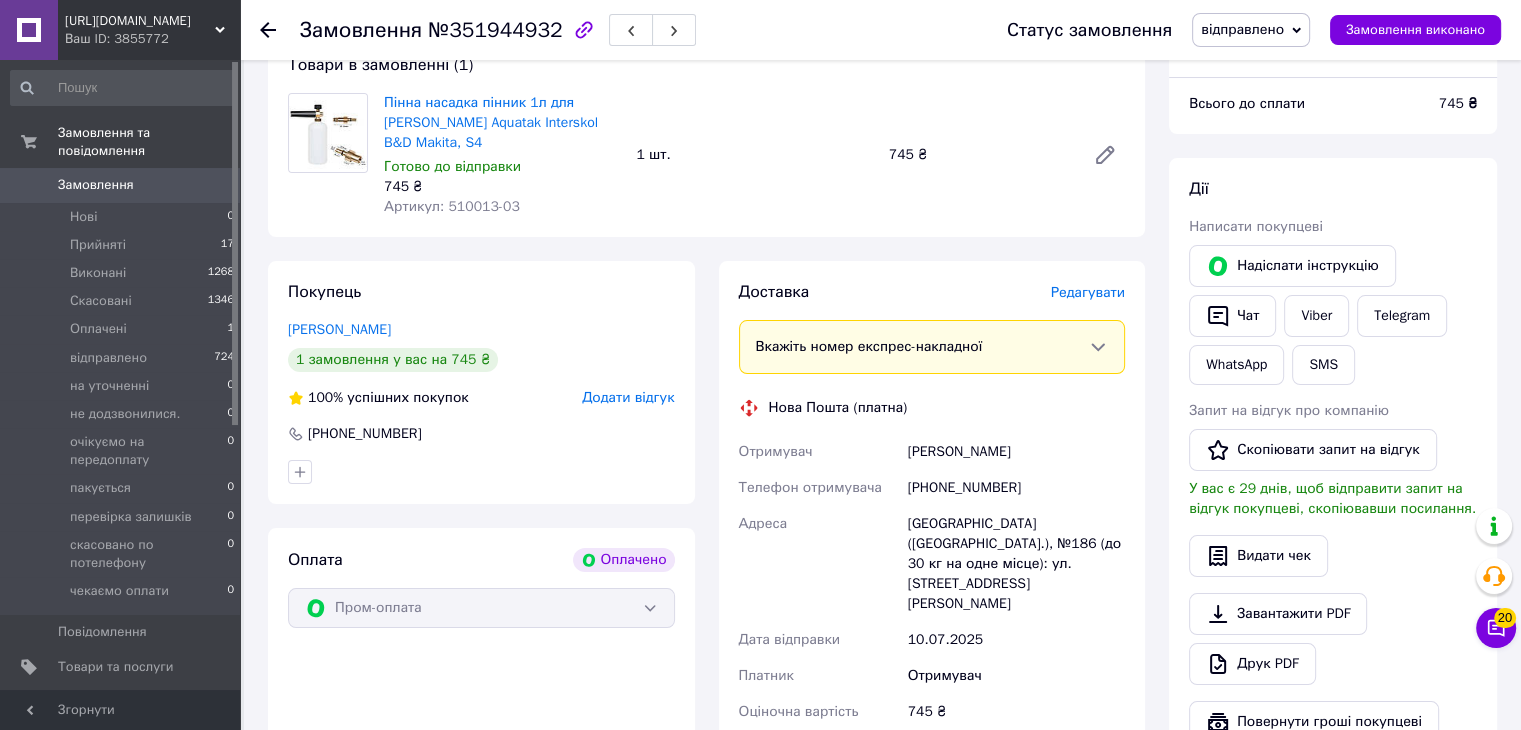 click on "[PERSON_NAME]" at bounding box center [1016, 452] 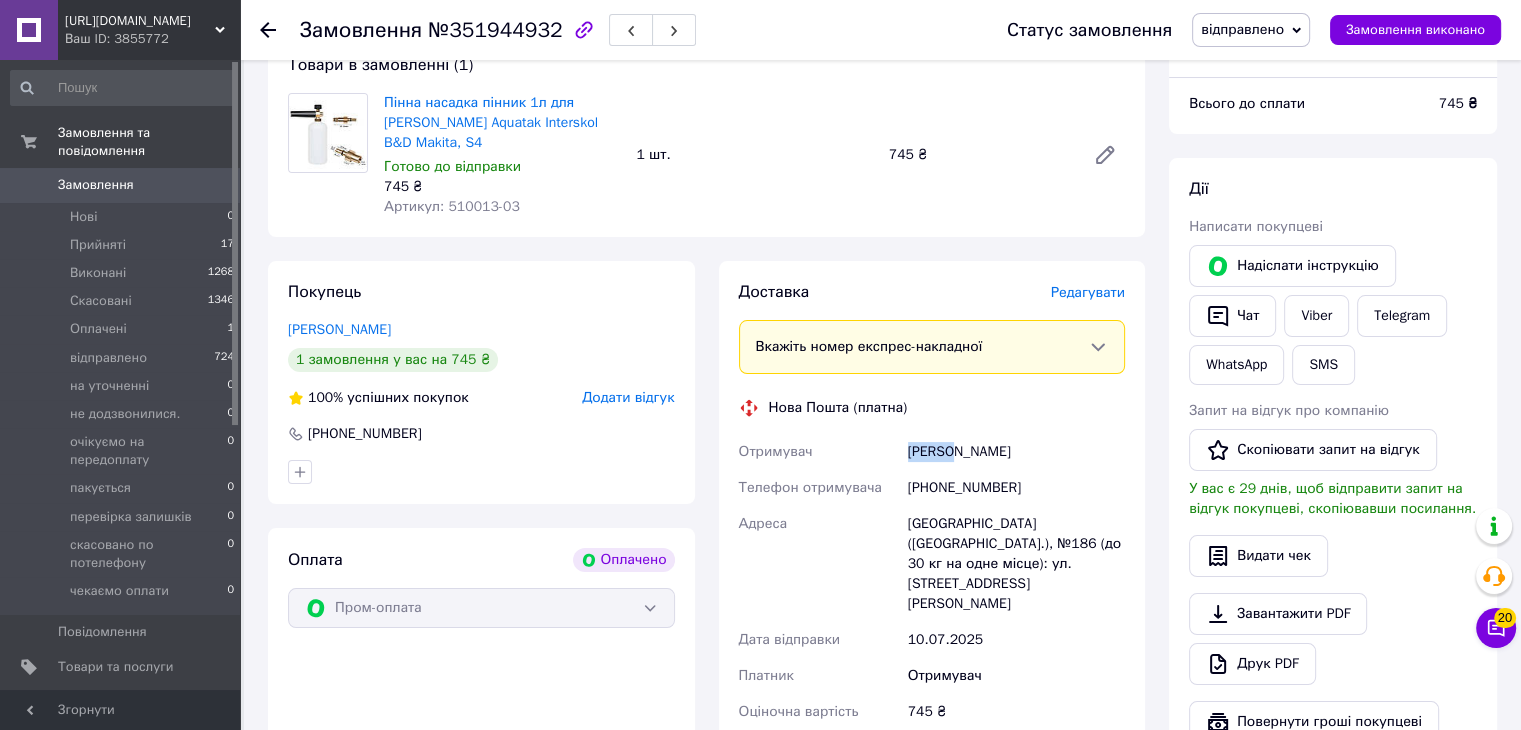 click on "[PERSON_NAME]" at bounding box center [1016, 452] 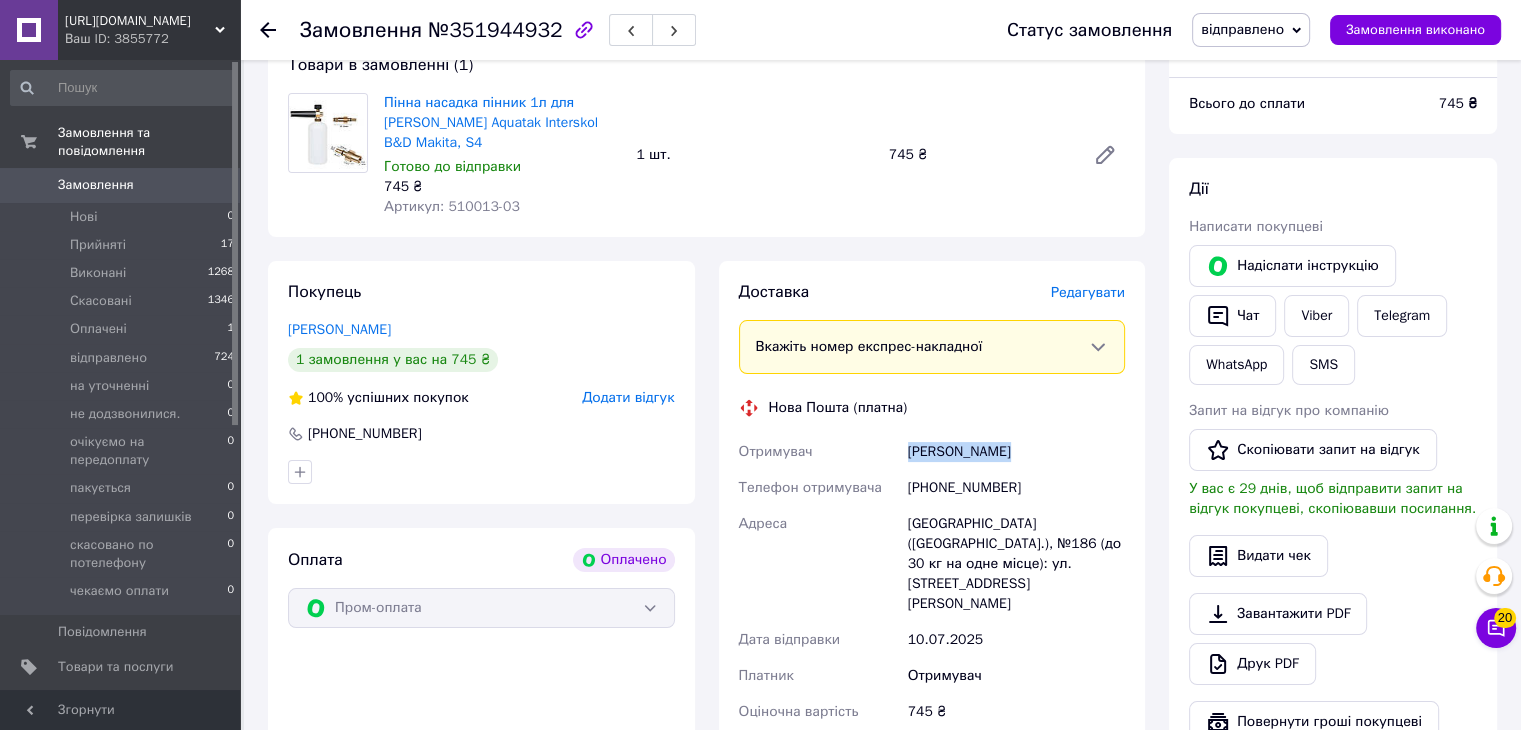 click on "[PERSON_NAME]" at bounding box center (1016, 452) 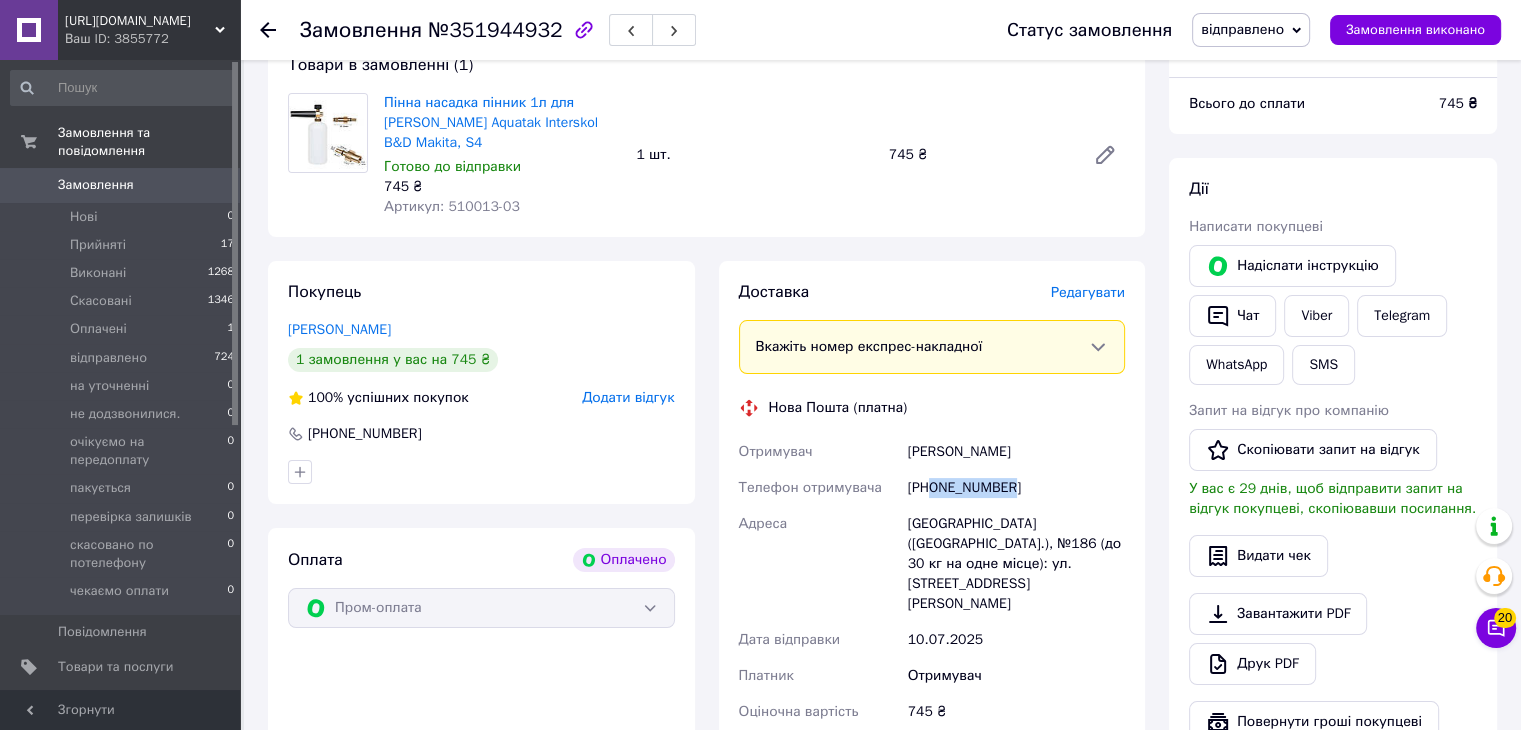 drag, startPoint x: 930, startPoint y: 490, endPoint x: 1029, endPoint y: 486, distance: 99.08077 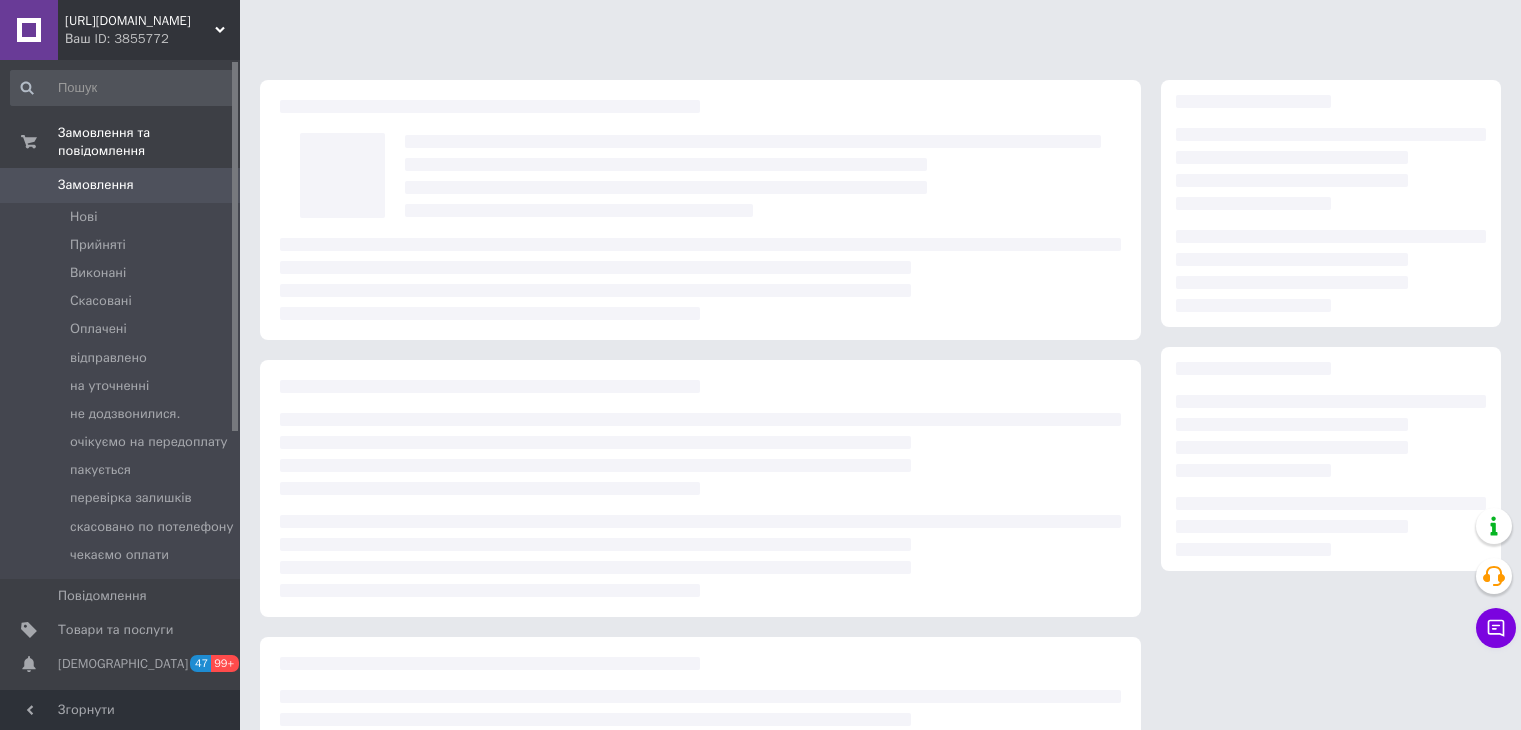 scroll, scrollTop: 0, scrollLeft: 0, axis: both 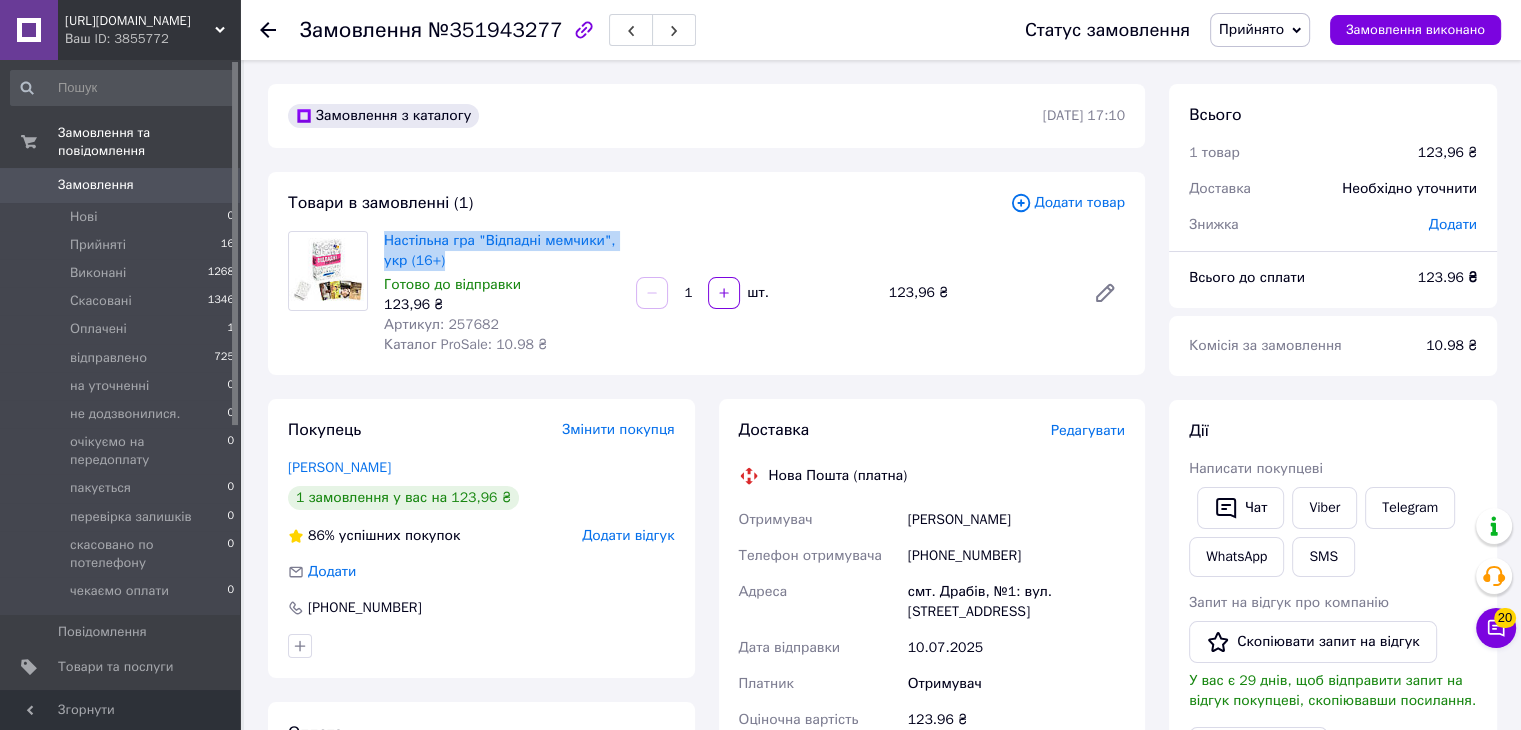 drag, startPoint x: 479, startPoint y: 263, endPoint x: 376, endPoint y: 234, distance: 107.00467 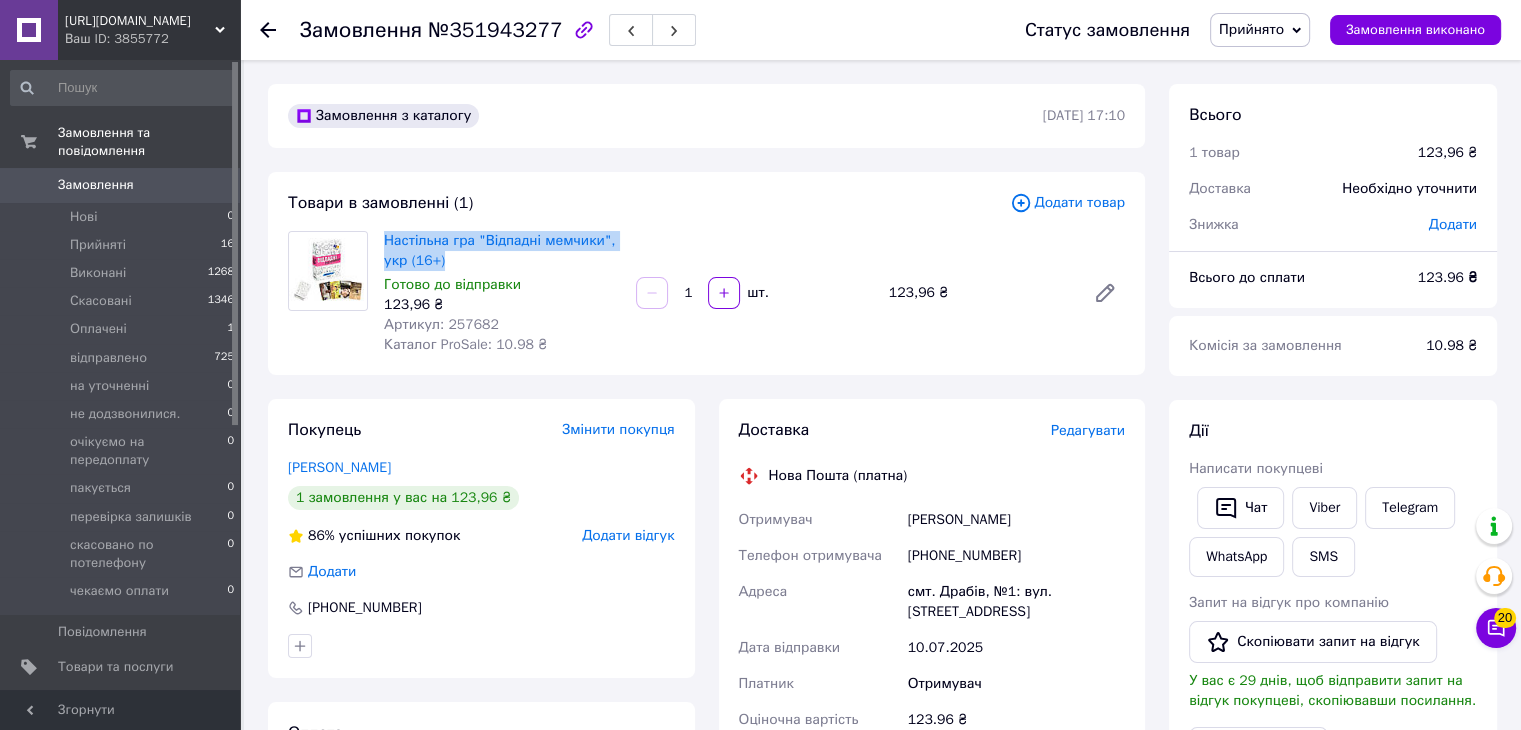 click on "Настільна гра "Відпадні мемчики", укр (16+) Готово до відправки 123,96 ₴ Артикул: 257682 Каталог ProSale: 10.98 ₴" at bounding box center (502, 293) 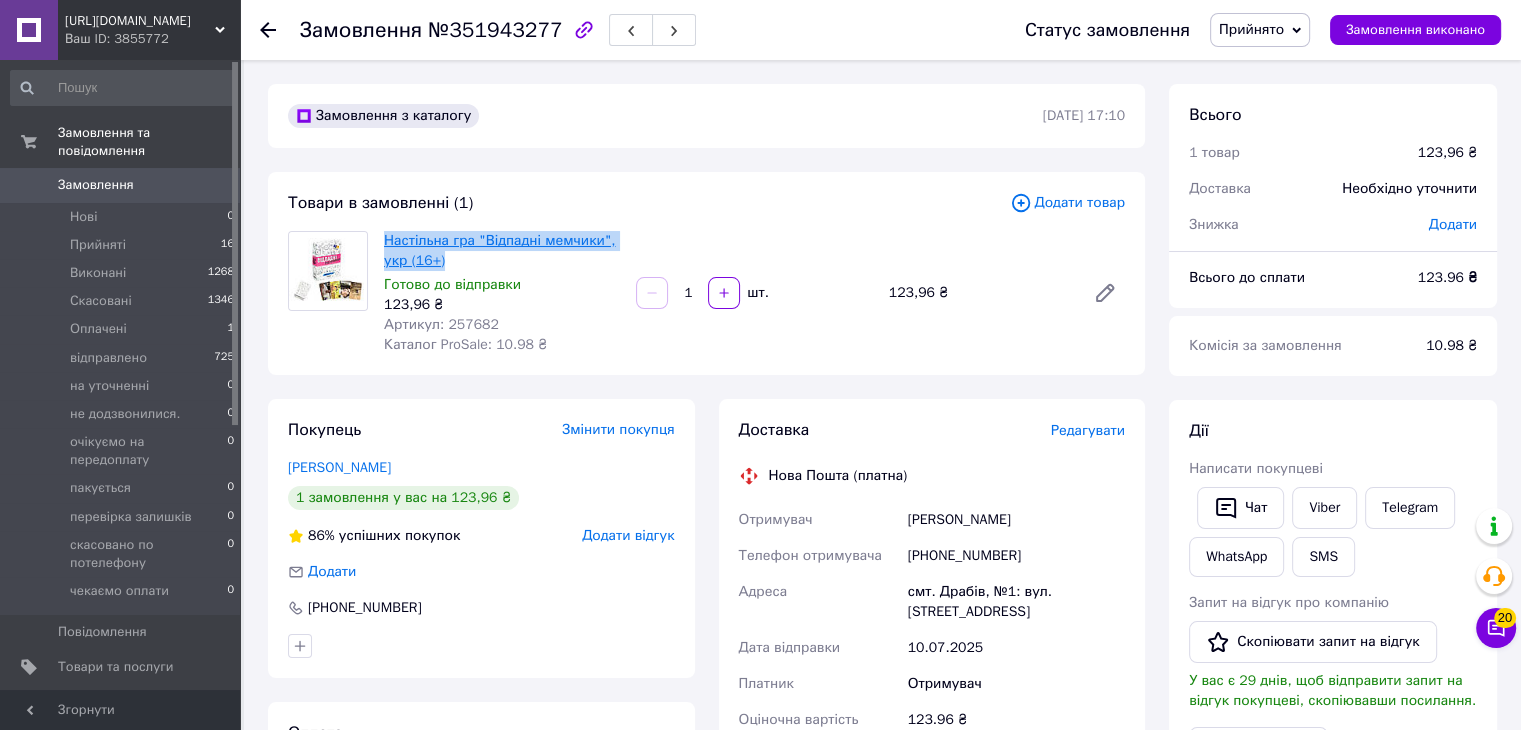 copy on "Настільна гра "Відпадні мемчики", укр (16+)" 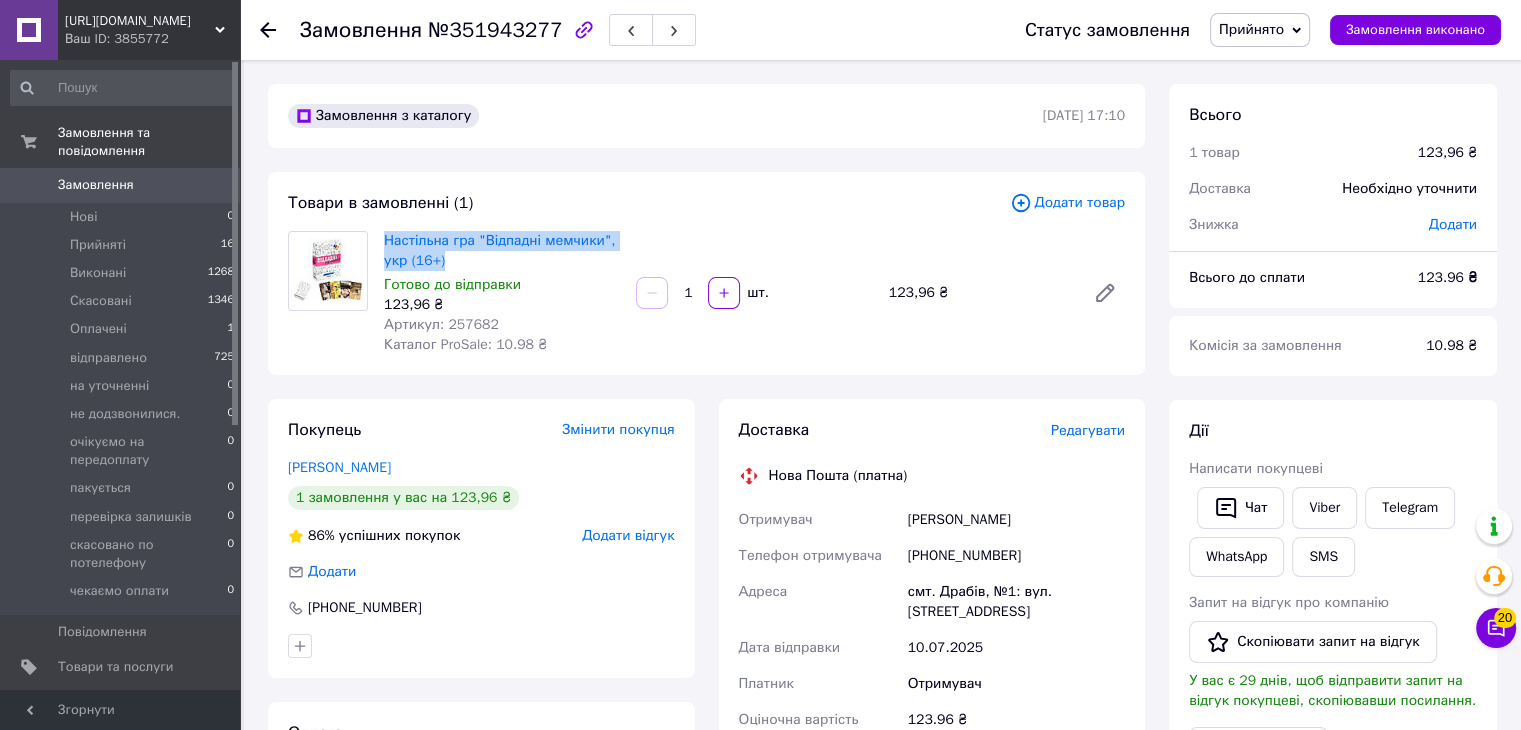 click on "Прийнято" at bounding box center [1260, 30] 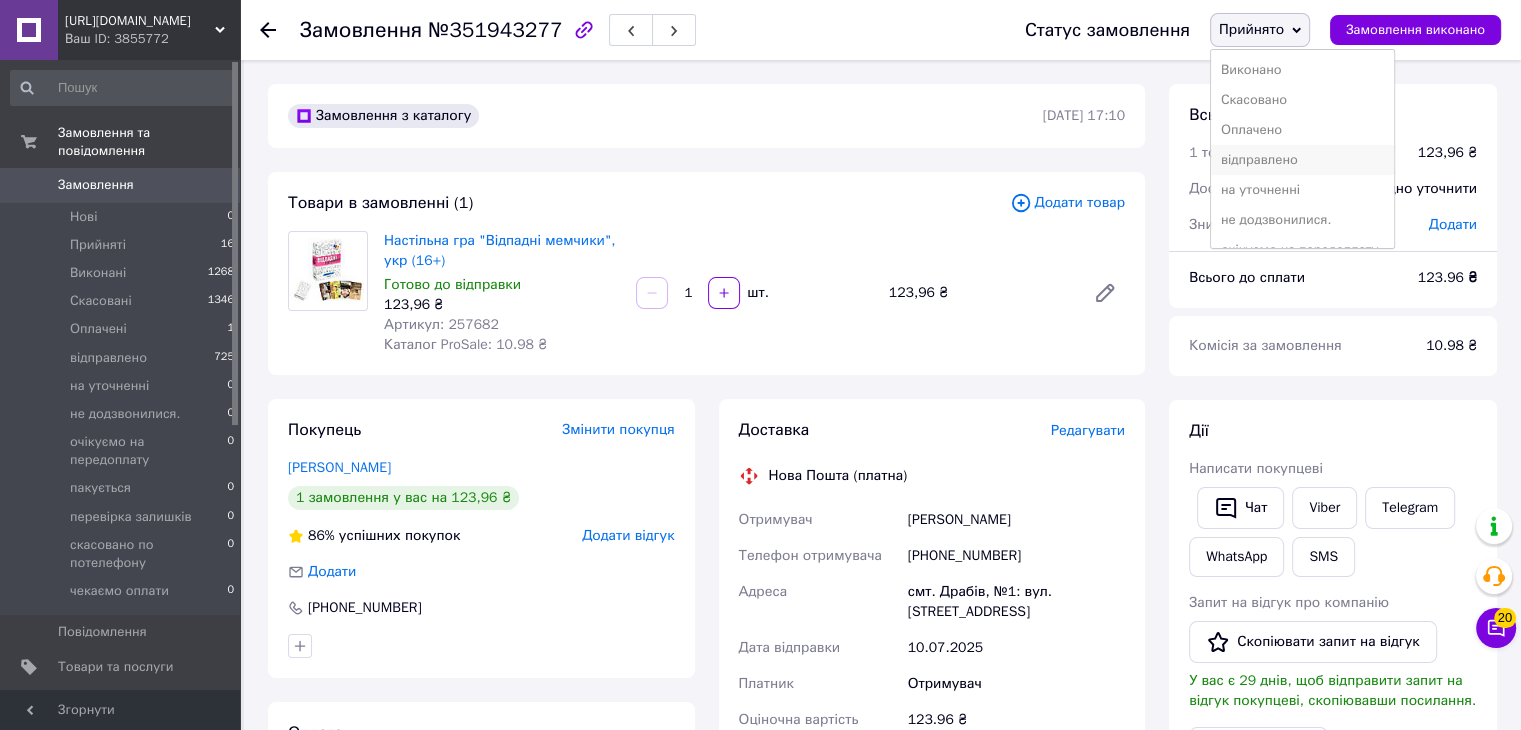 click on "відправлено" at bounding box center [1303, 160] 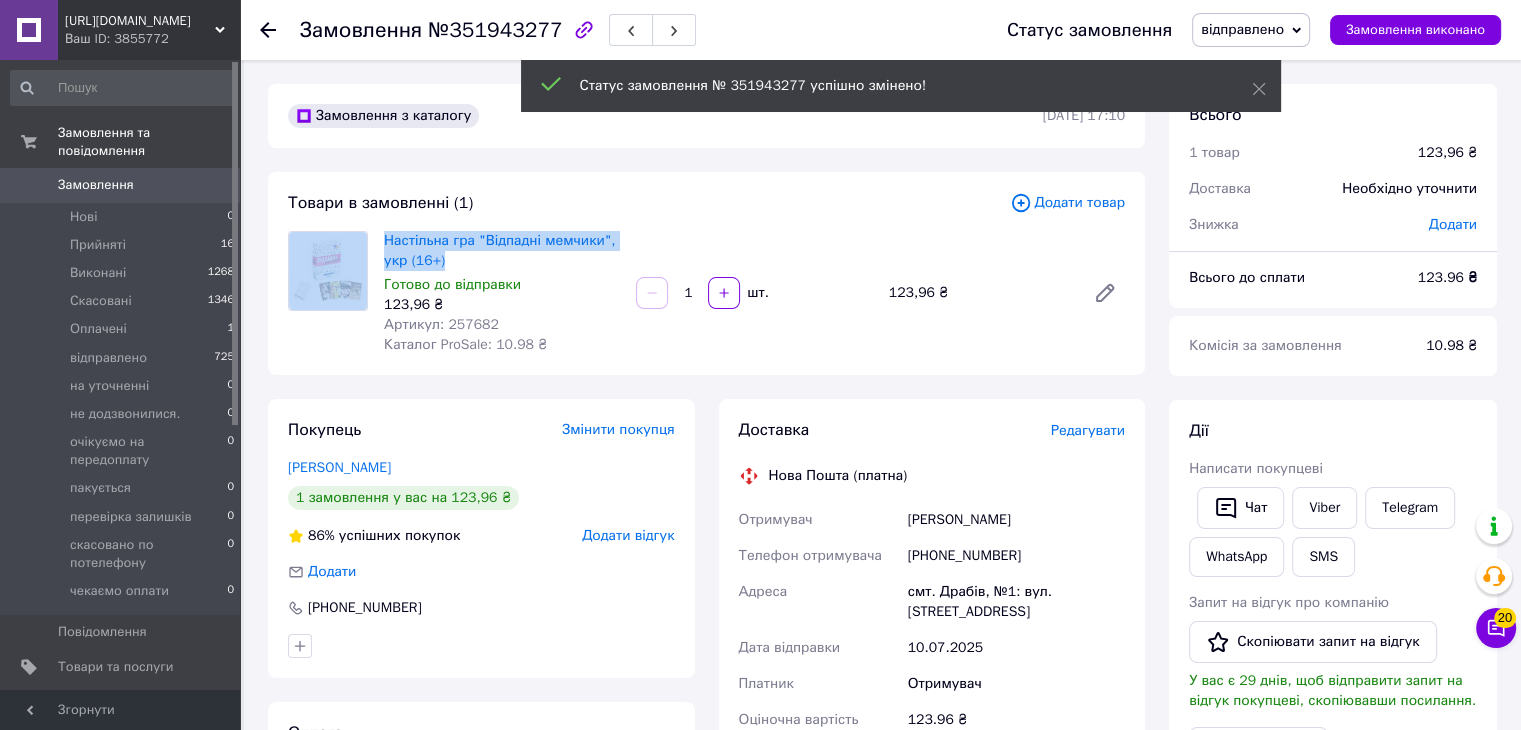 drag, startPoint x: 456, startPoint y: 258, endPoint x: 370, endPoint y: 238, distance: 88.29496 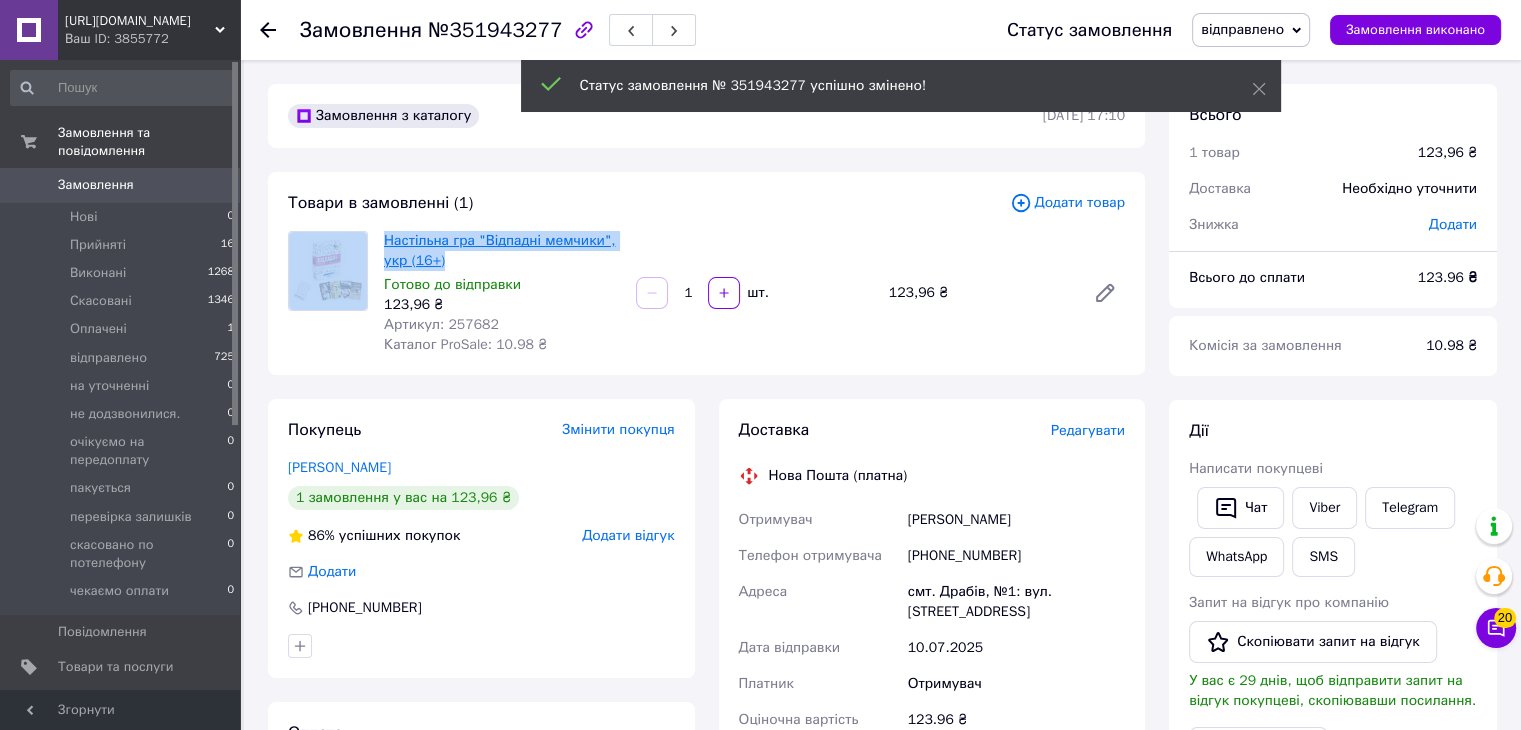 copy on "Настільна гра "Відпадні мемчики", укр (16+)" 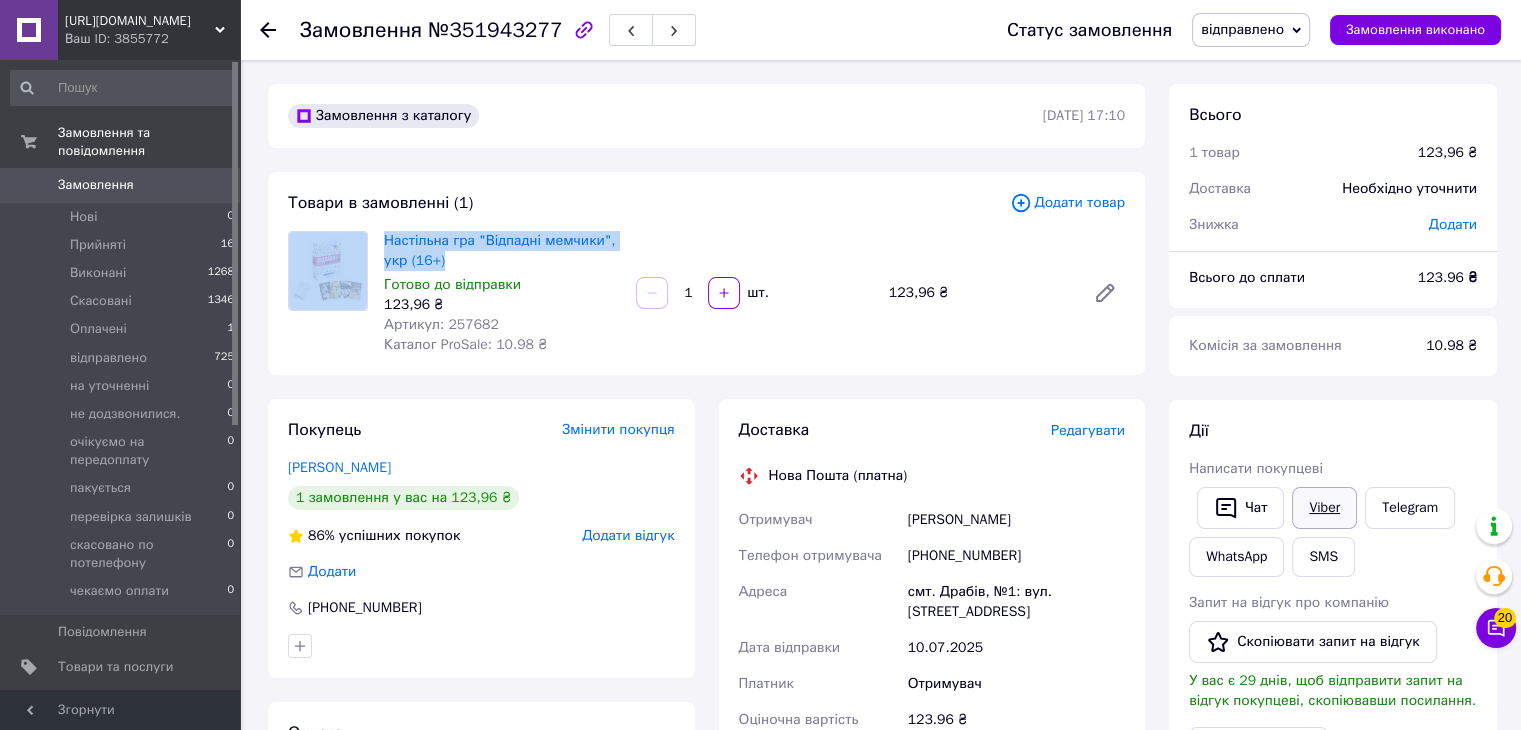 click on "Viber" at bounding box center [1324, 508] 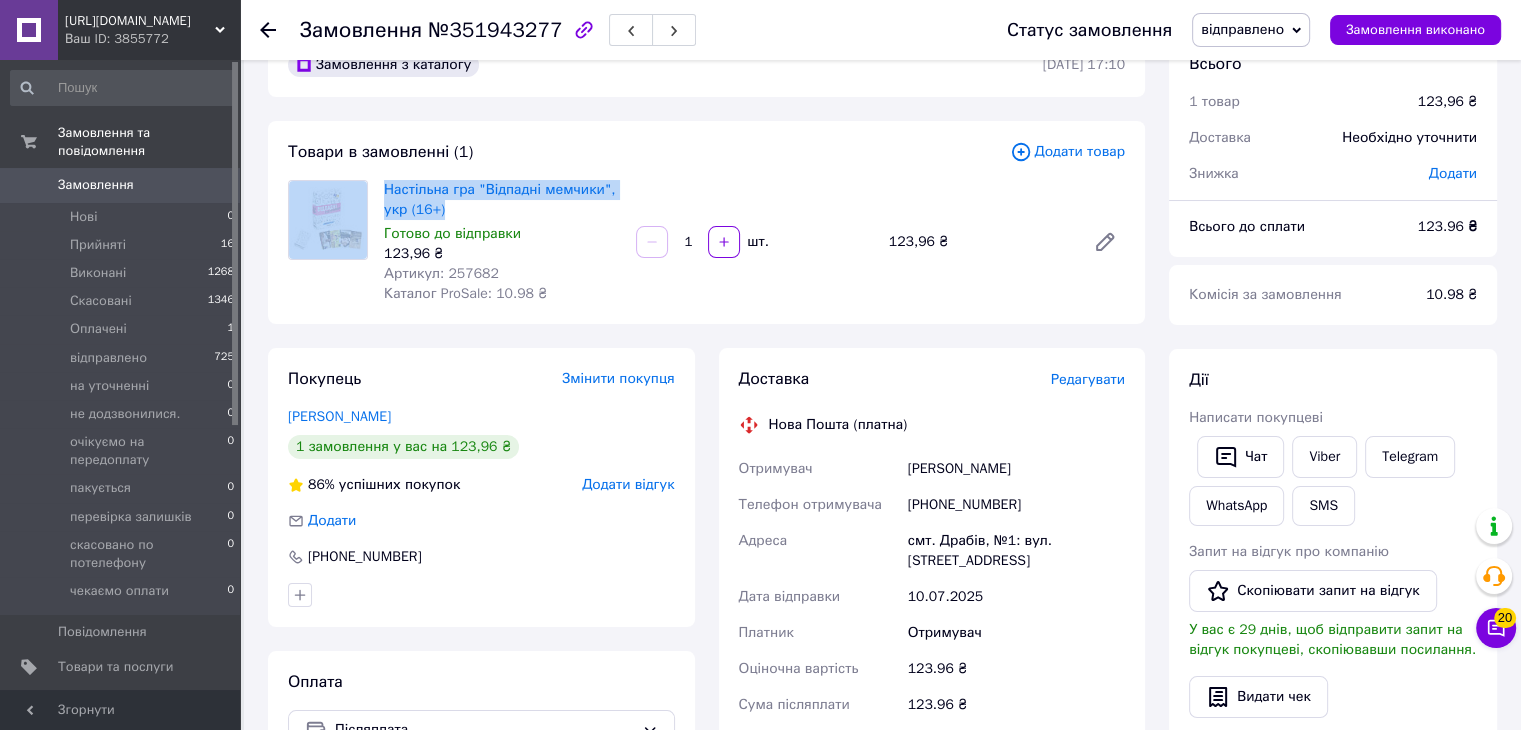 scroll, scrollTop: 100, scrollLeft: 0, axis: vertical 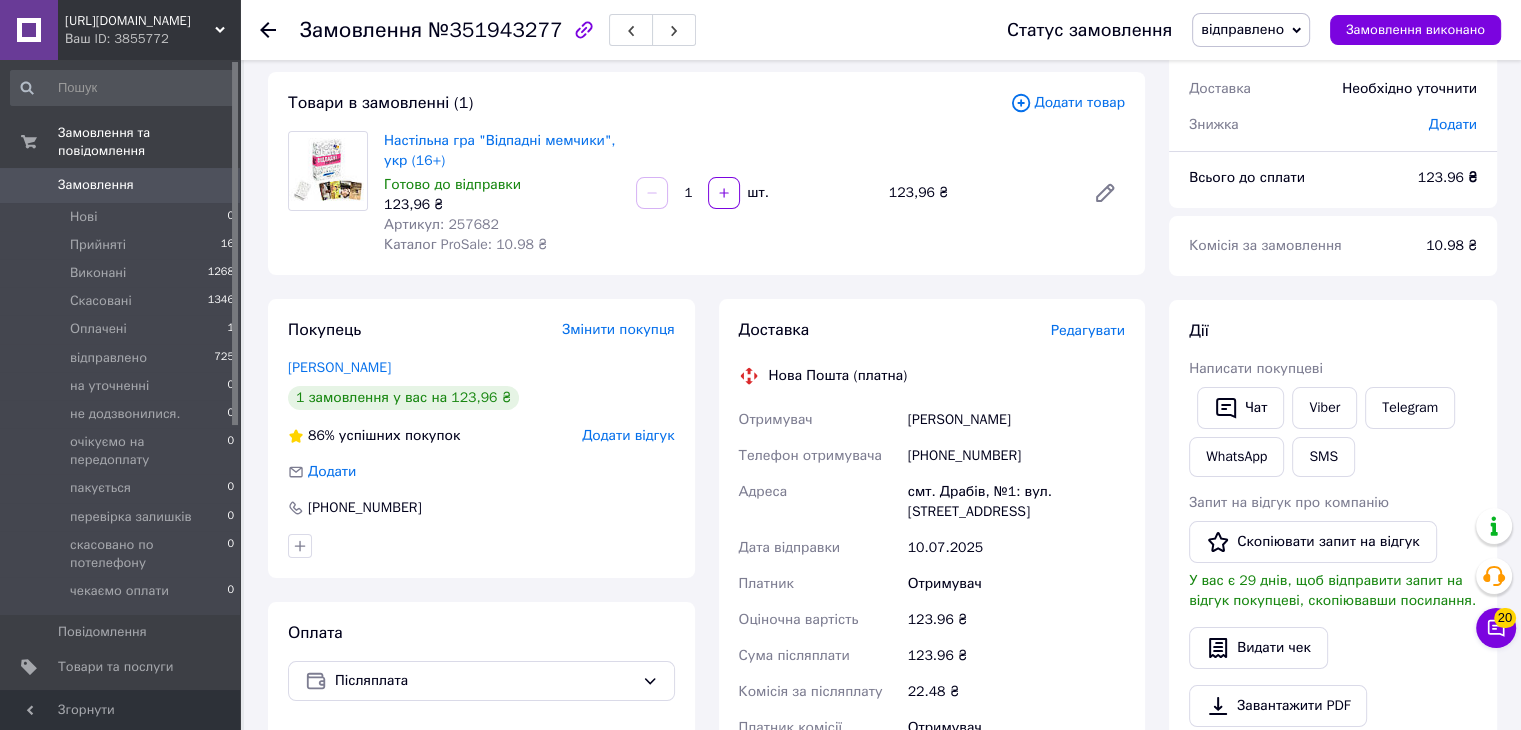 click on "Богдан Анастасія" at bounding box center (1016, 420) 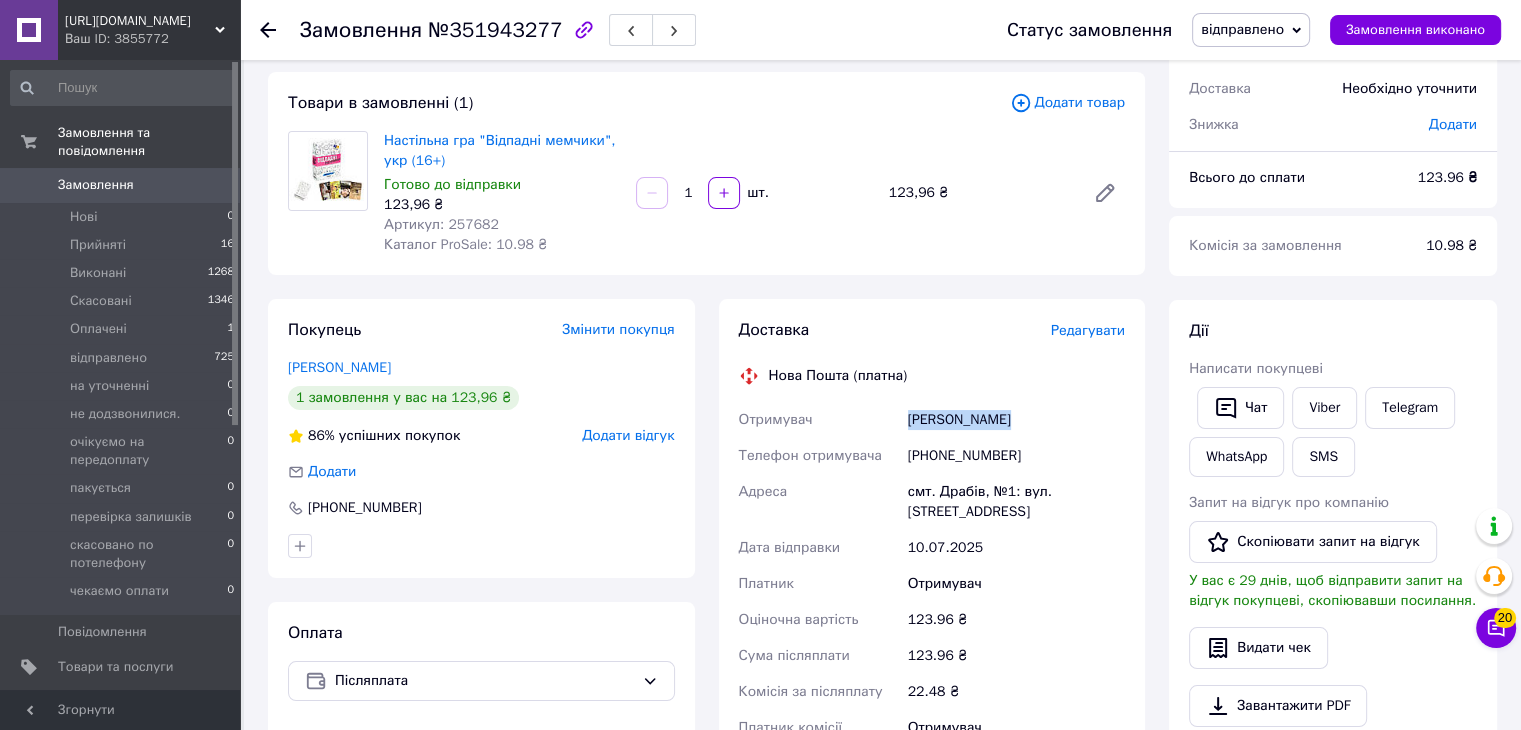 click on "Богдан Анастасія" at bounding box center [1016, 420] 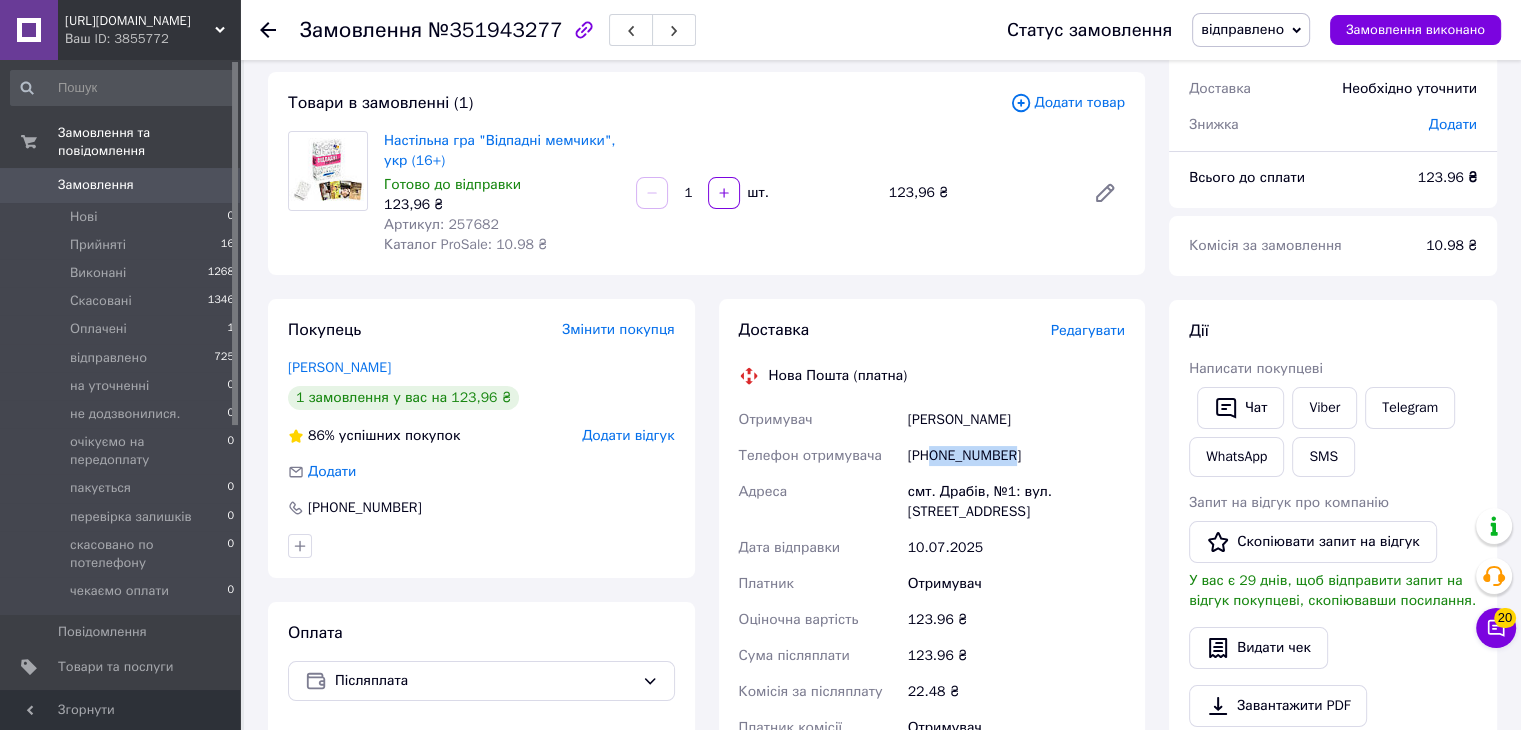 drag, startPoint x: 931, startPoint y: 453, endPoint x: 1013, endPoint y: 455, distance: 82.02438 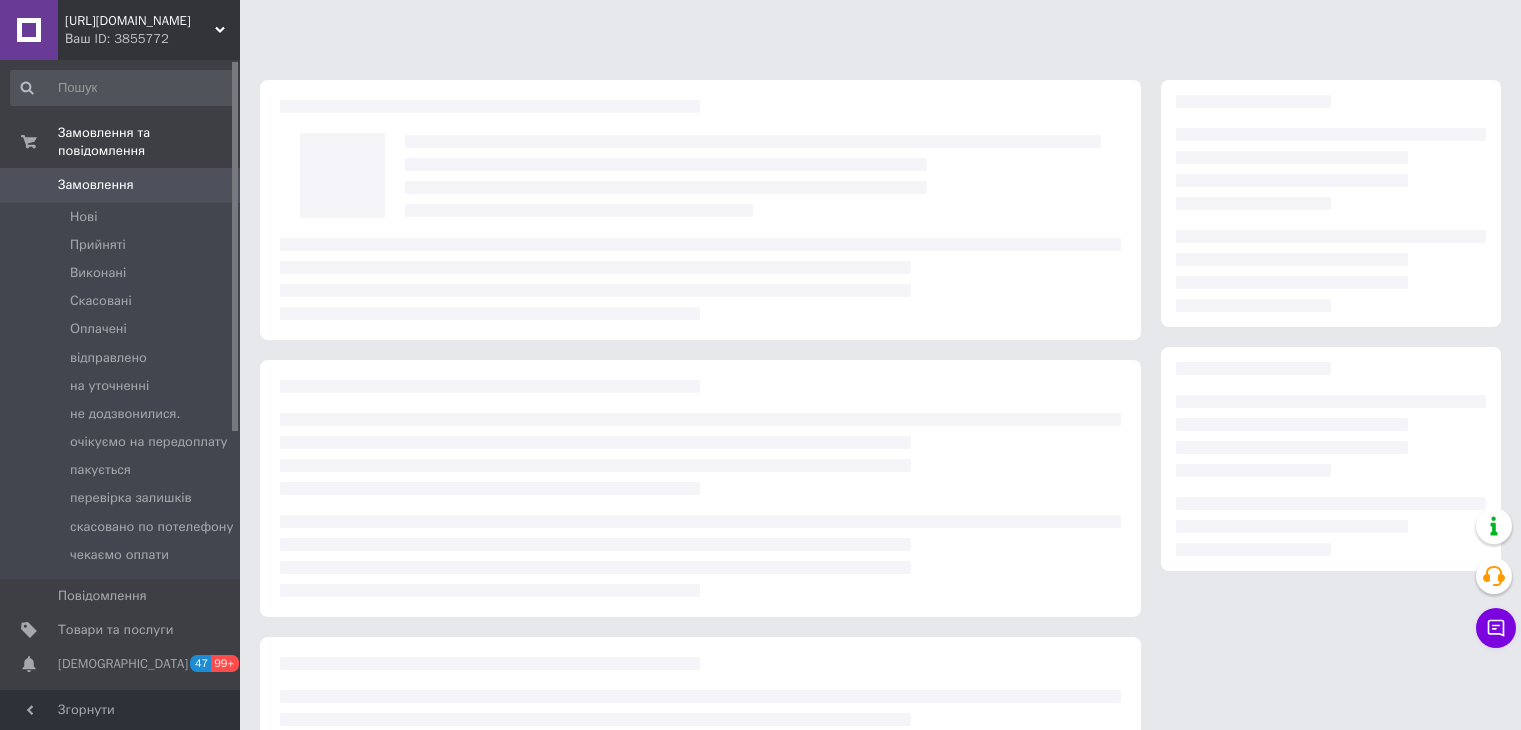 scroll, scrollTop: 0, scrollLeft: 0, axis: both 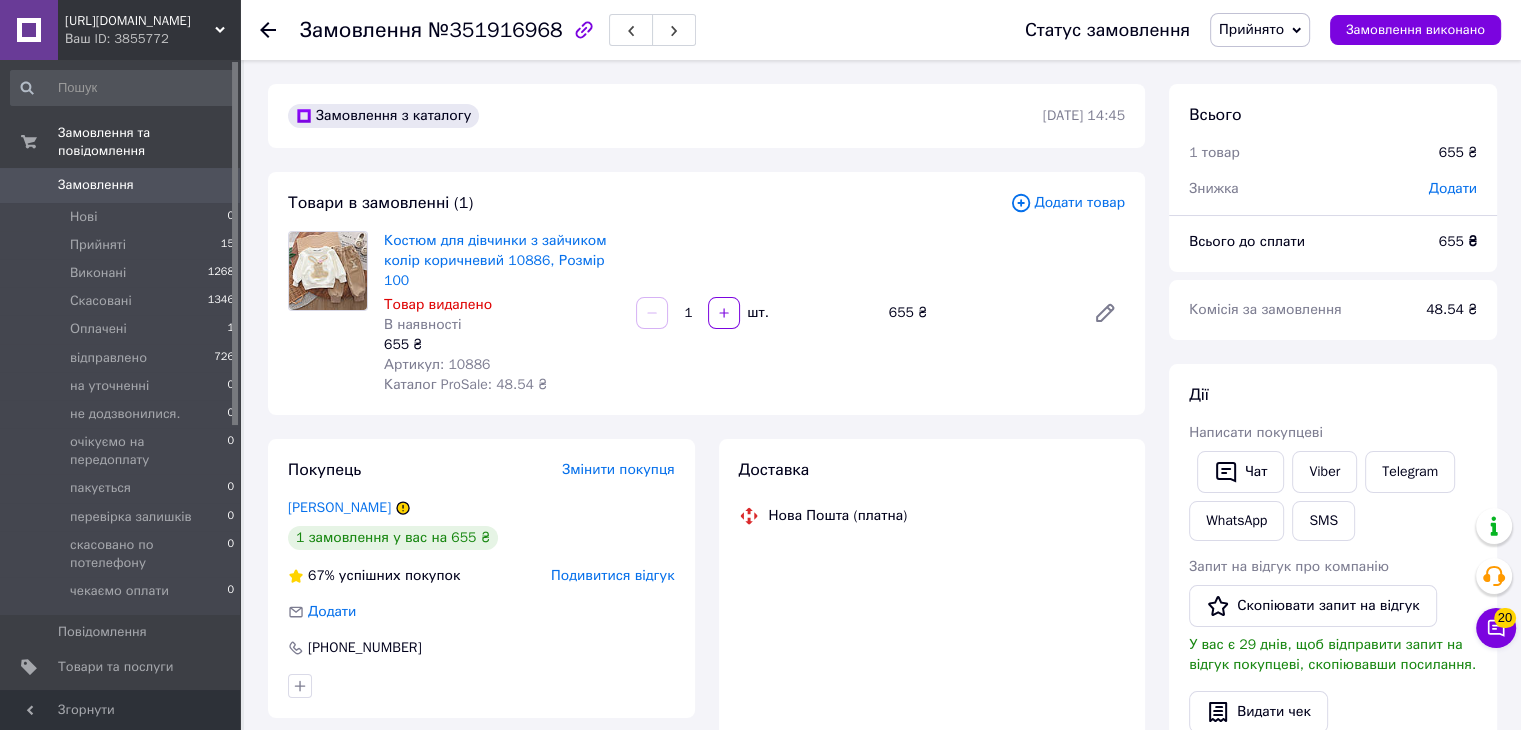 click on "Артикул: 10886" at bounding box center [437, 364] 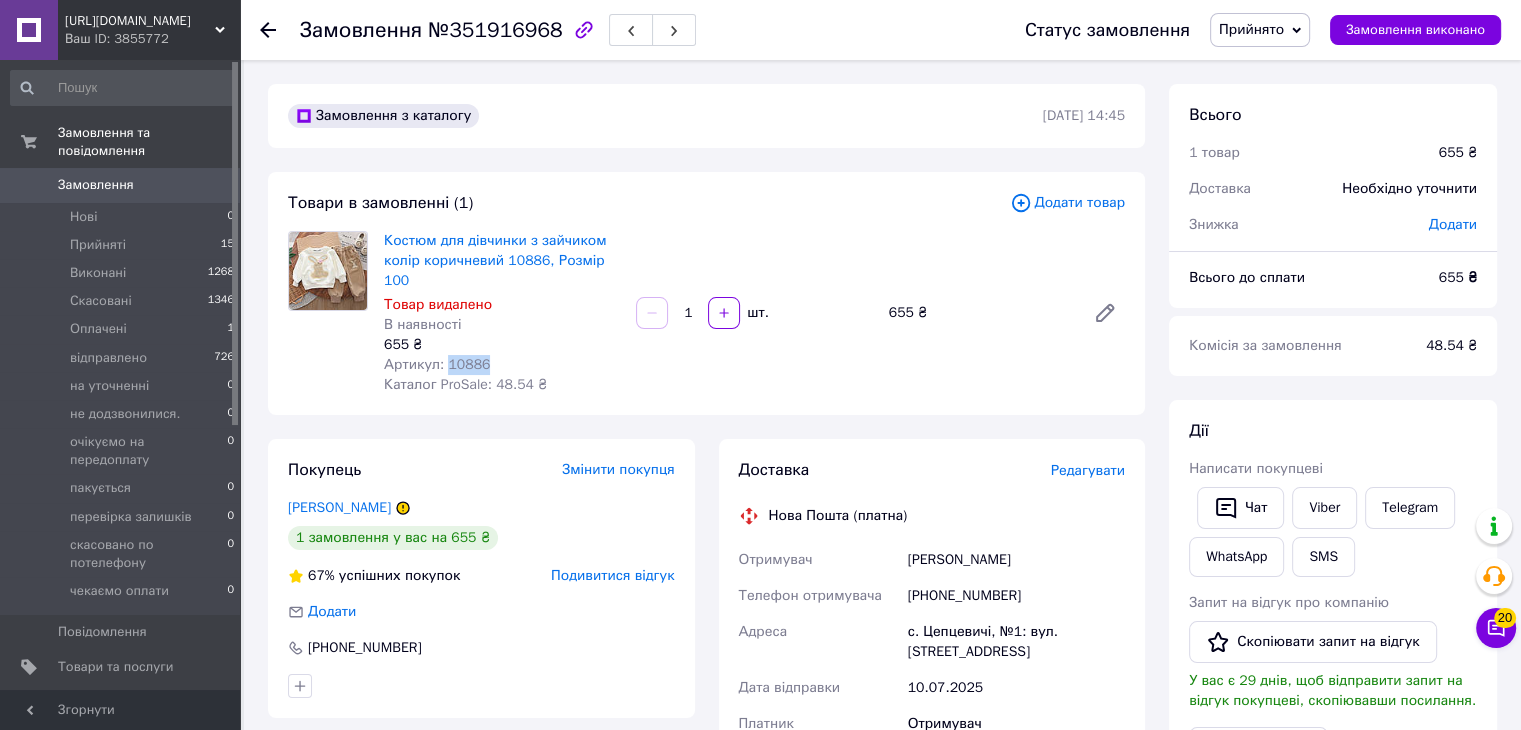 click on "Артикул: 10886" at bounding box center (437, 364) 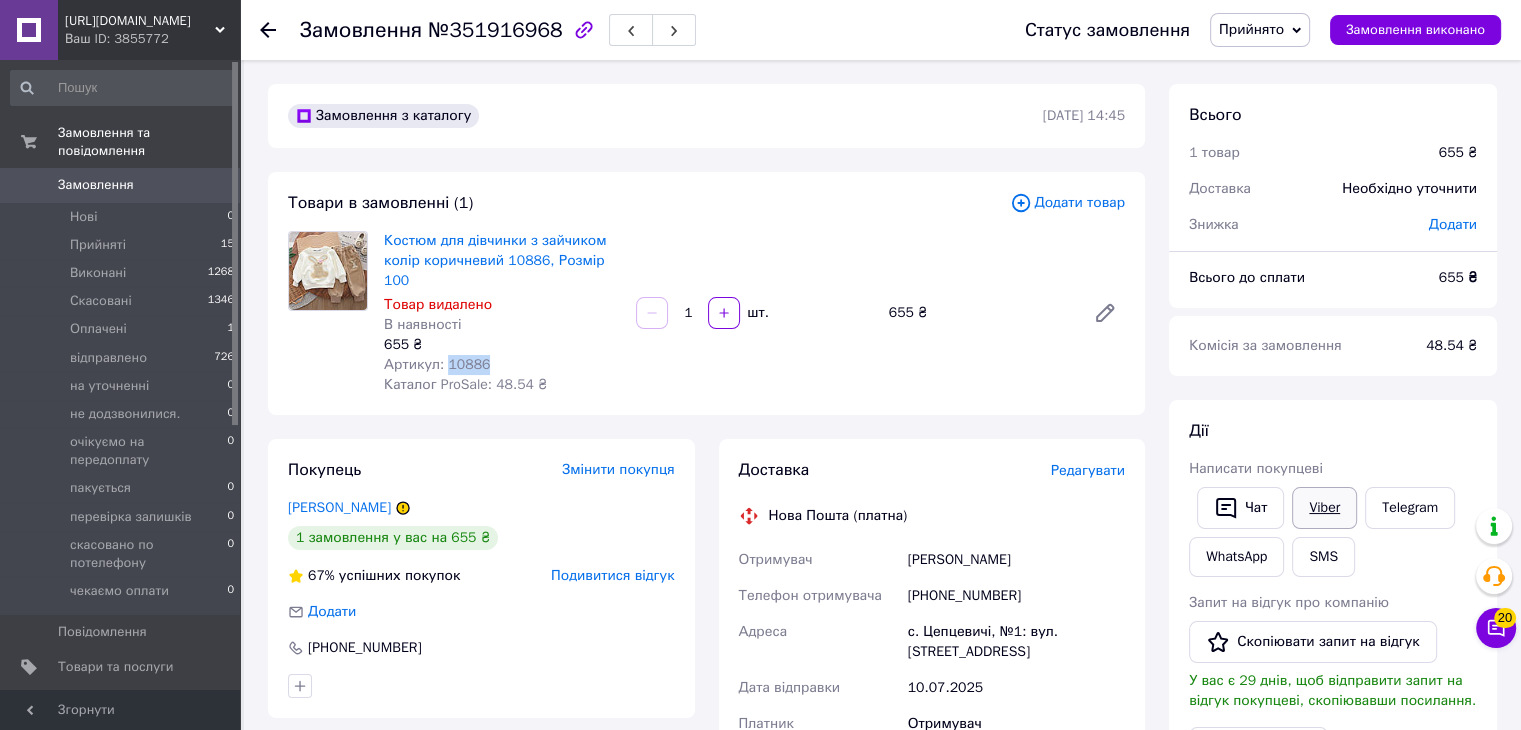 click on "Viber" at bounding box center [1324, 508] 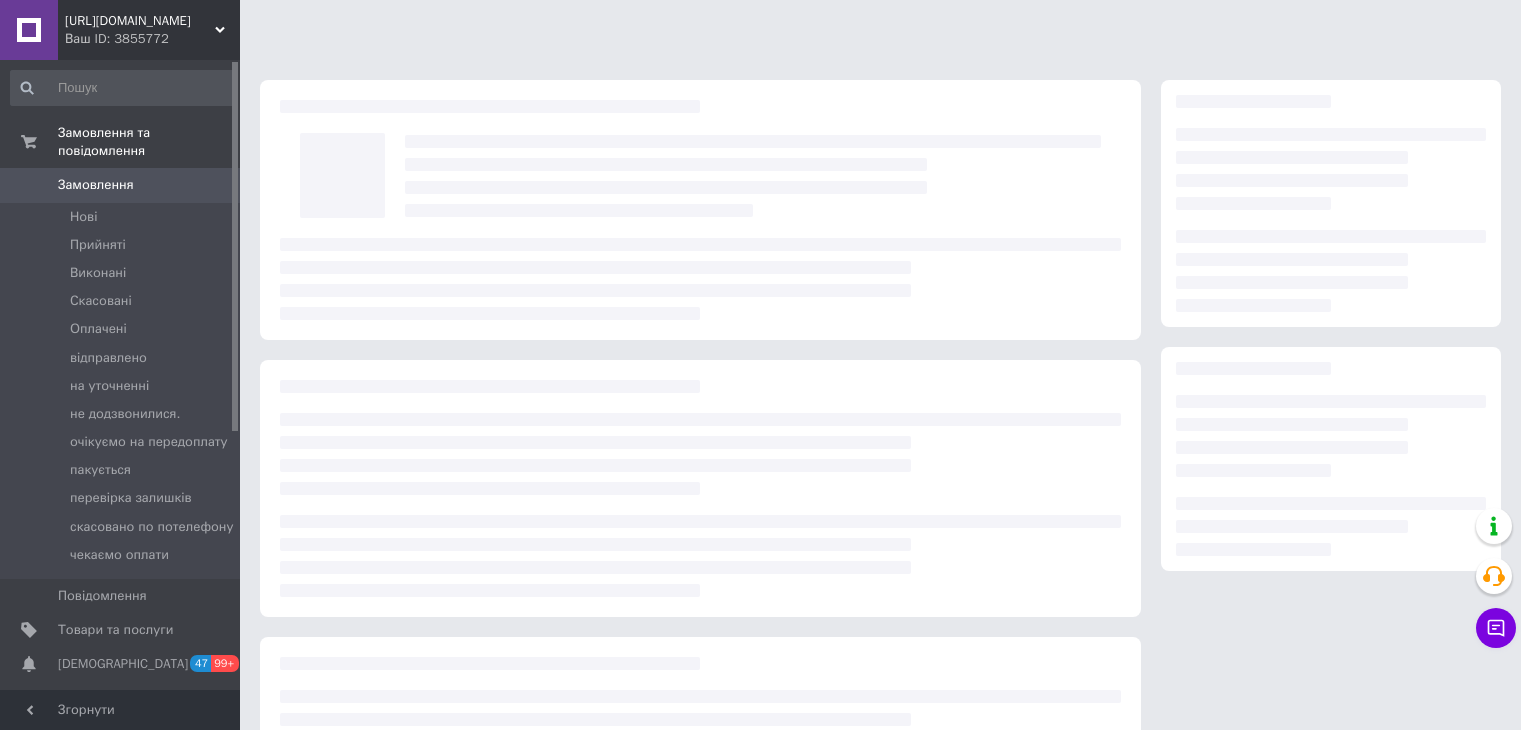 scroll, scrollTop: 0, scrollLeft: 0, axis: both 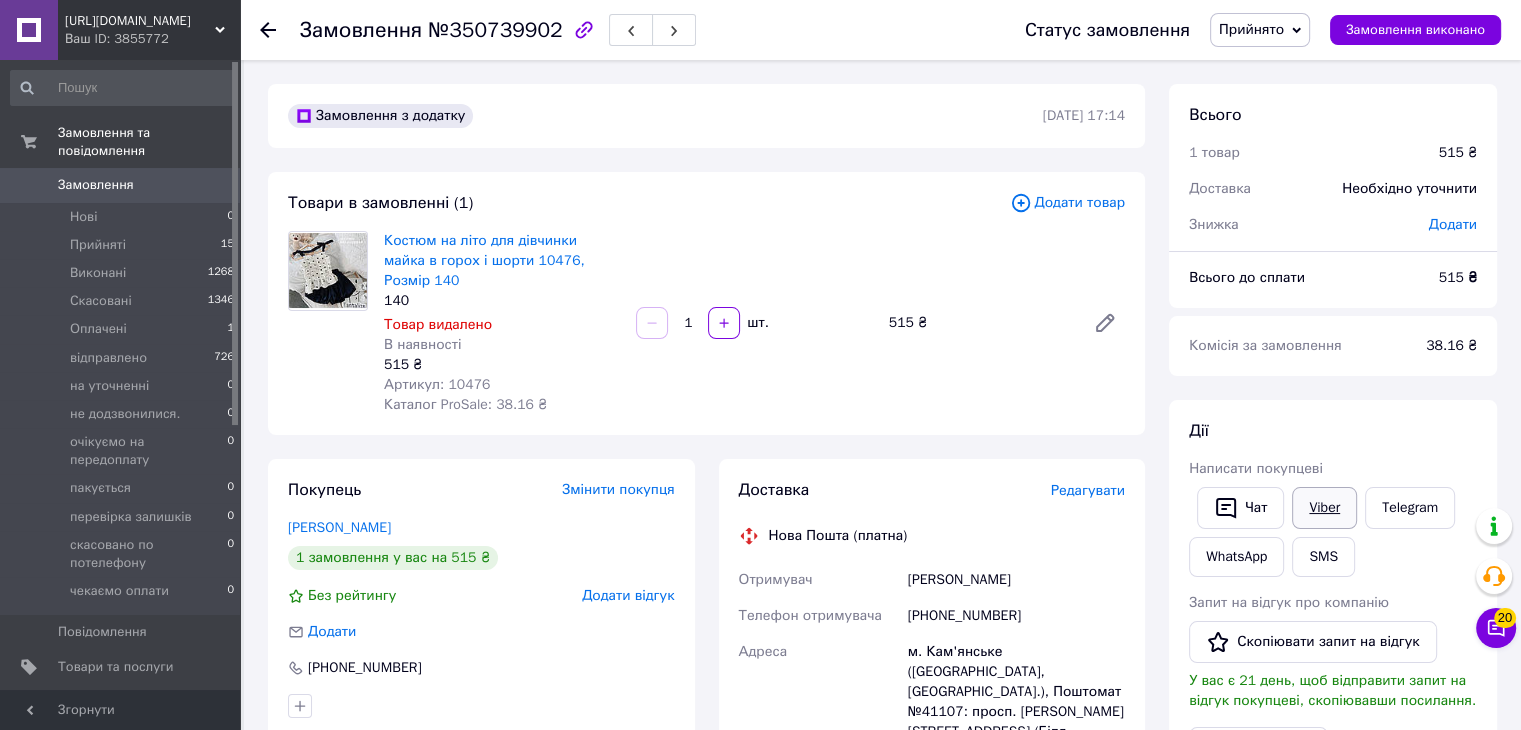 click on "Viber" at bounding box center (1324, 508) 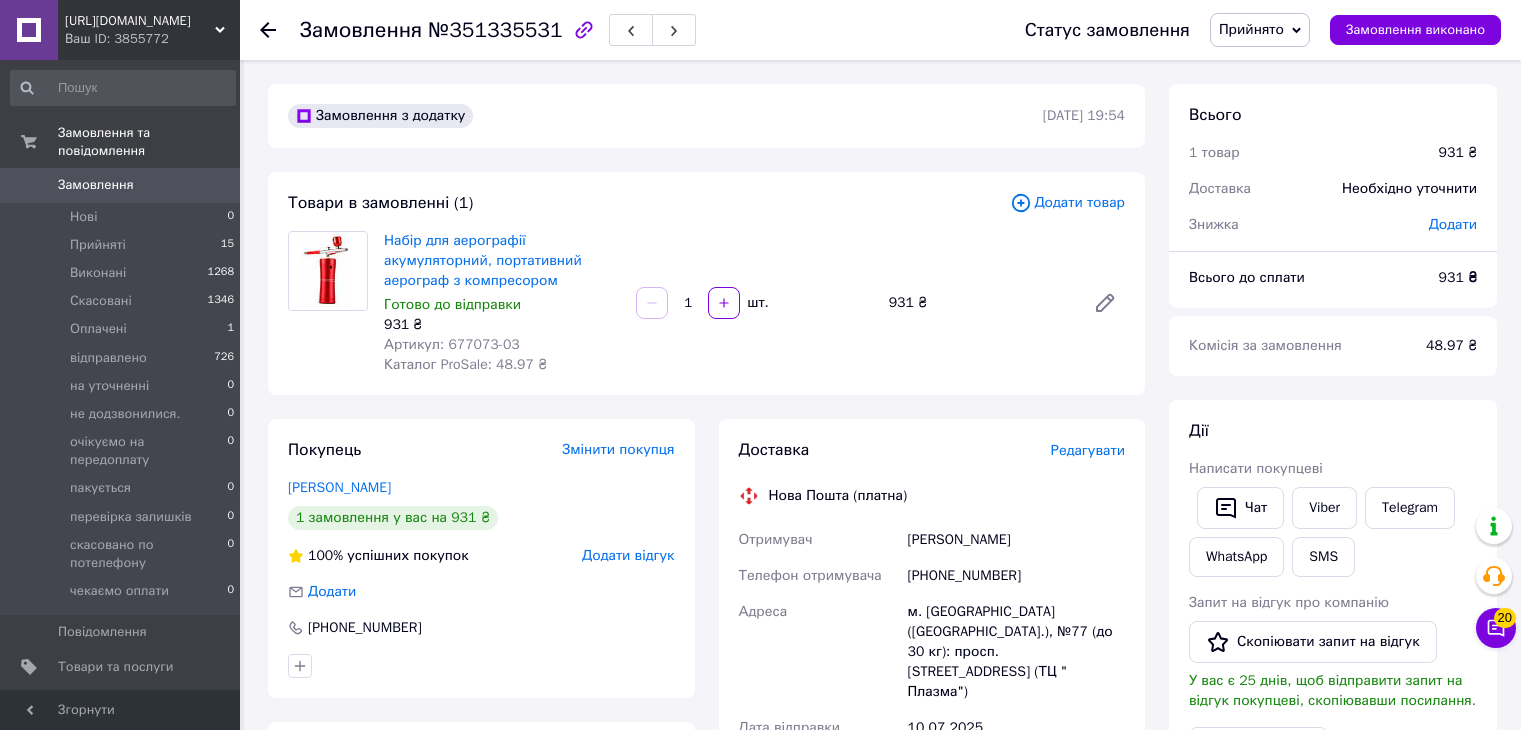 scroll, scrollTop: 0, scrollLeft: 0, axis: both 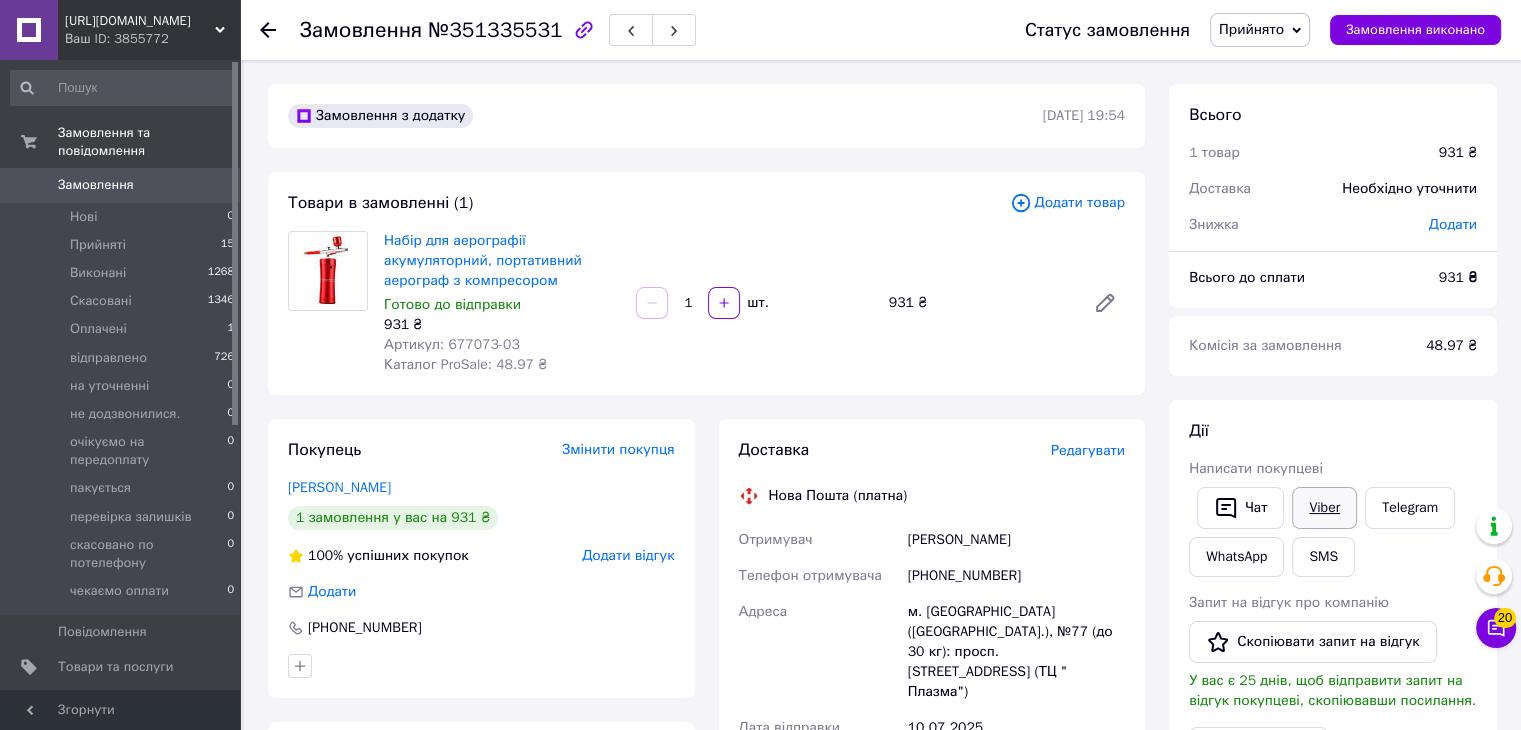 click on "Viber" at bounding box center [1324, 508] 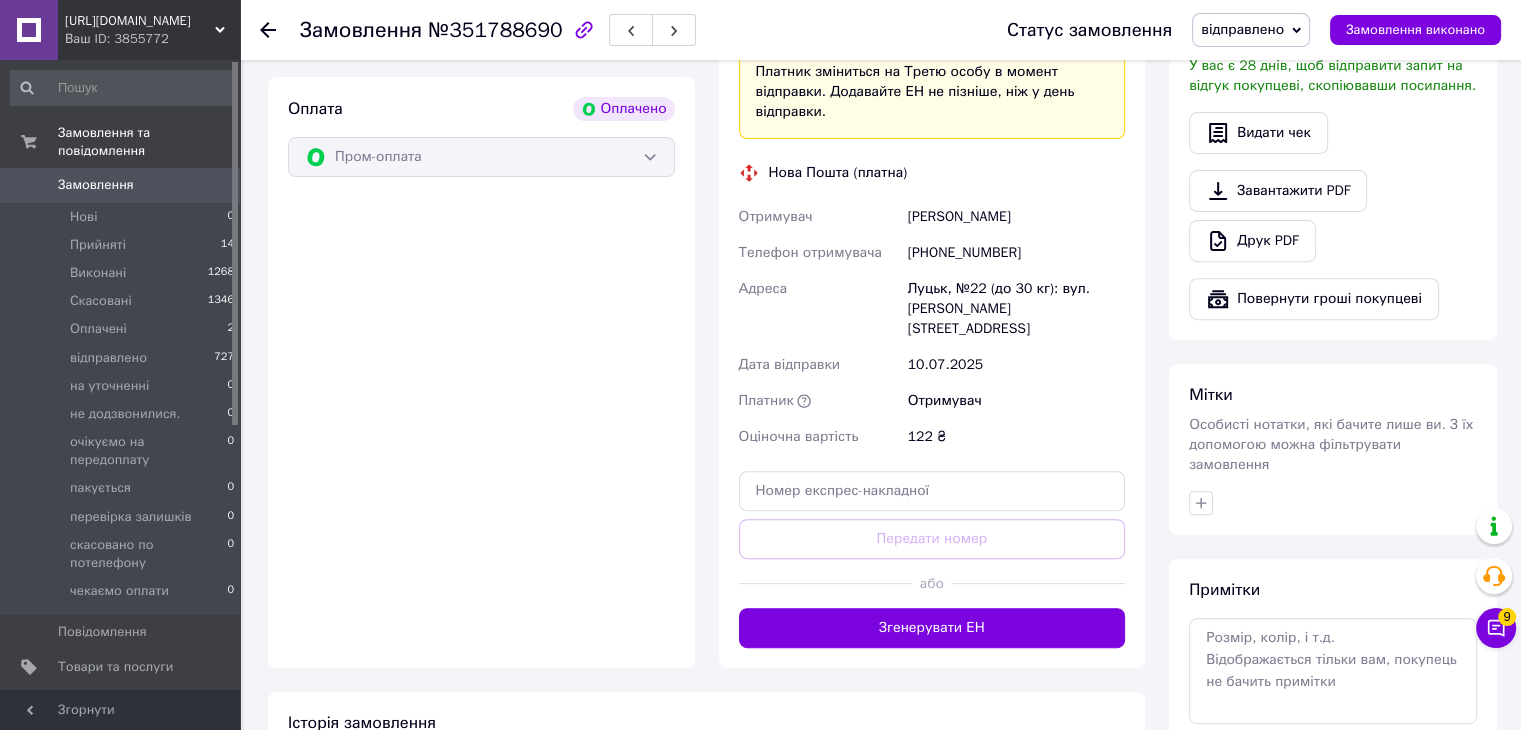 scroll, scrollTop: 700, scrollLeft: 0, axis: vertical 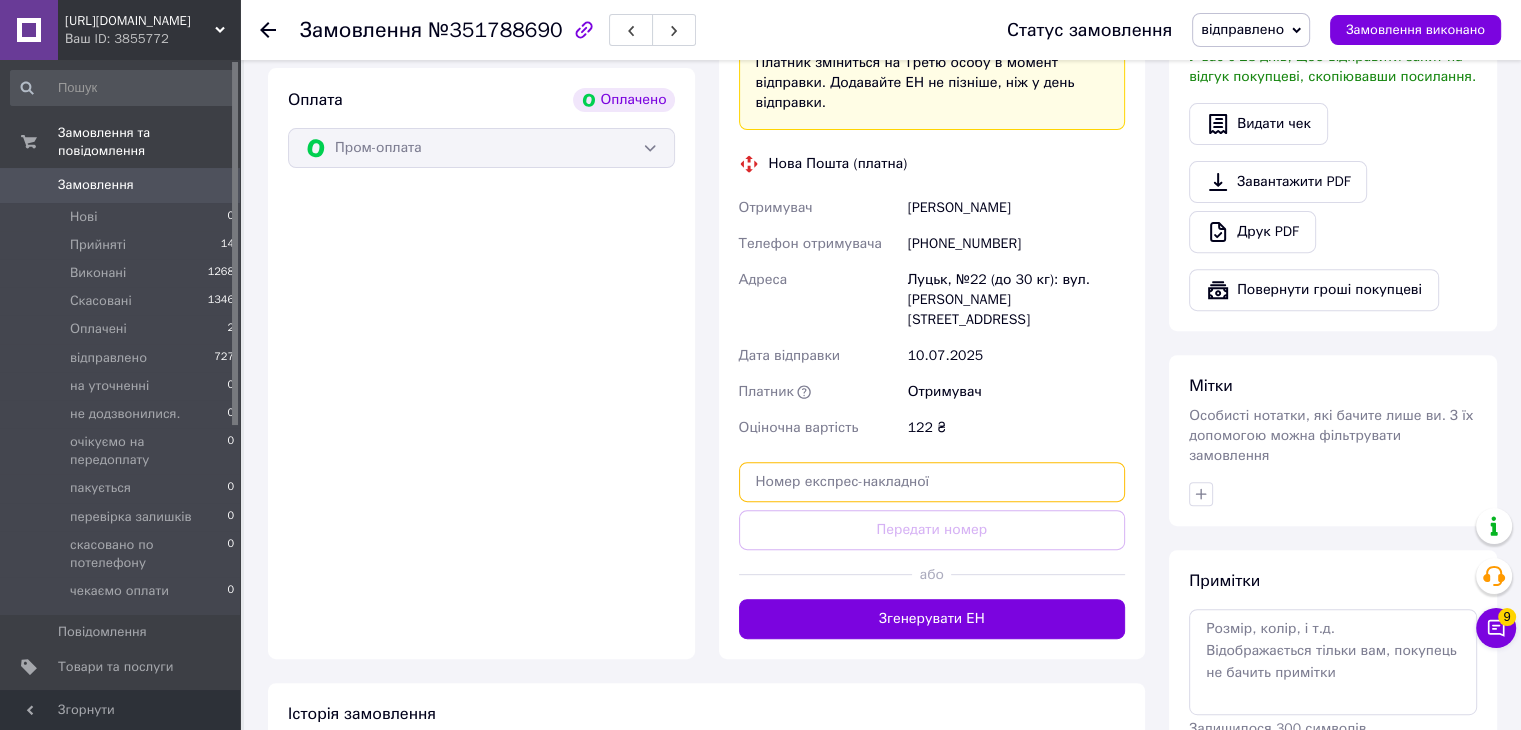 paste on "20451202289156" 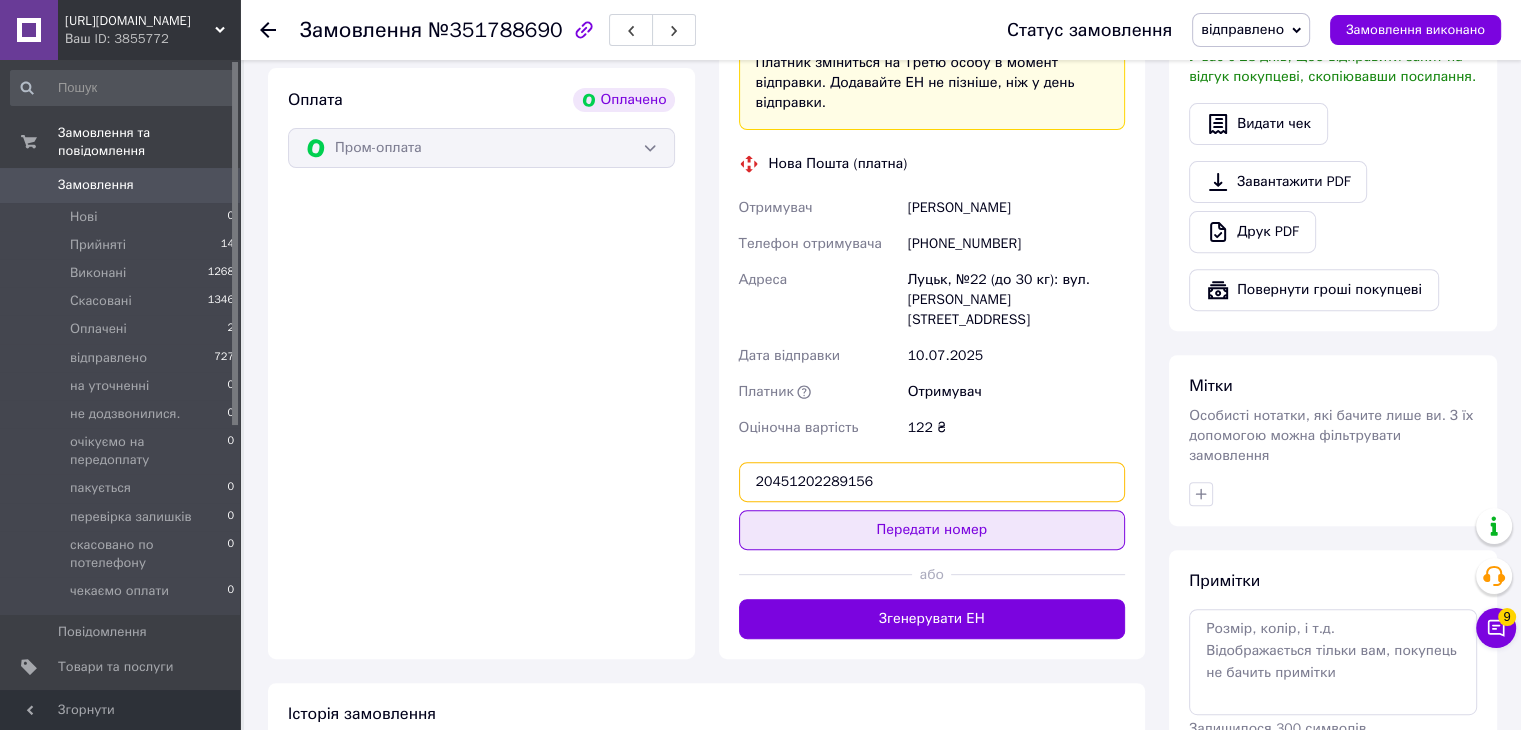 type on "20451202289156" 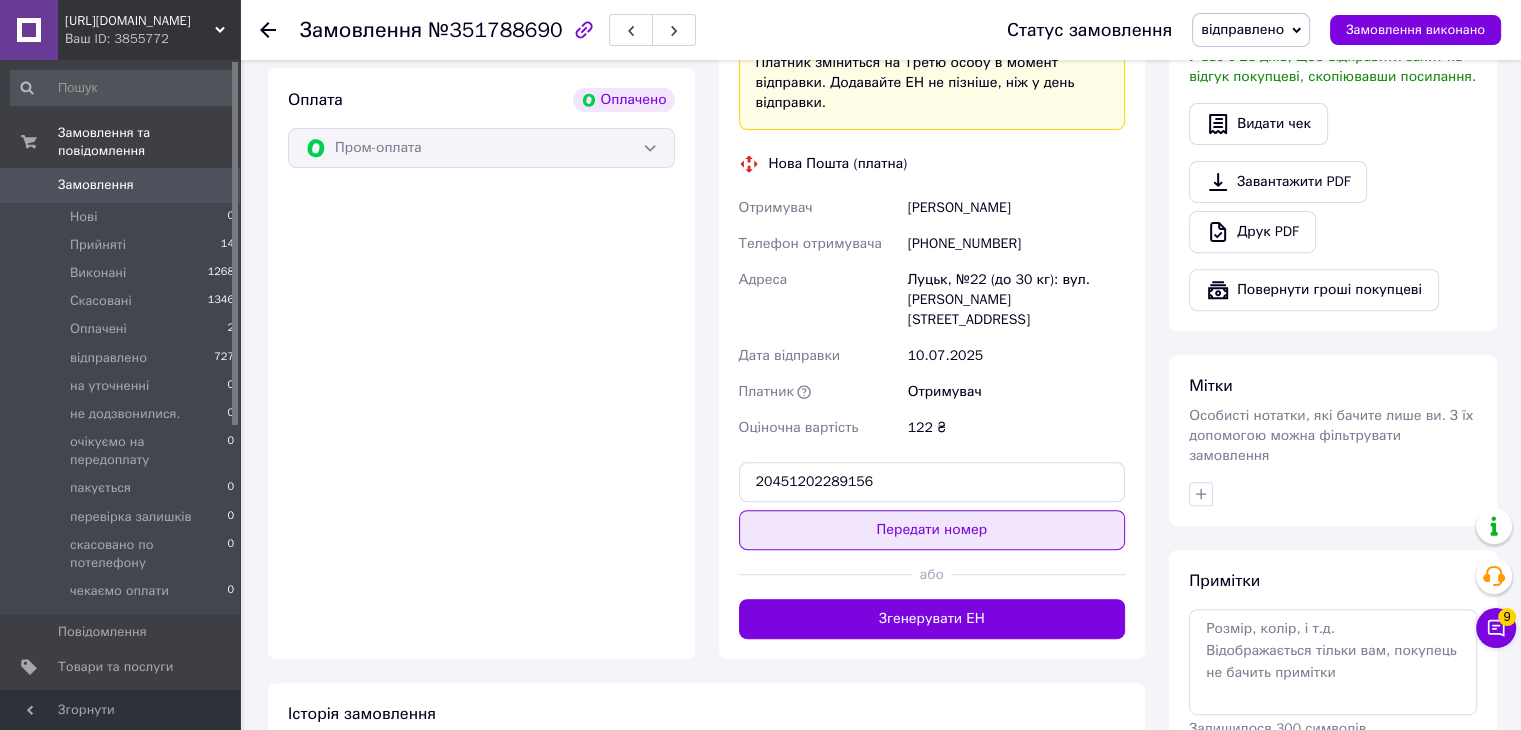 click on "Передати номер" at bounding box center [932, 530] 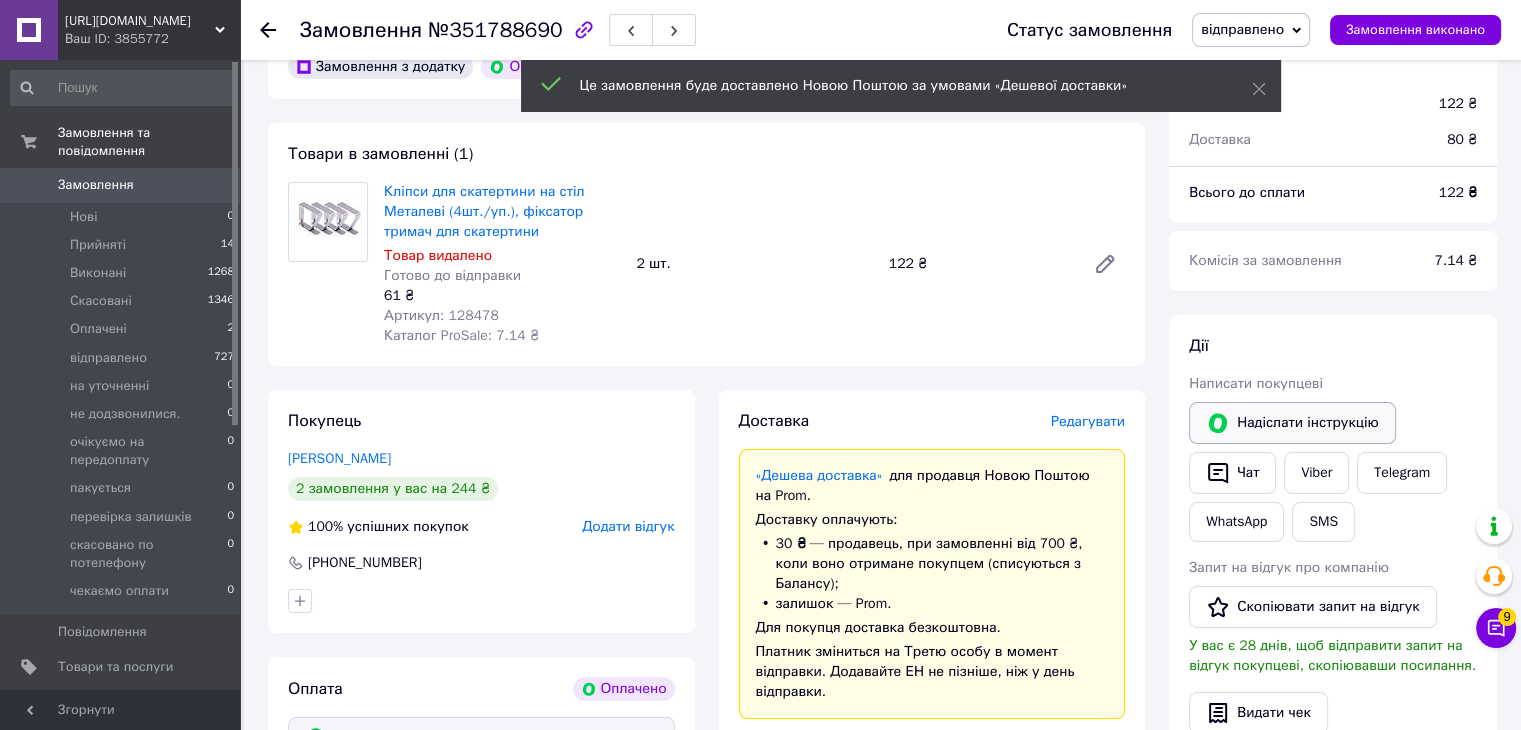 scroll, scrollTop: 100, scrollLeft: 0, axis: vertical 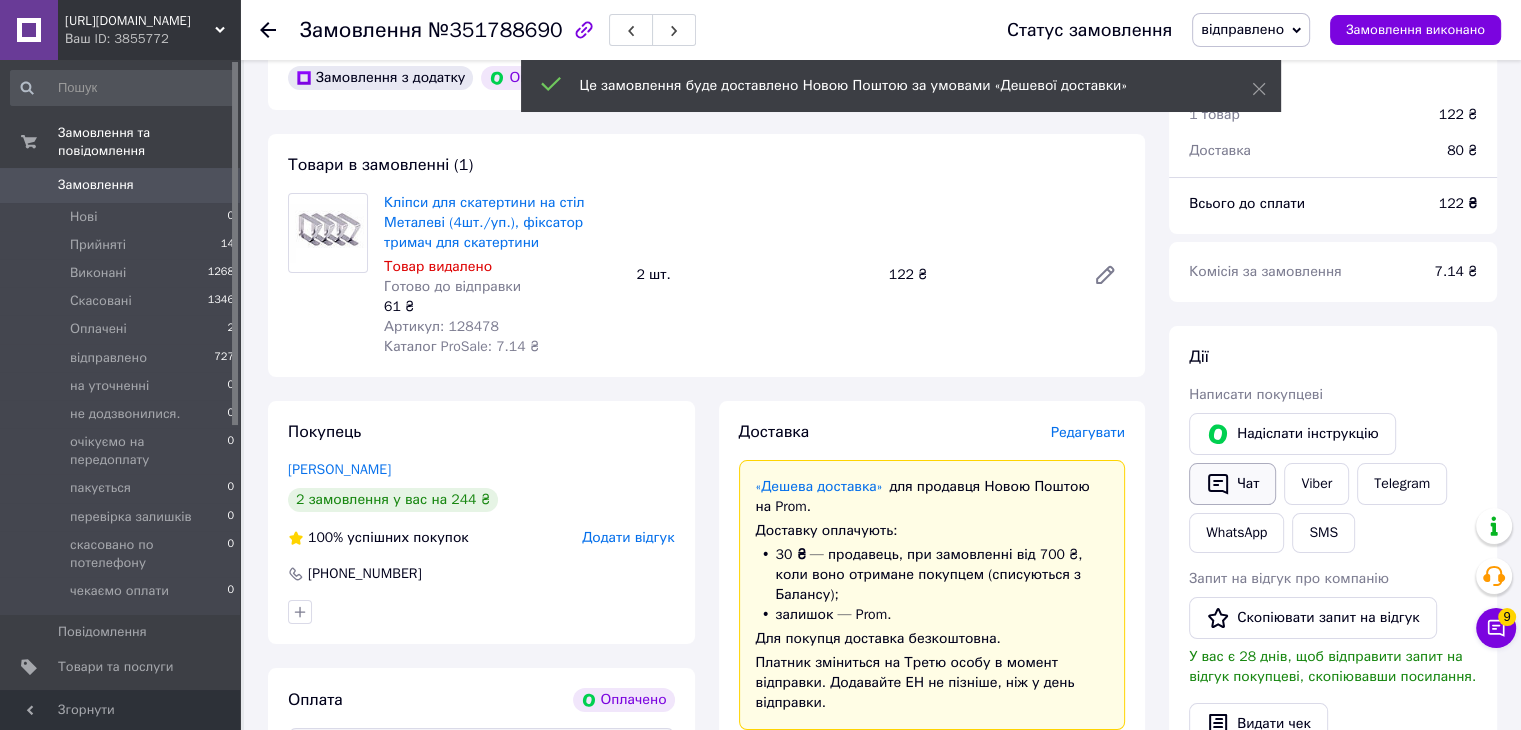click on "Чат" at bounding box center [1232, 484] 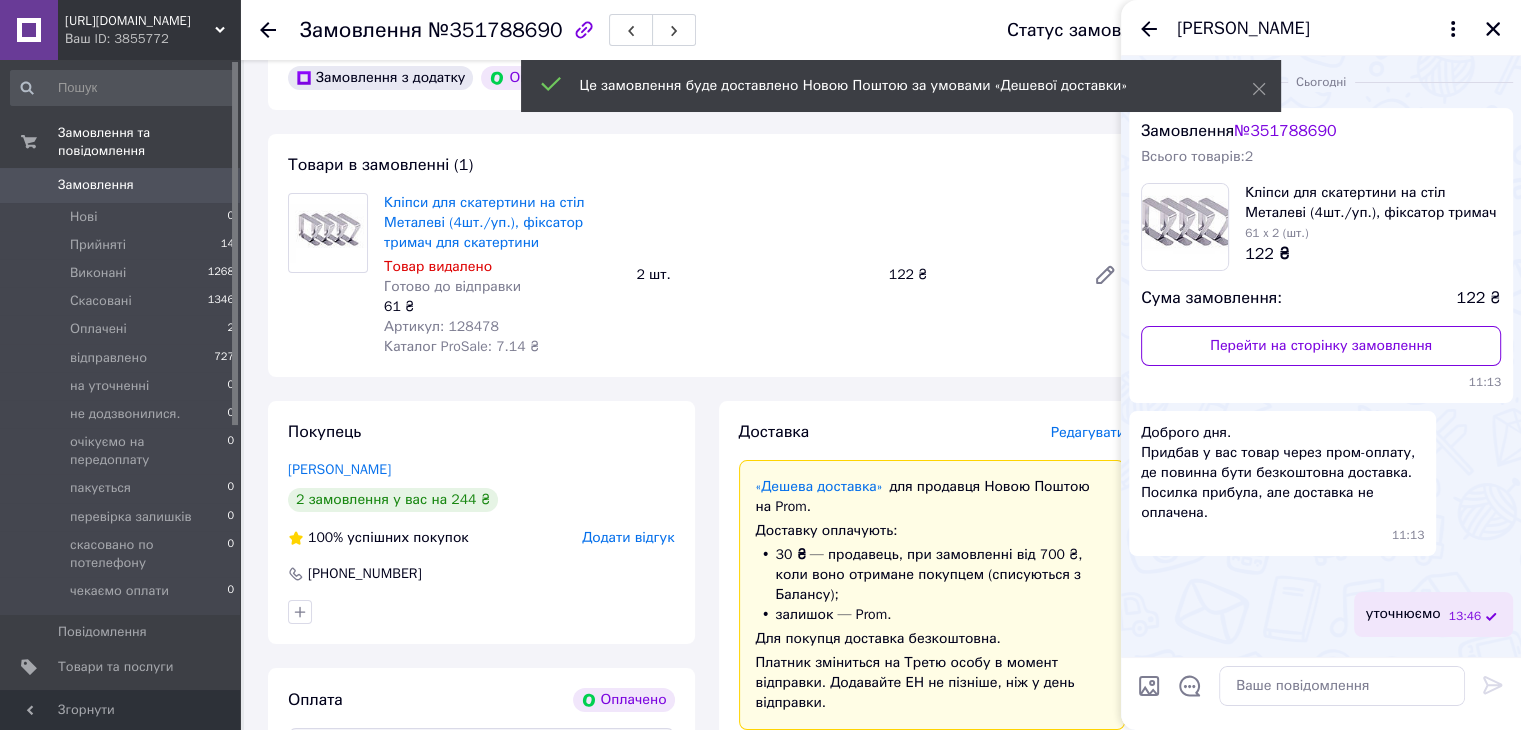 scroll, scrollTop: 144, scrollLeft: 0, axis: vertical 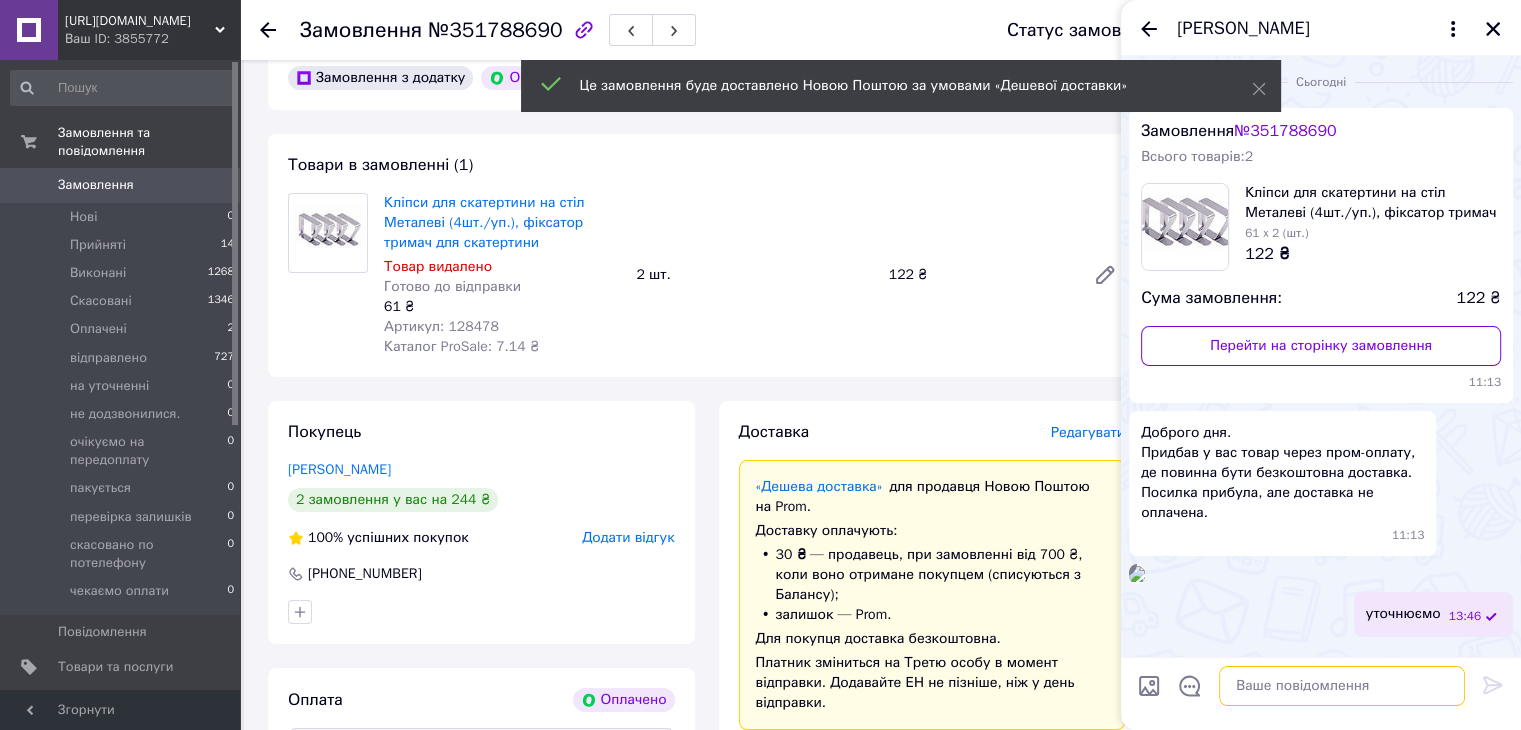click at bounding box center (1342, 686) 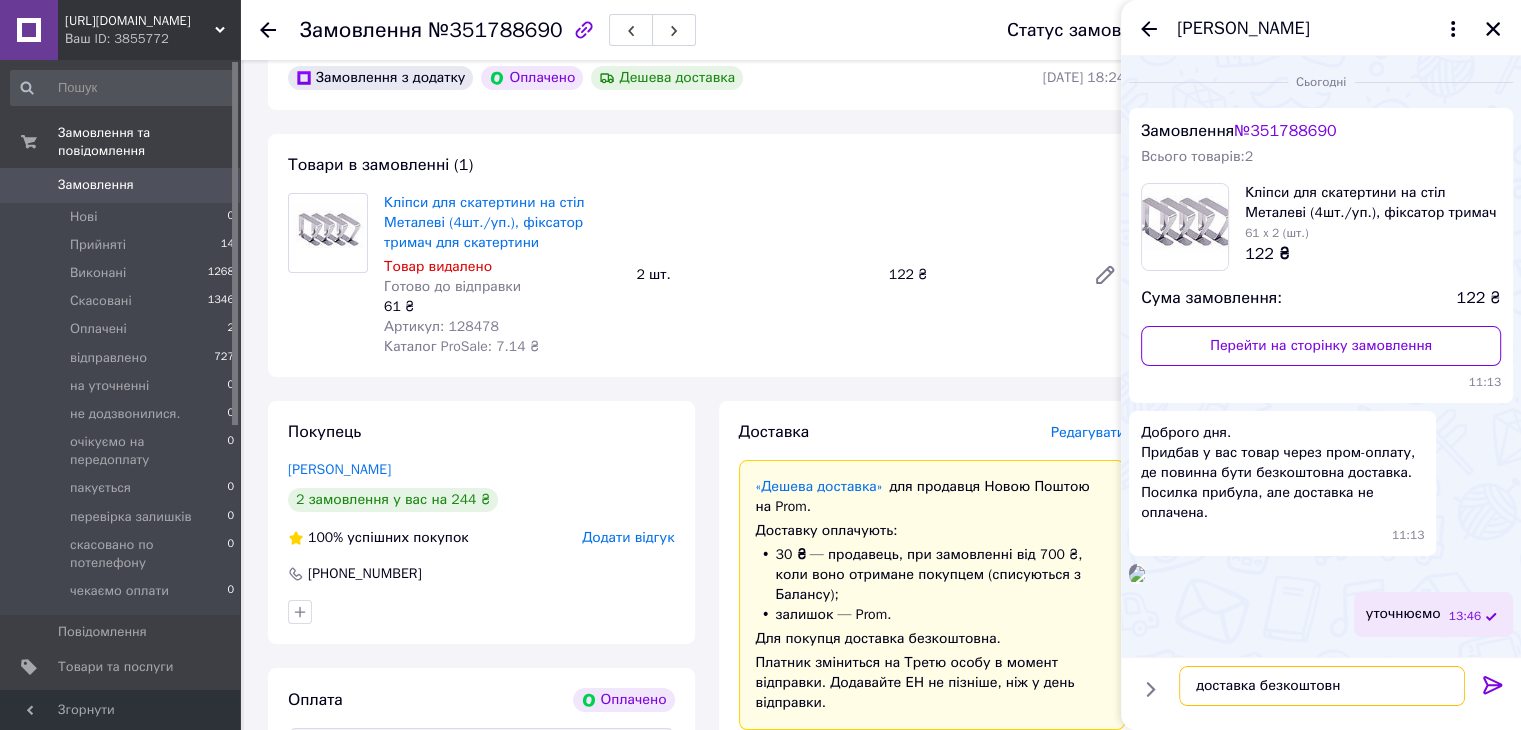 type on "доставка безкоштовна" 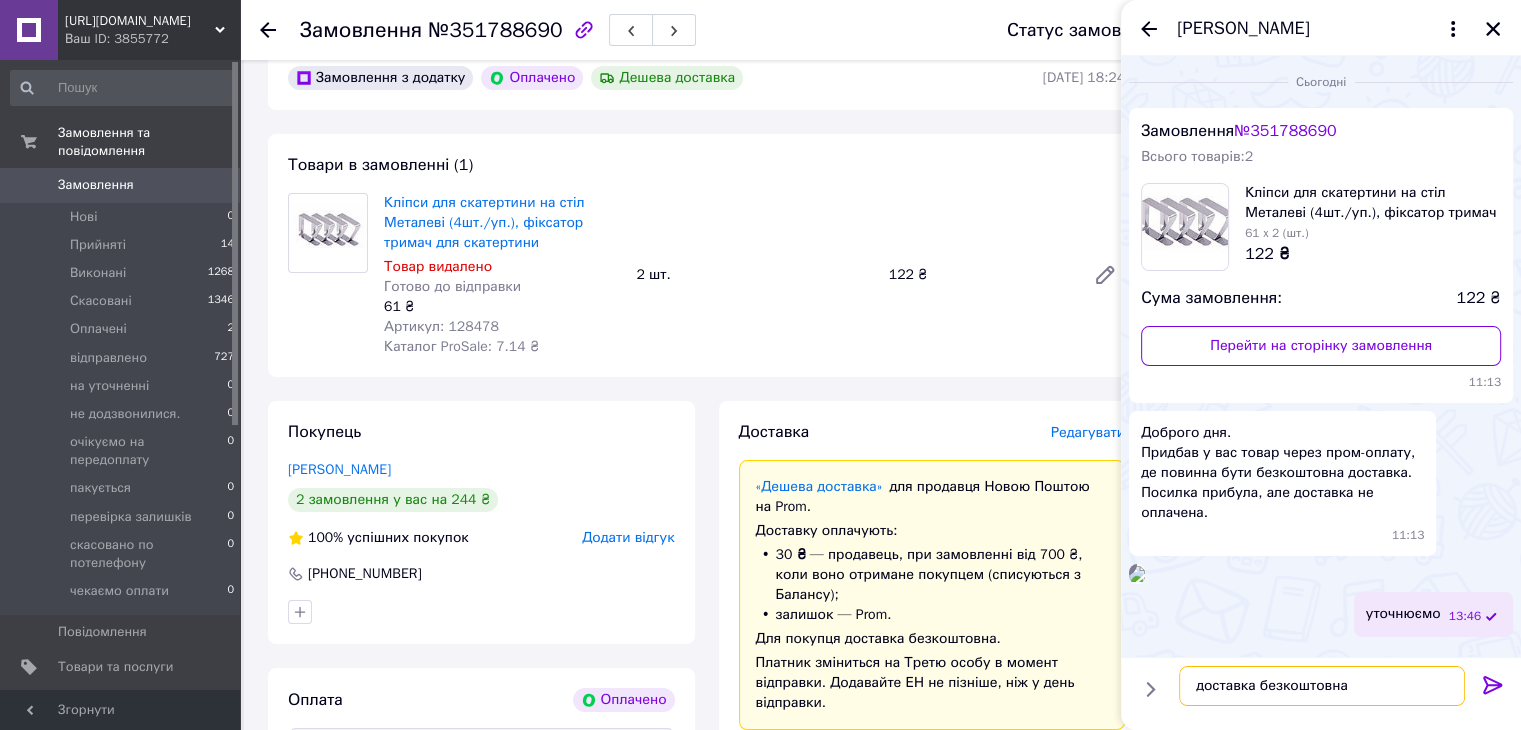 type 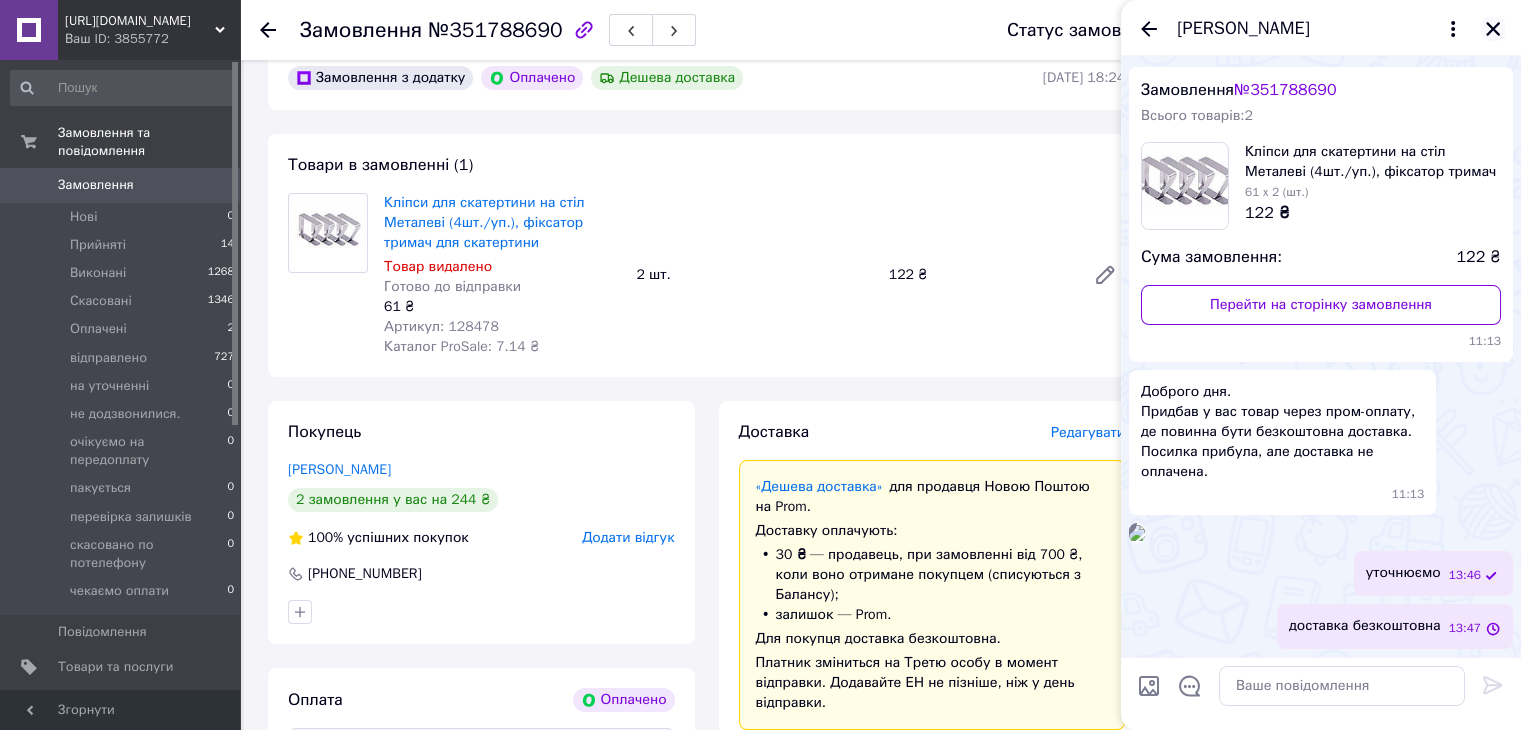 click 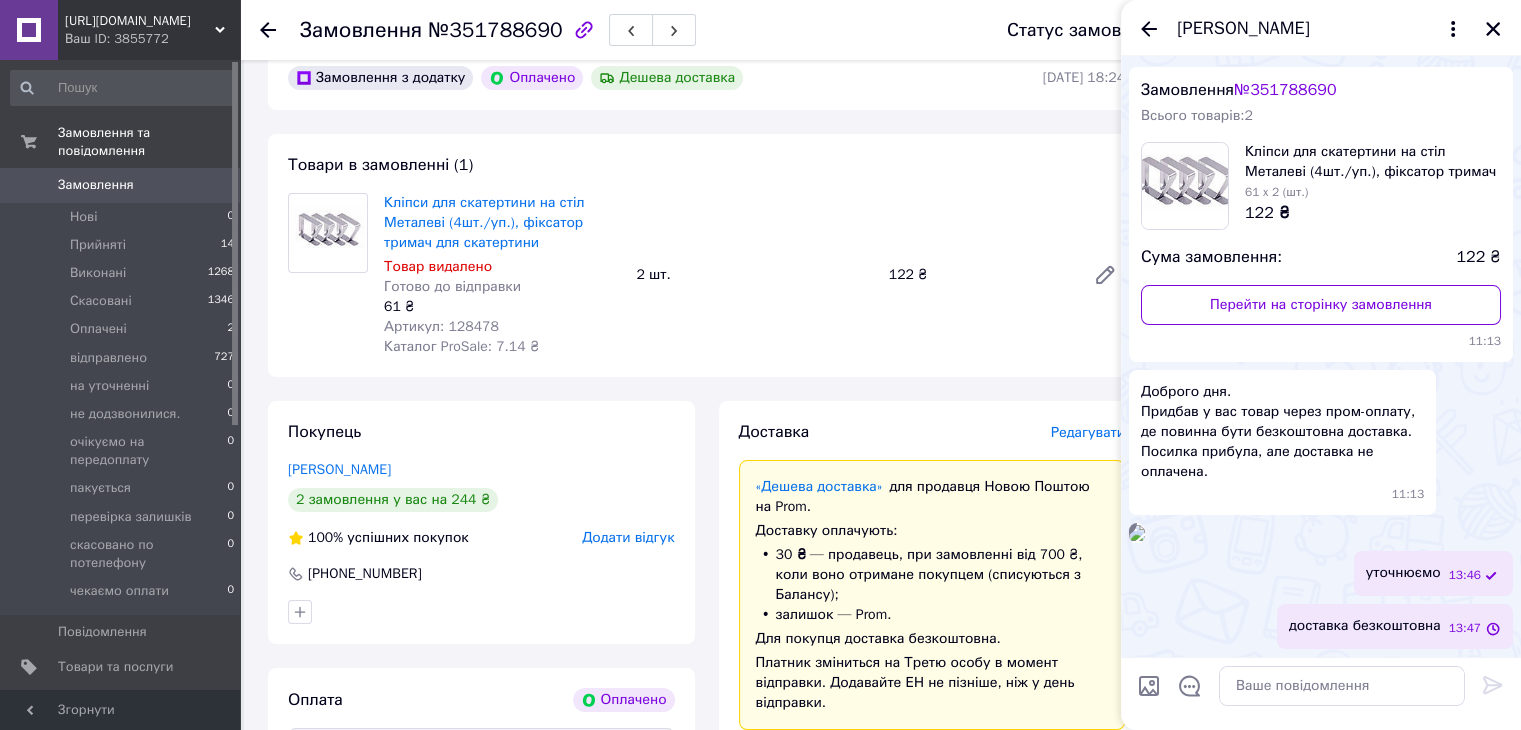 scroll, scrollTop: 321, scrollLeft: 0, axis: vertical 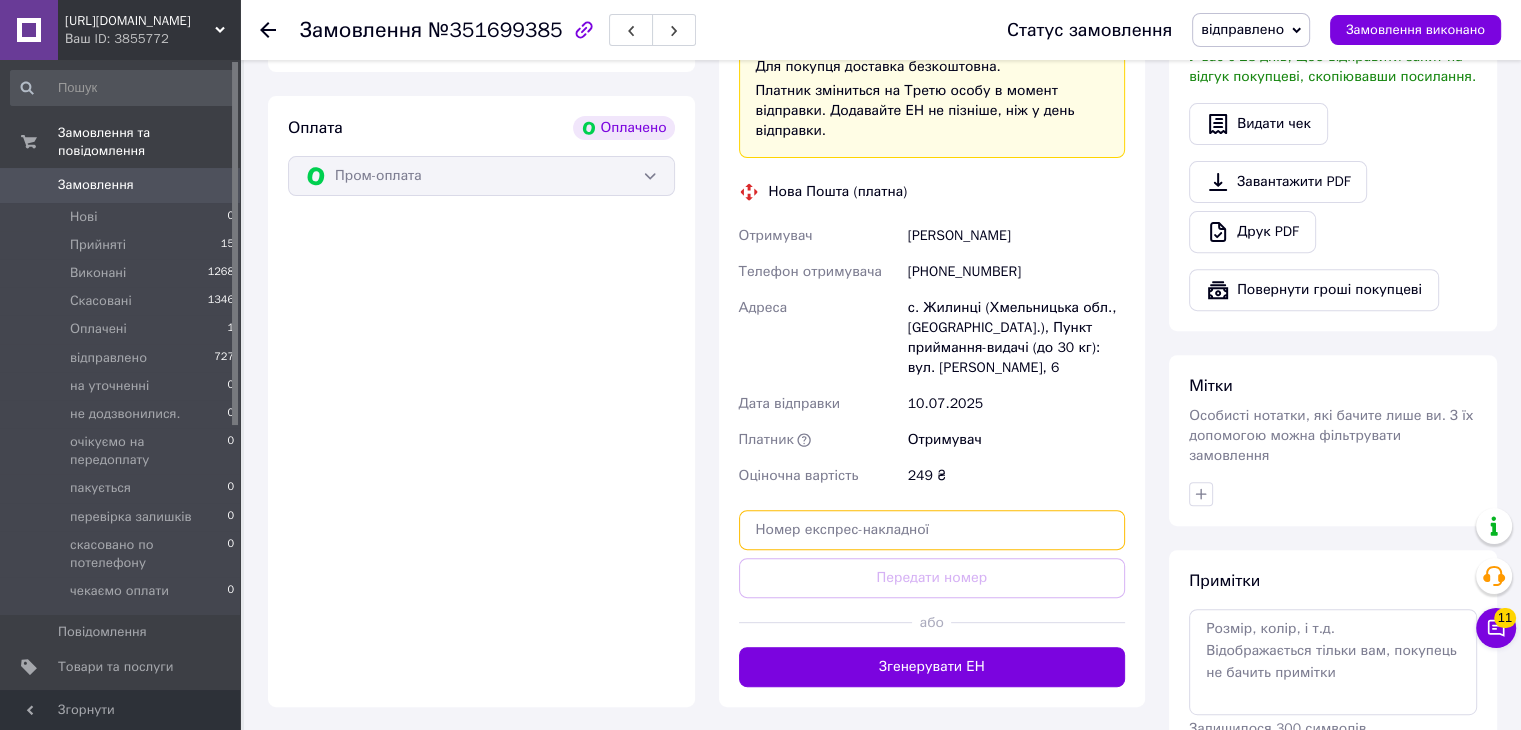 paste on "20451202750124" 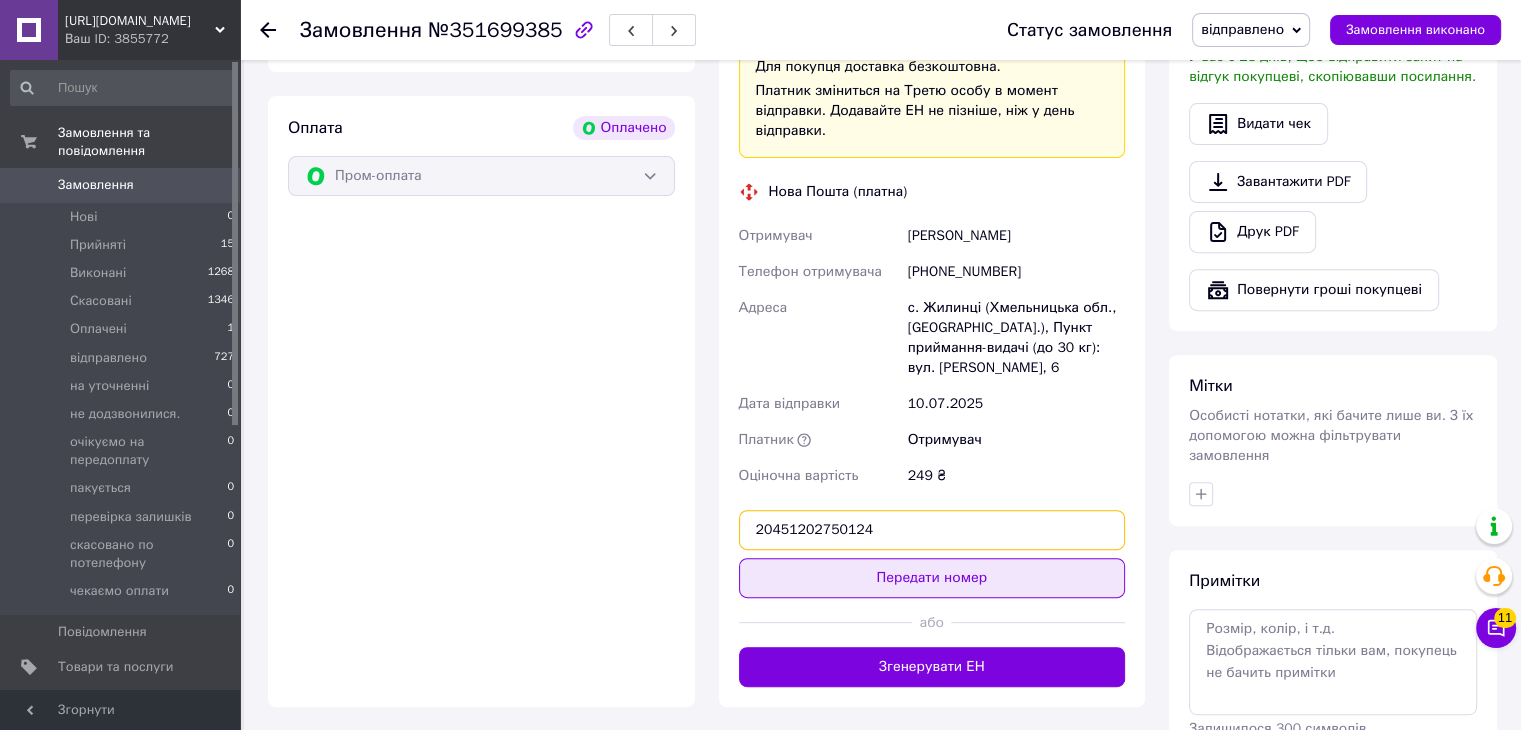 type on "20451202750124" 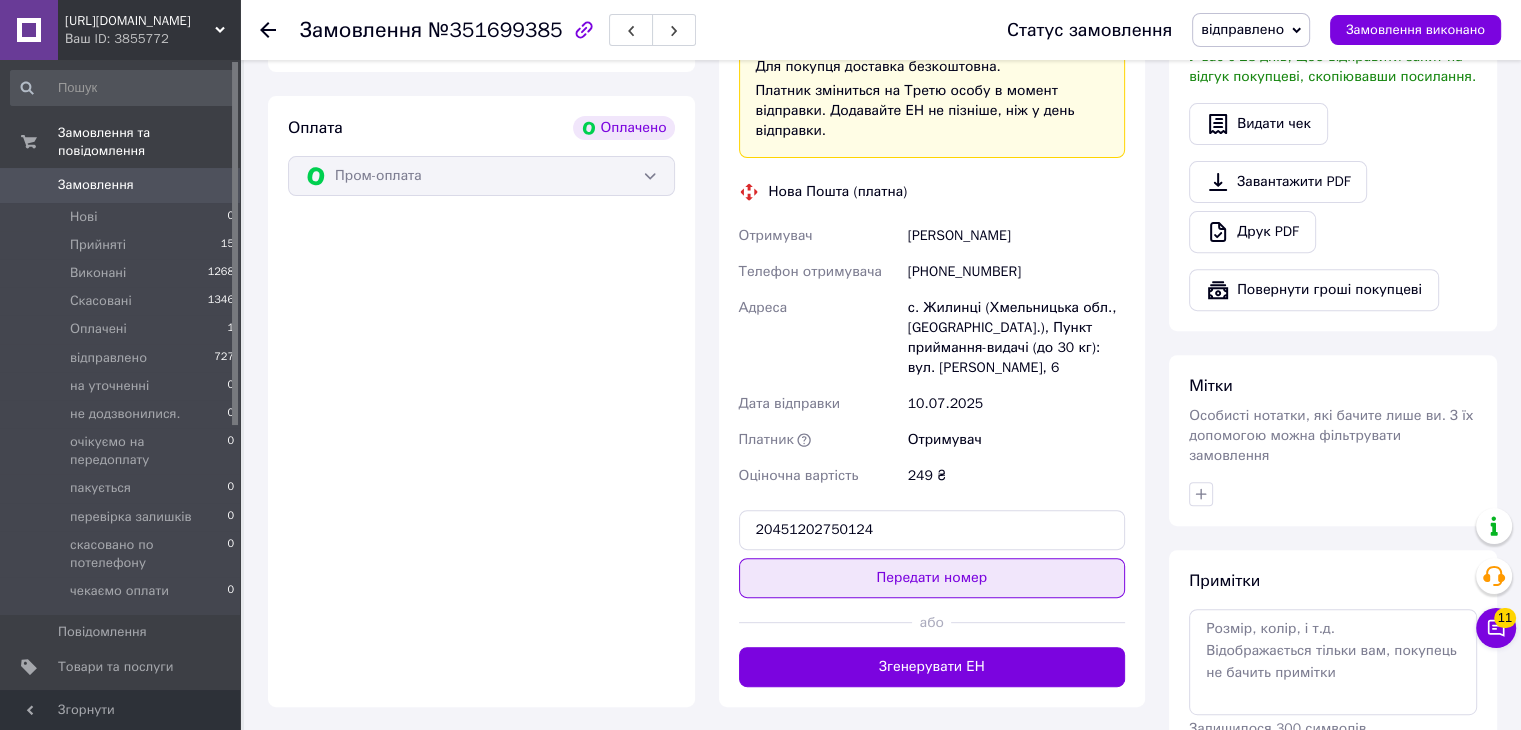 click on "Передати номер" at bounding box center (932, 578) 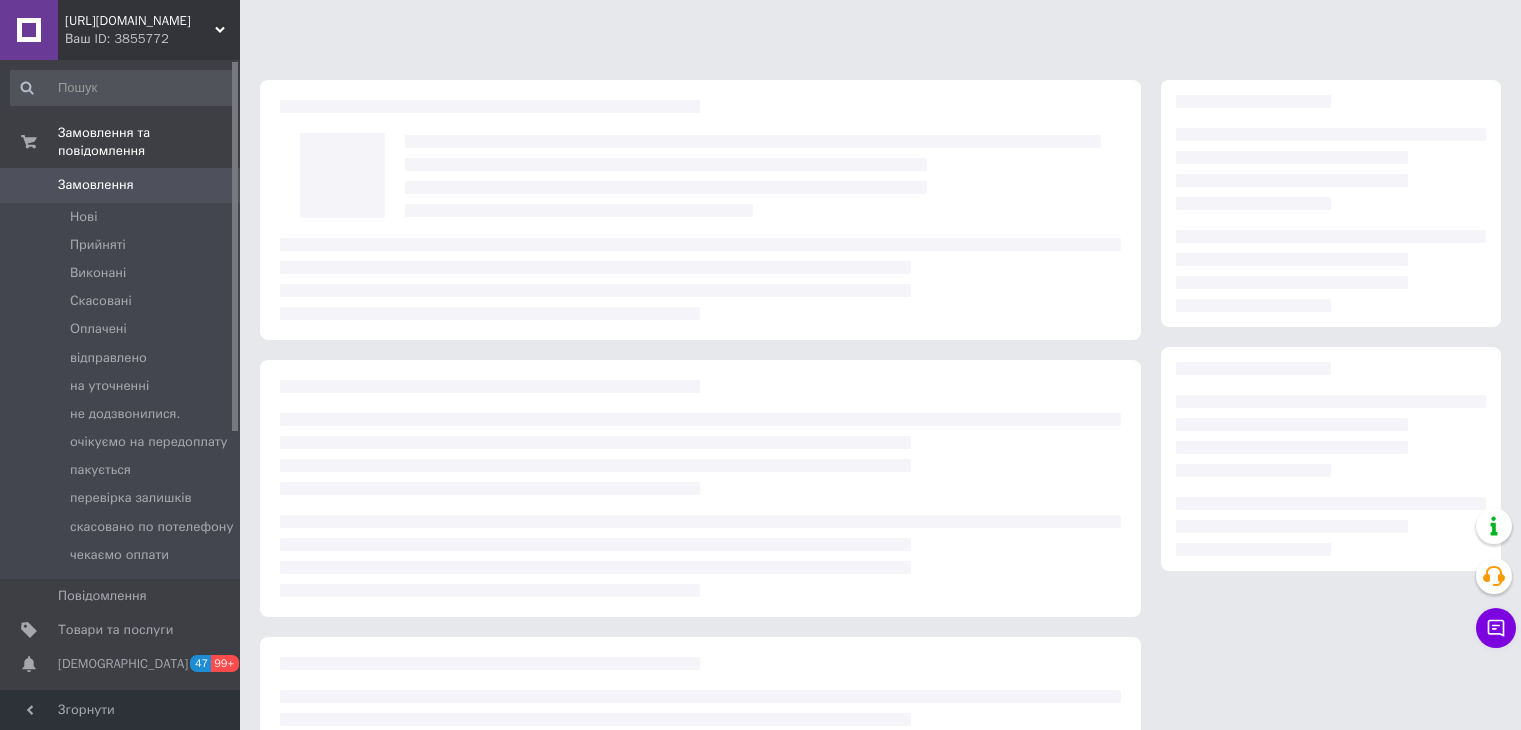 scroll, scrollTop: 0, scrollLeft: 0, axis: both 